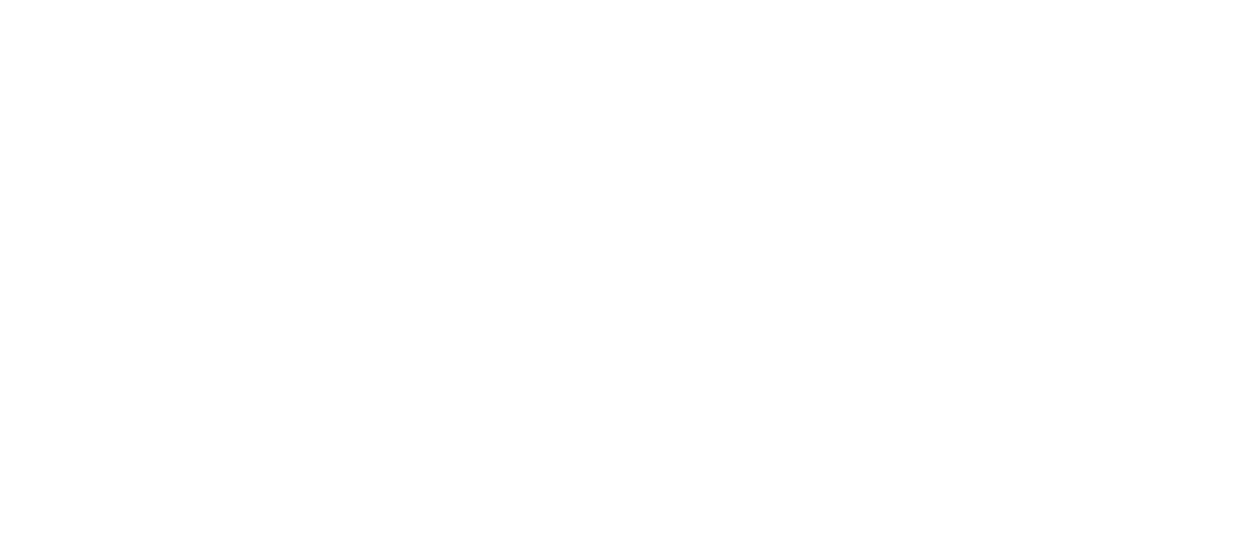 scroll, scrollTop: 0, scrollLeft: 0, axis: both 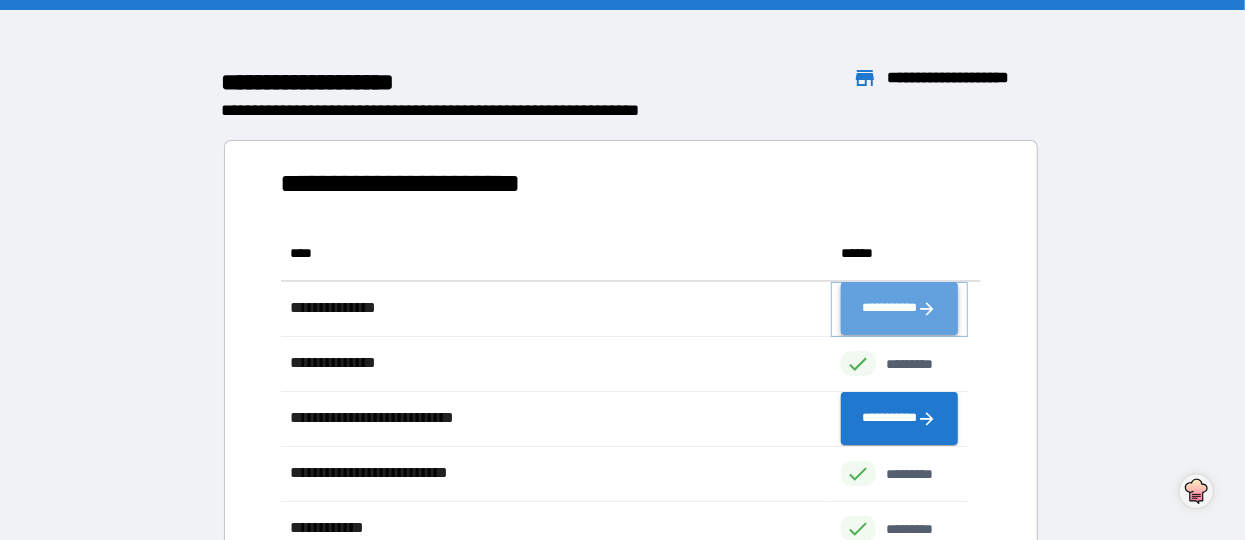 click 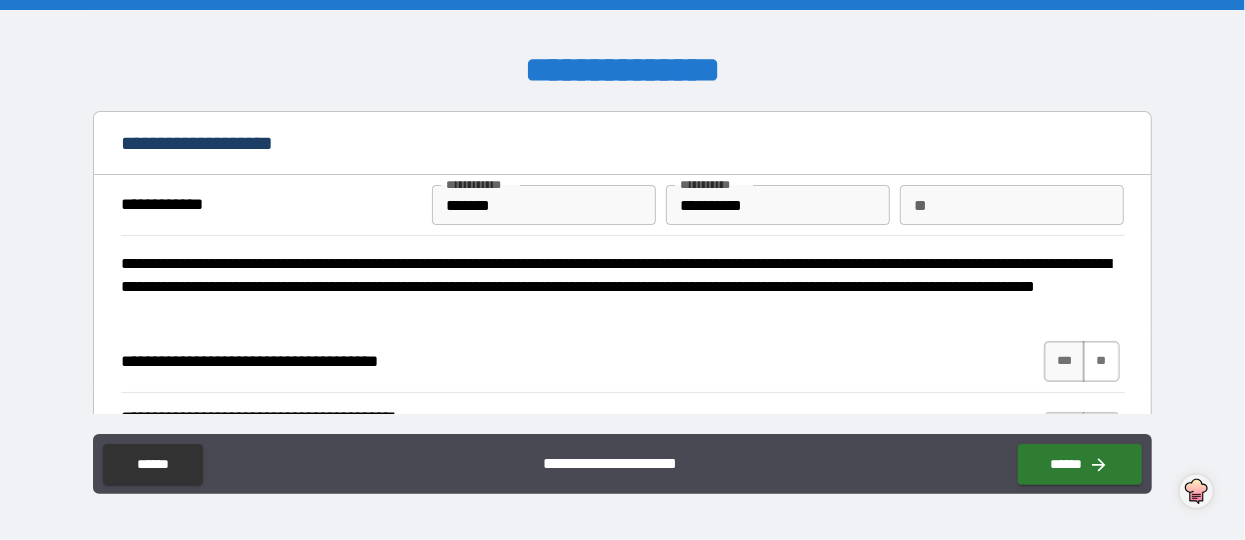 click on "**" at bounding box center [1101, 361] 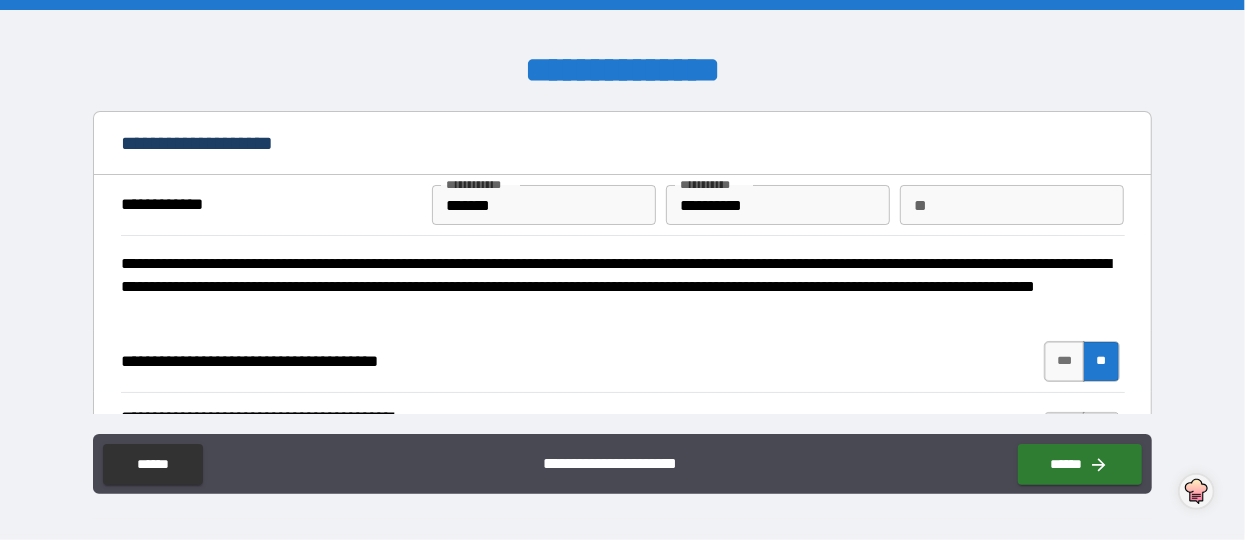 scroll, scrollTop: 264, scrollLeft: 0, axis: vertical 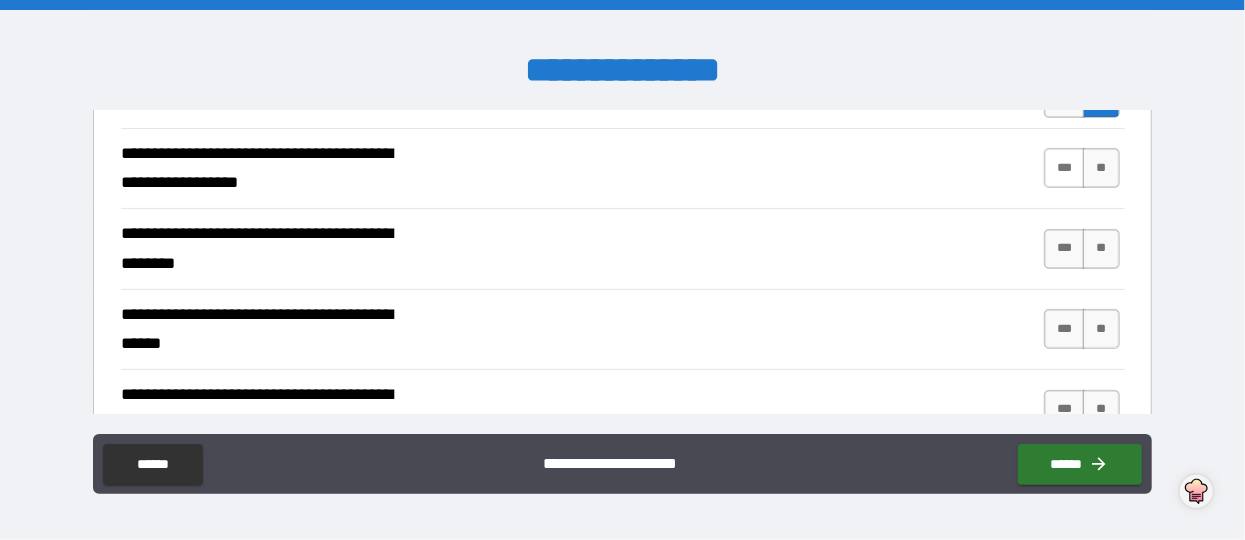 click on "***" at bounding box center [1065, 168] 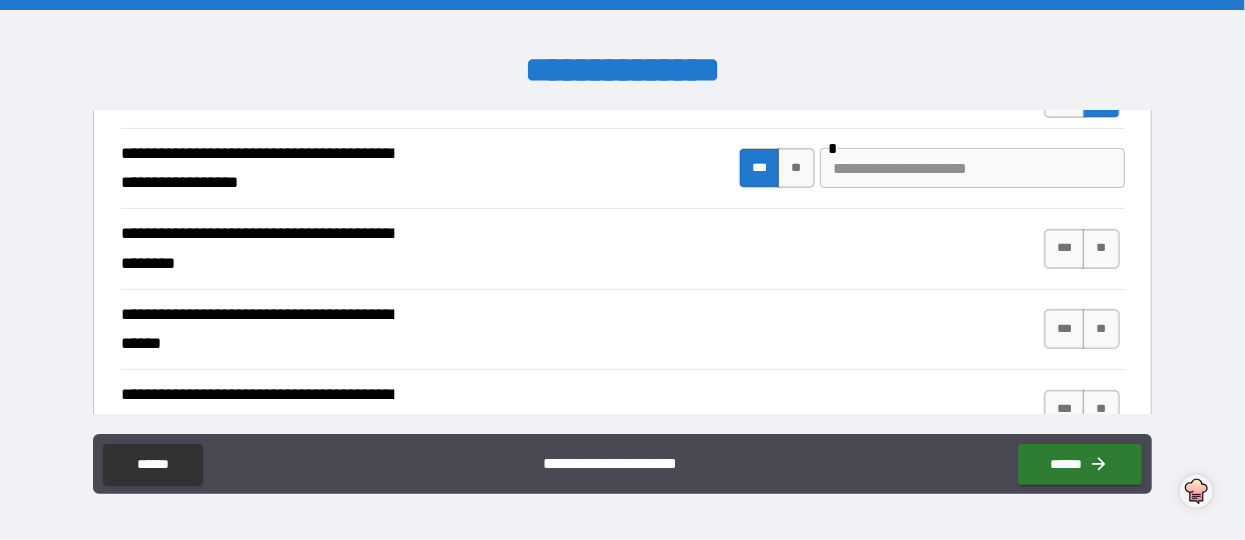 click at bounding box center [972, 168] 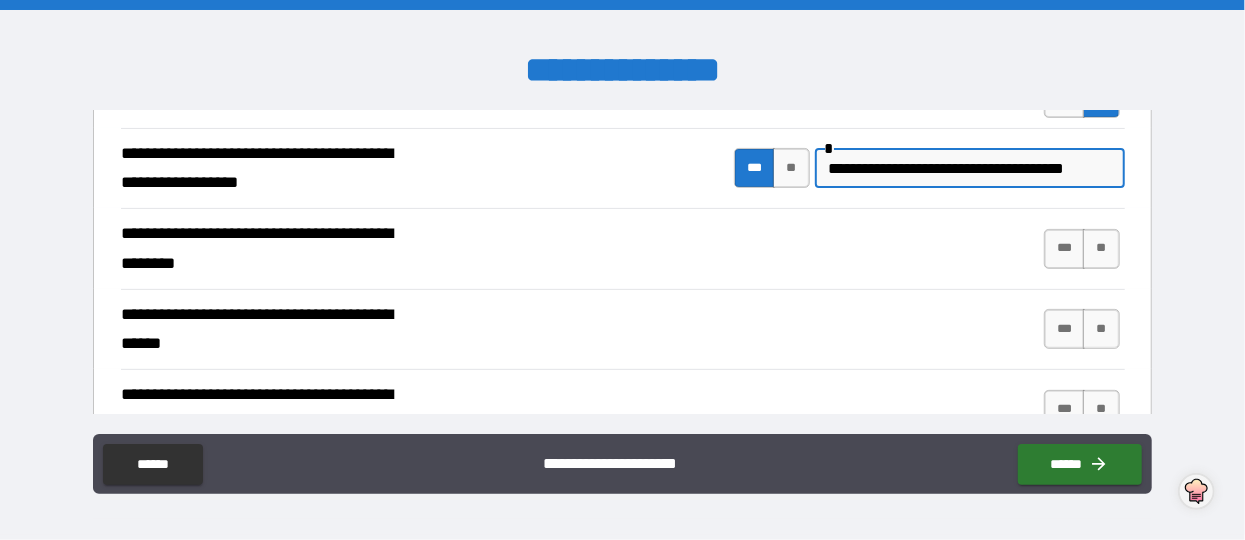 scroll, scrollTop: 0, scrollLeft: 32, axis: horizontal 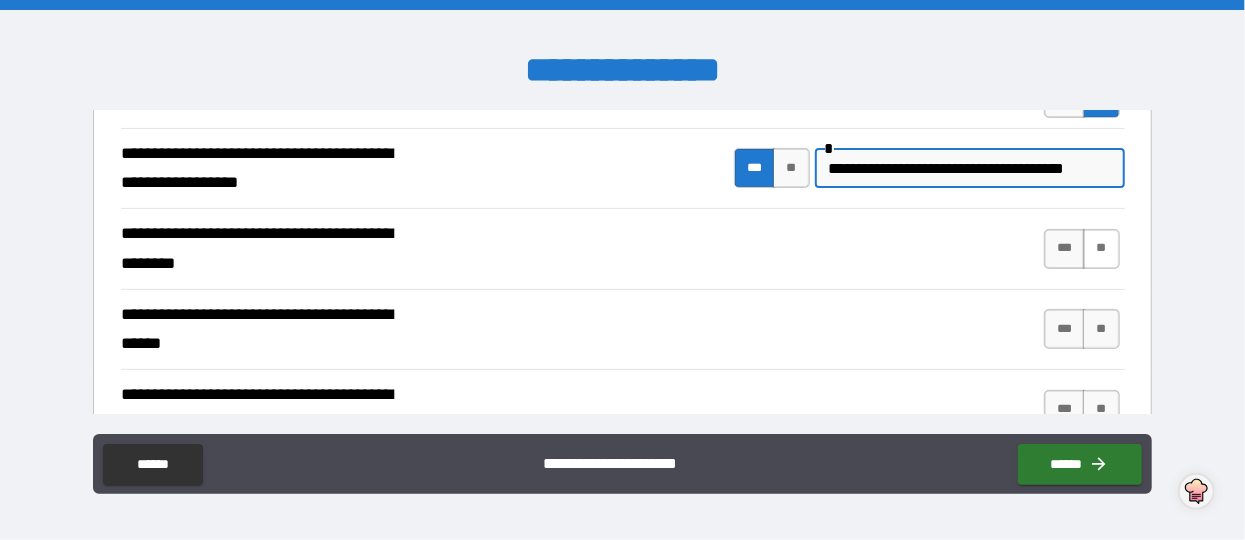 type on "**********" 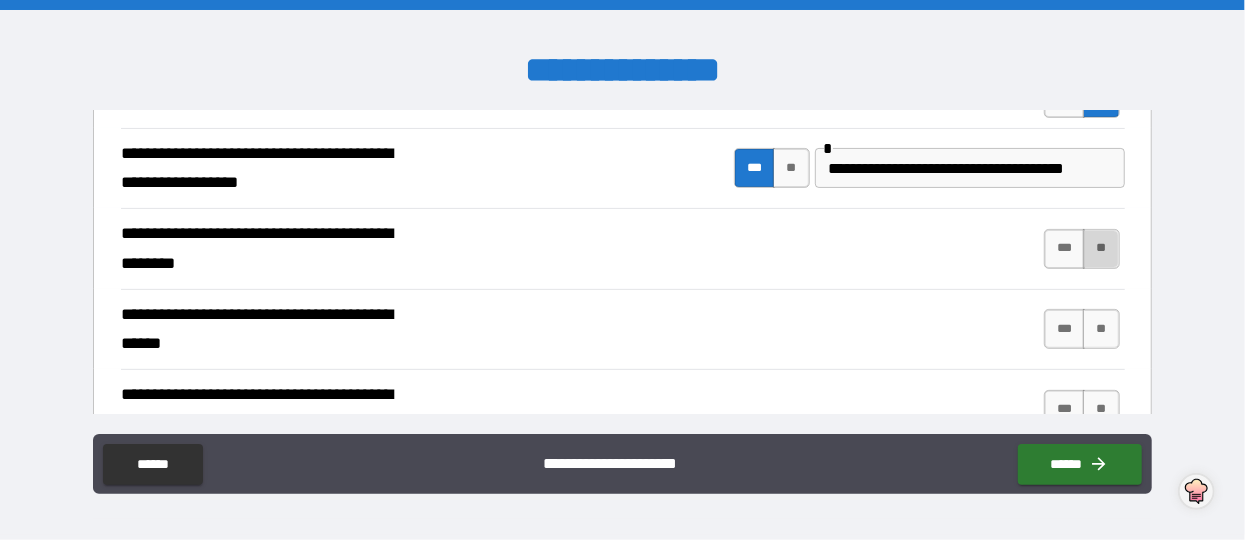 click on "**" at bounding box center (1101, 249) 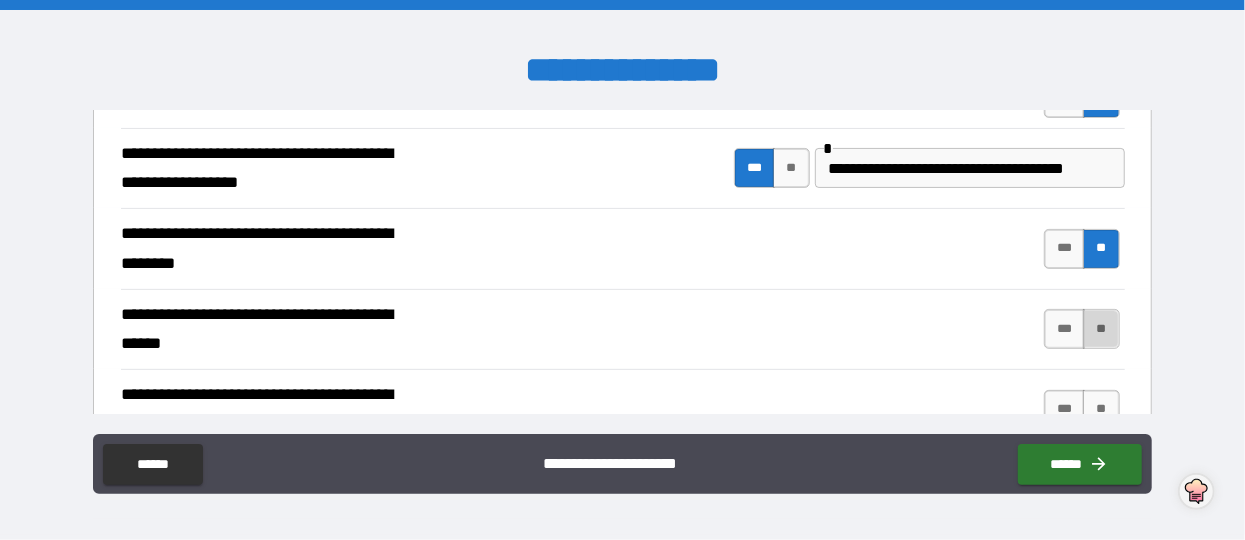 click on "**" at bounding box center (1101, 329) 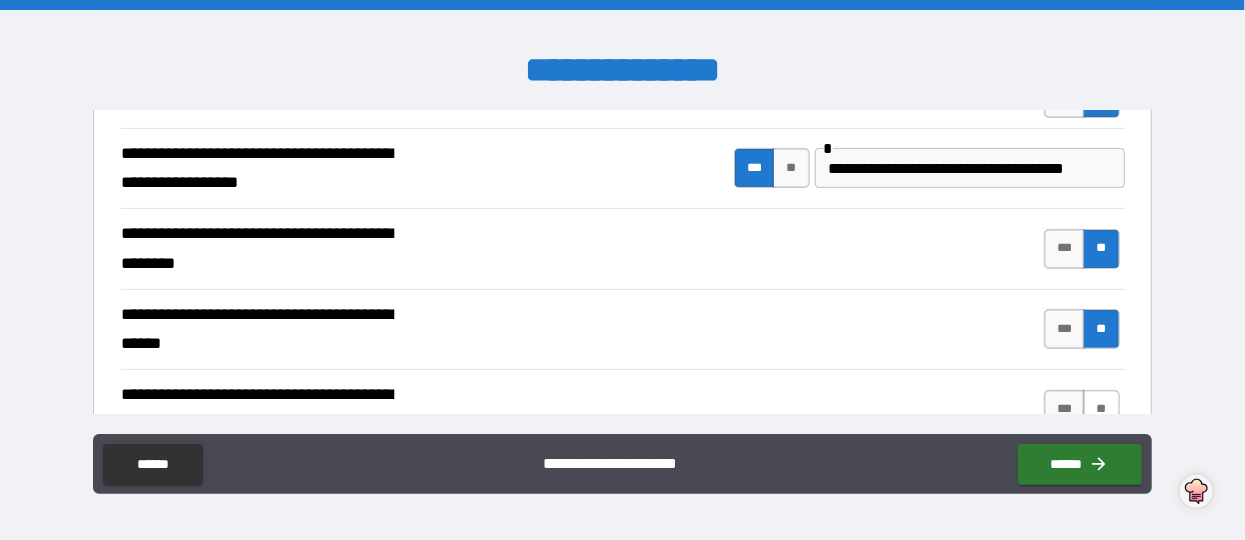 click on "**" at bounding box center [1101, 410] 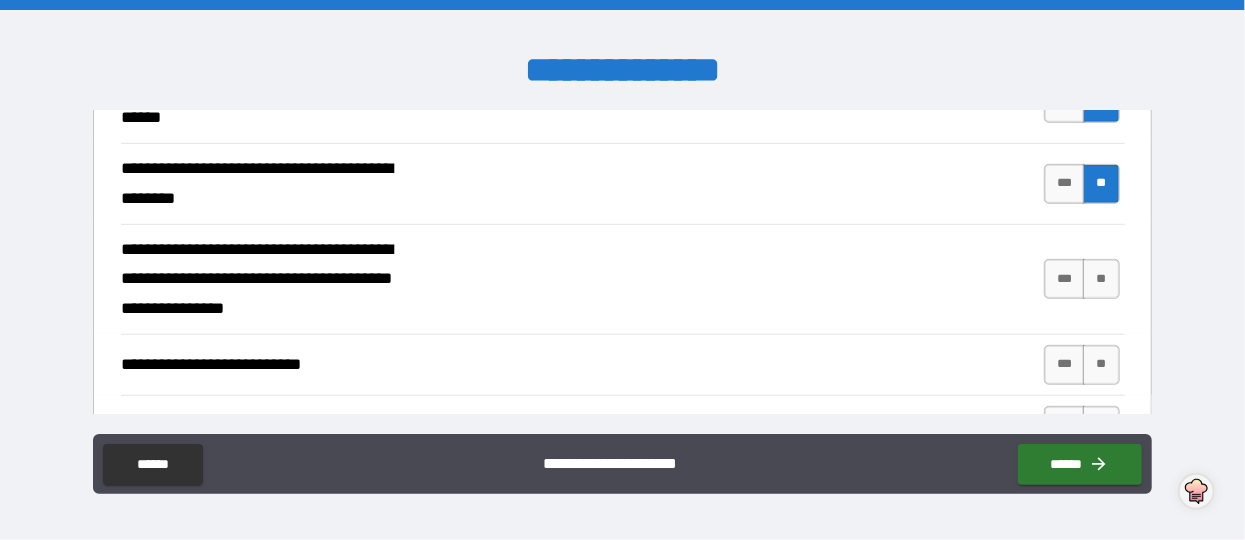 scroll, scrollTop: 520, scrollLeft: 0, axis: vertical 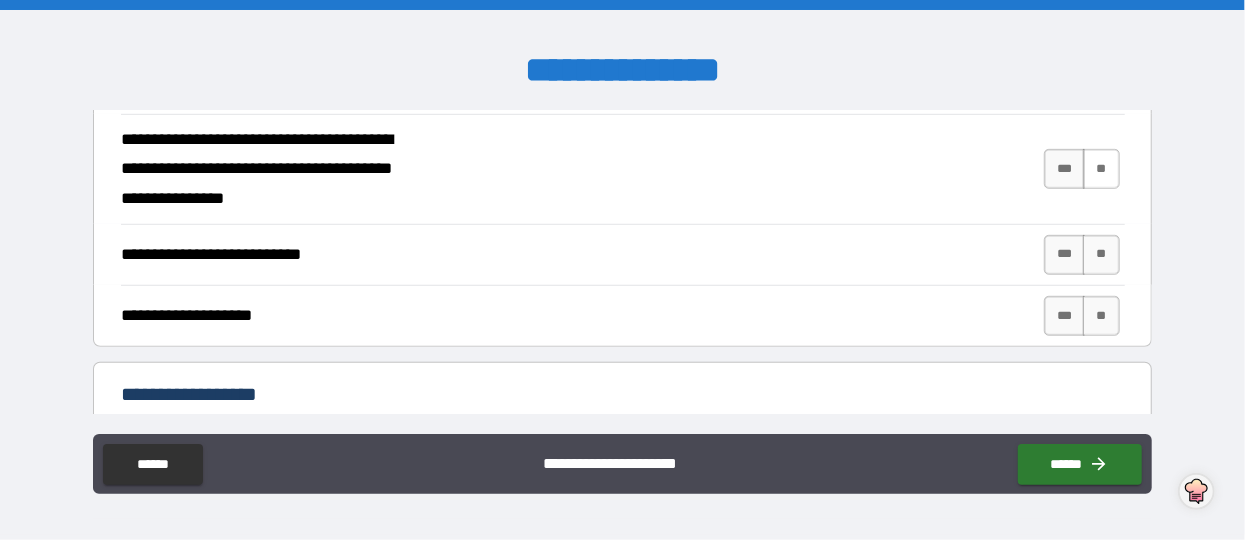 click on "**" at bounding box center [1101, 169] 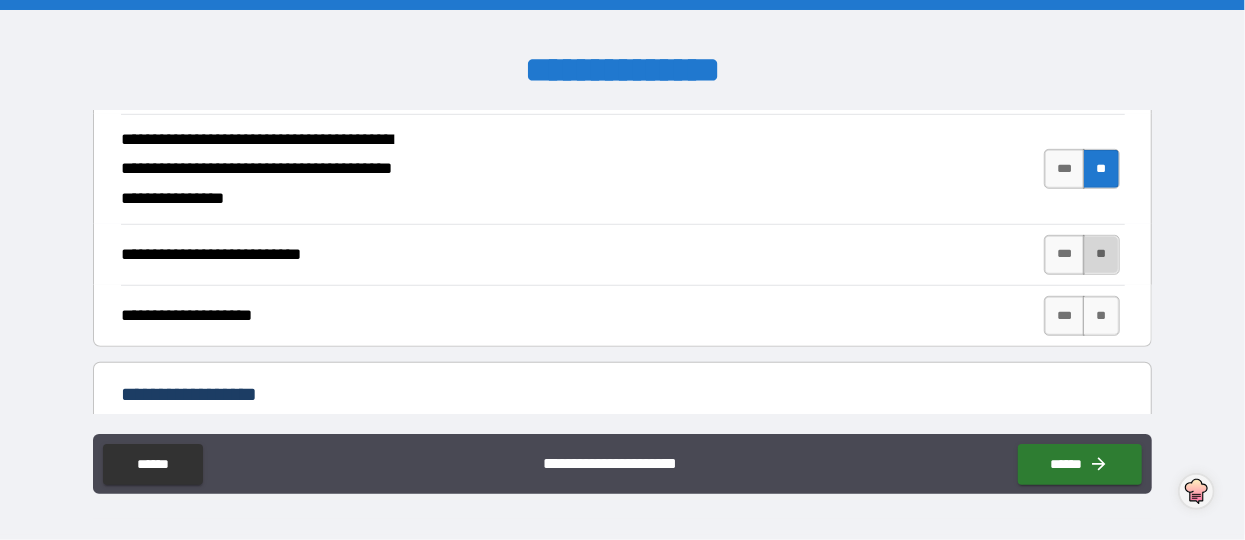 click on "**" at bounding box center (1101, 255) 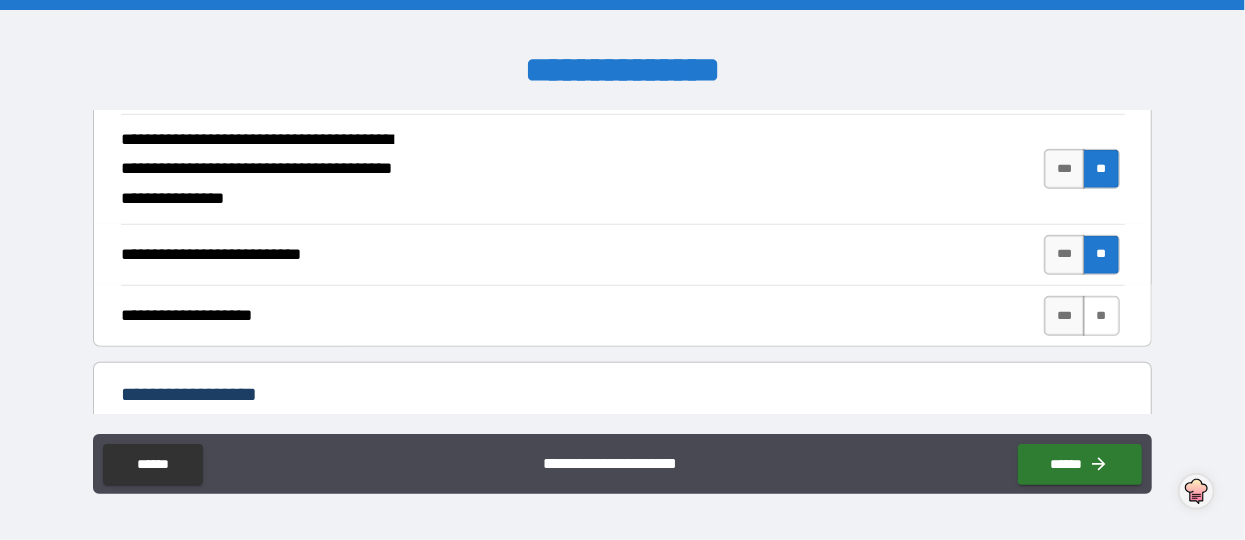 click on "**" at bounding box center [1101, 316] 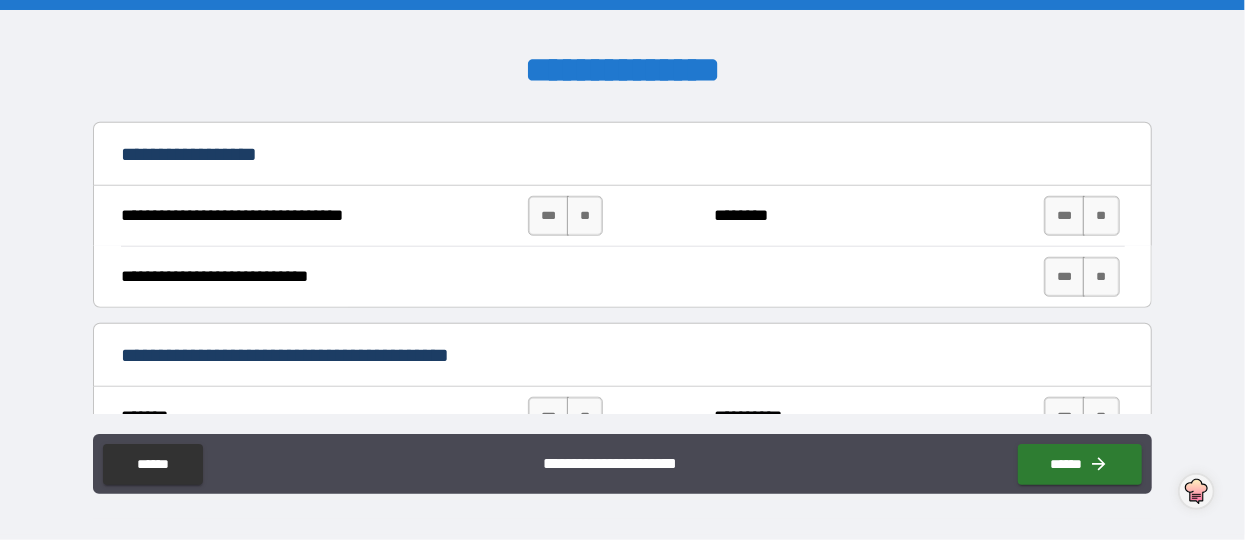 scroll, scrollTop: 860, scrollLeft: 0, axis: vertical 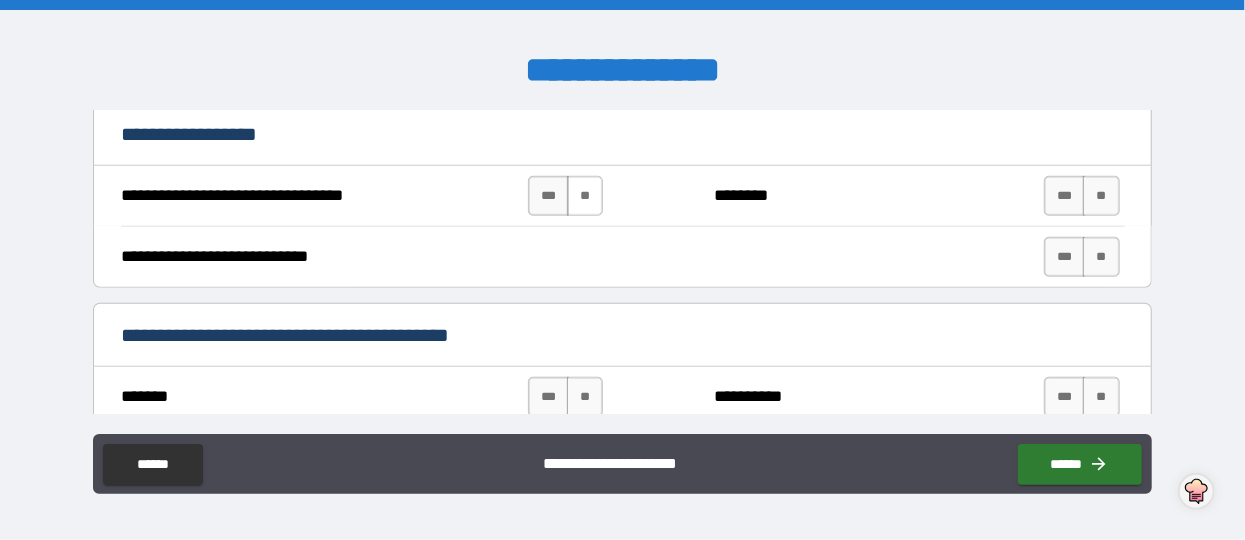 click on "**" at bounding box center [585, 196] 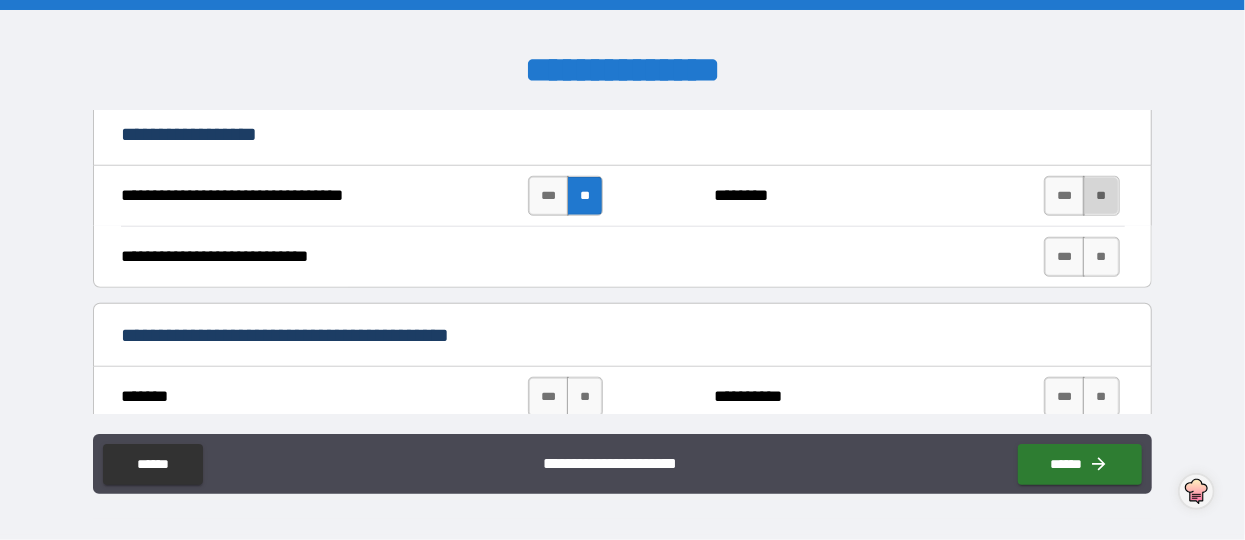 click on "**" at bounding box center (1101, 196) 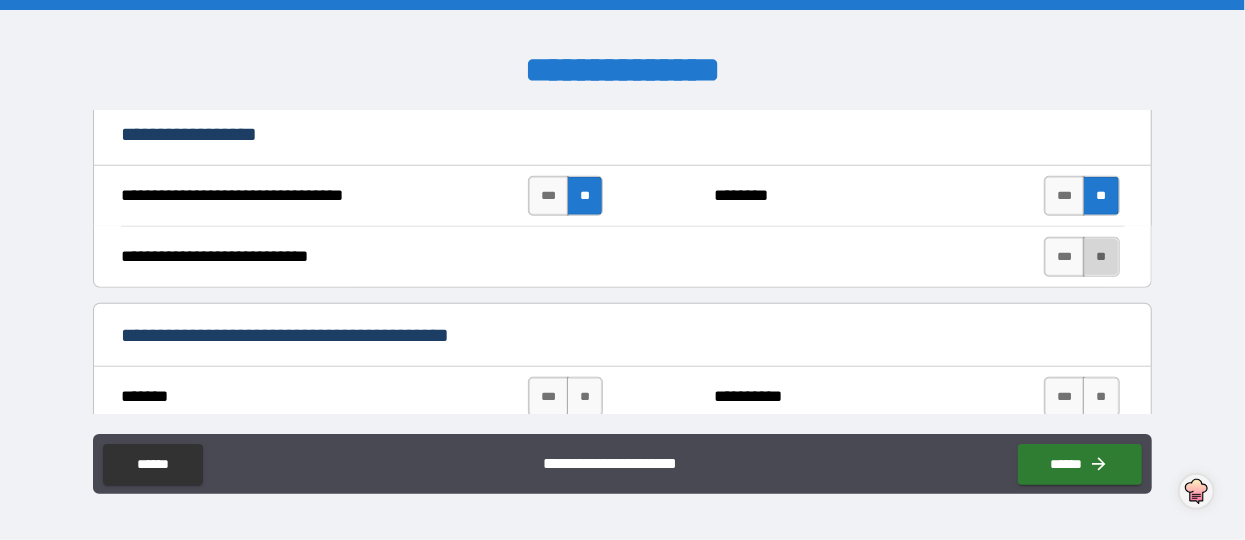 click on "**" at bounding box center [1101, 257] 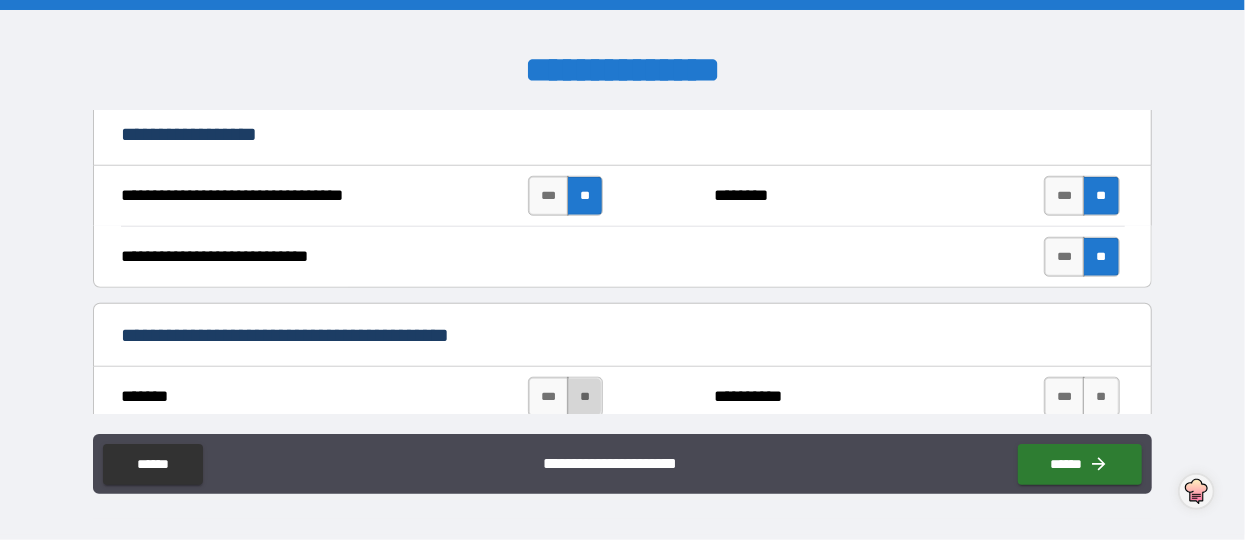 click on "**" at bounding box center [585, 397] 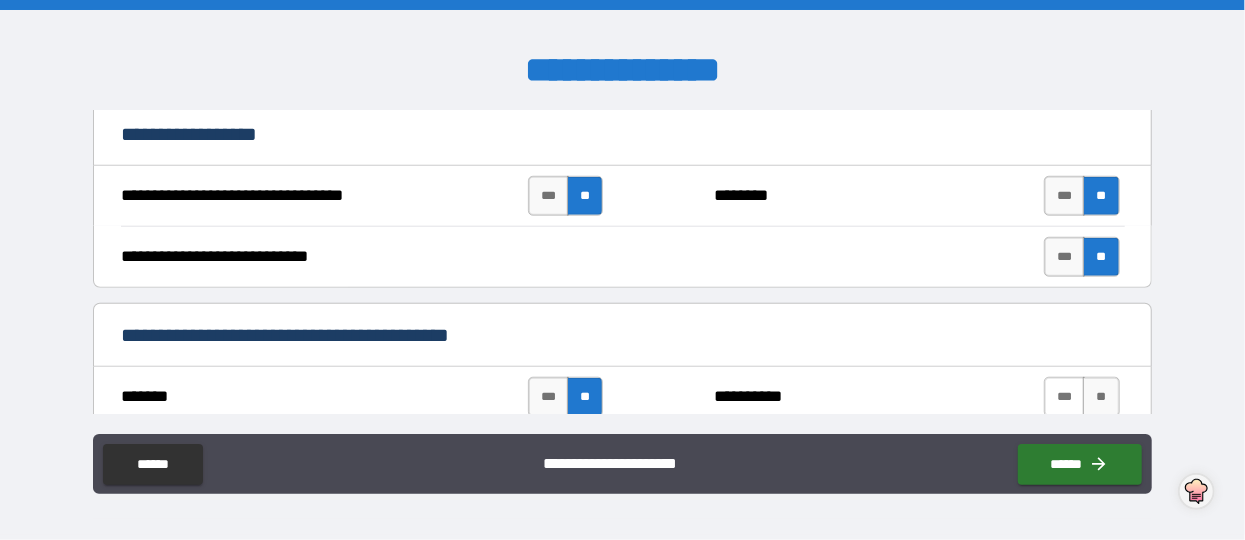 click on "***" at bounding box center [1065, 397] 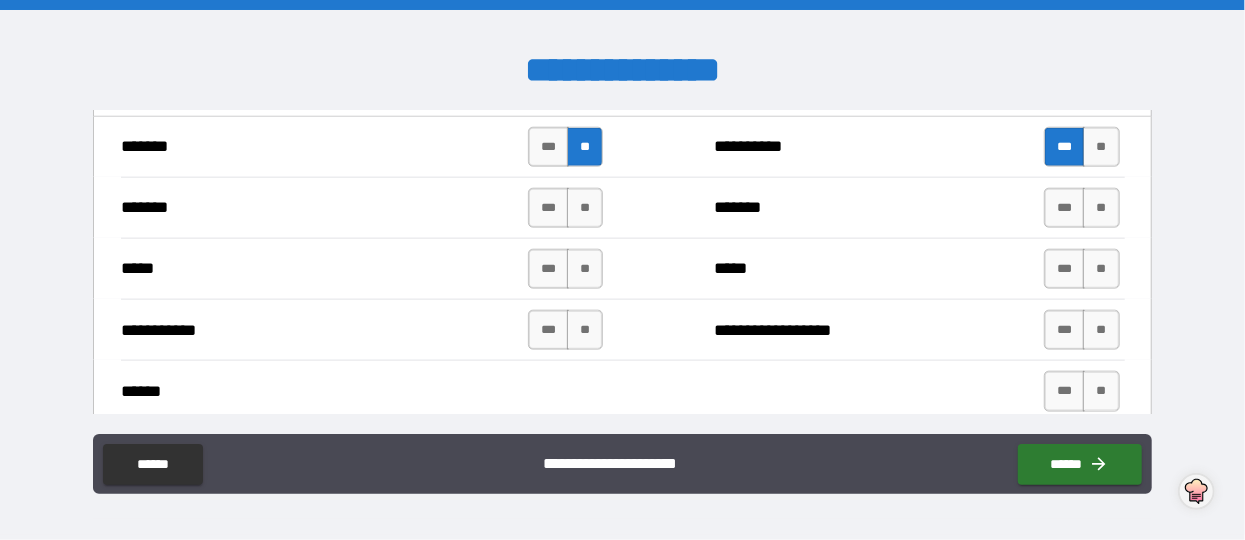 scroll, scrollTop: 1100, scrollLeft: 0, axis: vertical 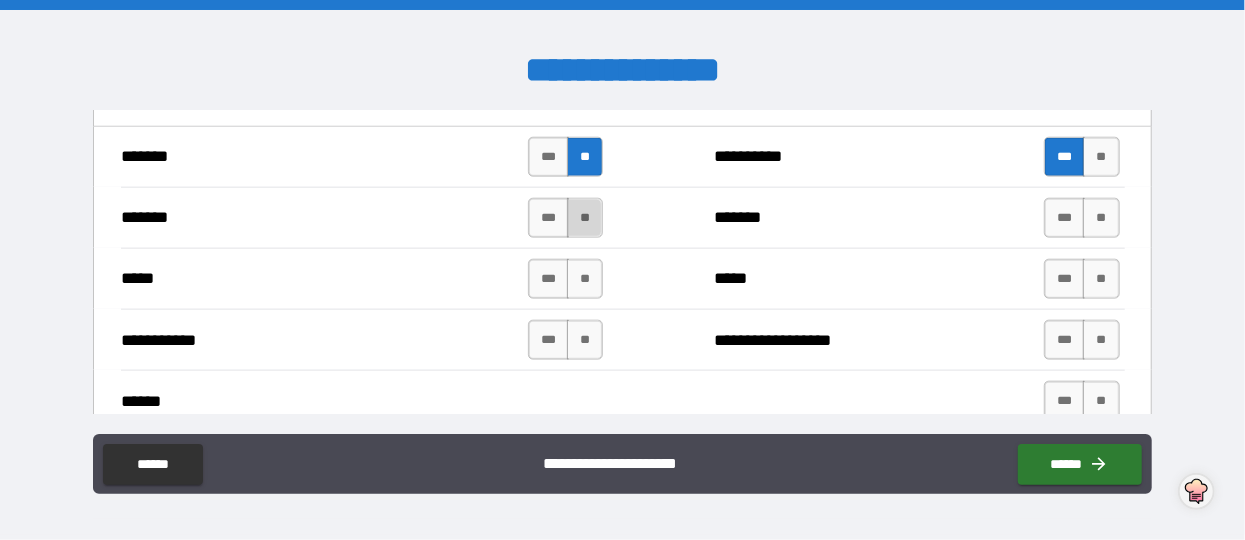 click on "**" at bounding box center (585, 218) 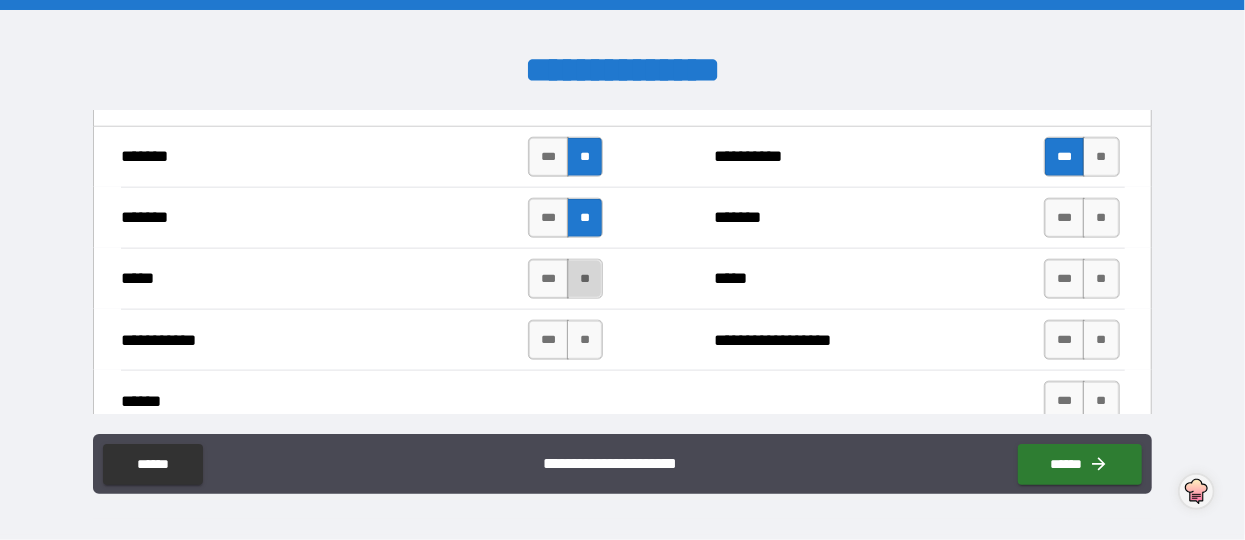 click on "**" at bounding box center [585, 279] 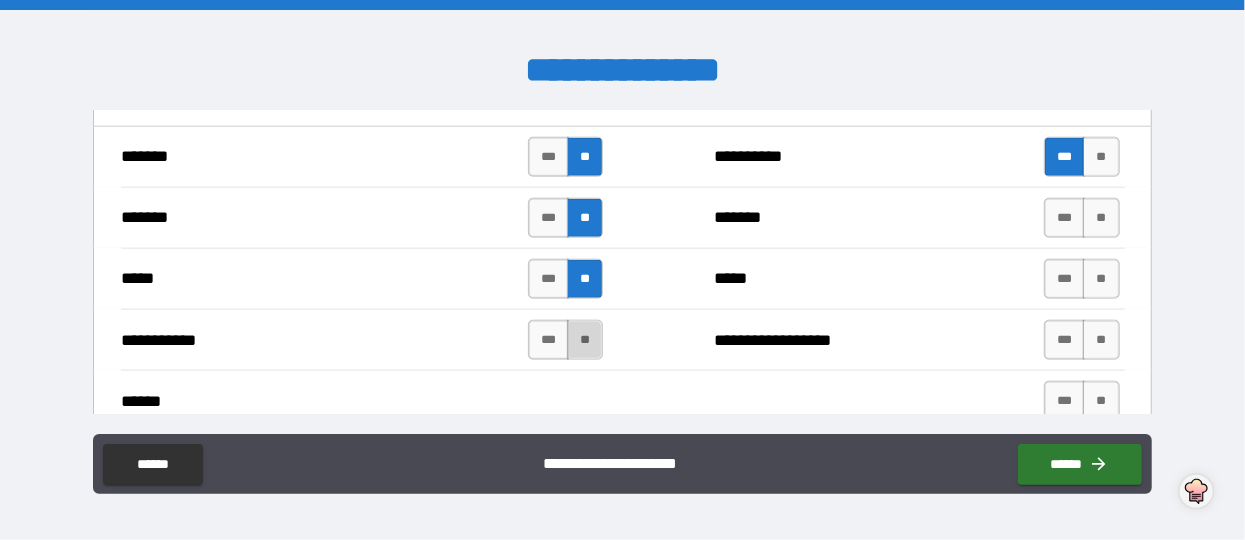click on "**" at bounding box center [585, 340] 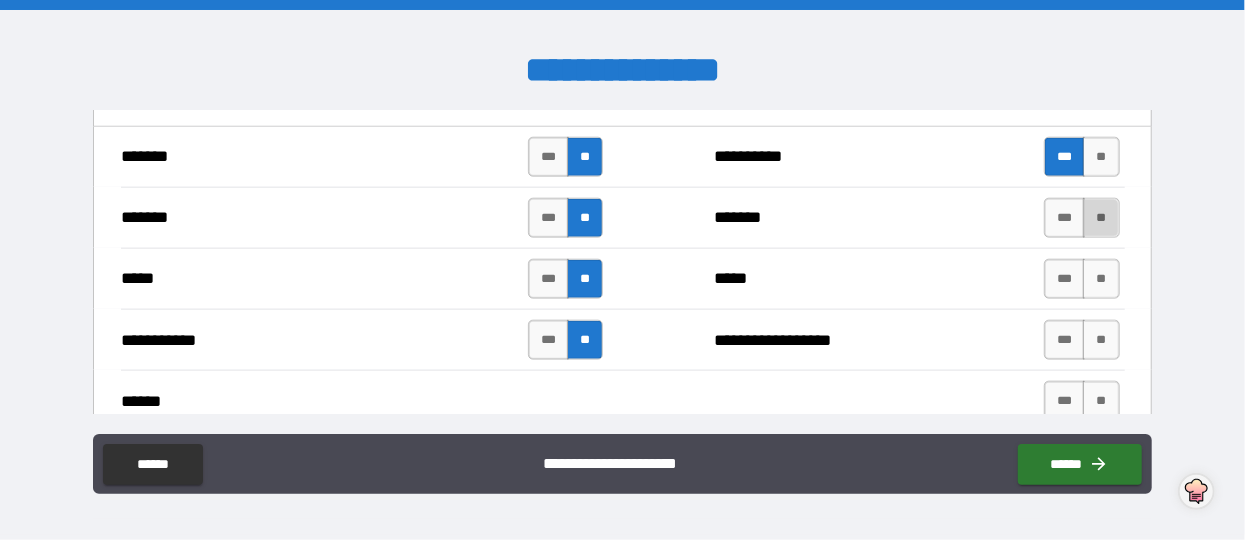 click on "**" at bounding box center (1101, 218) 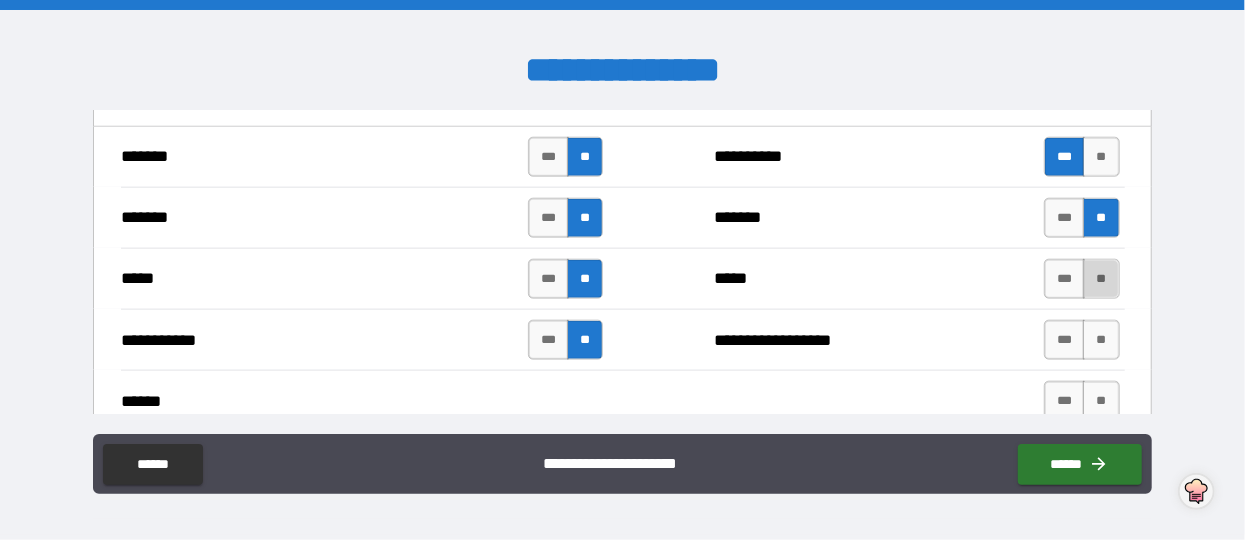 click on "**" at bounding box center [1101, 279] 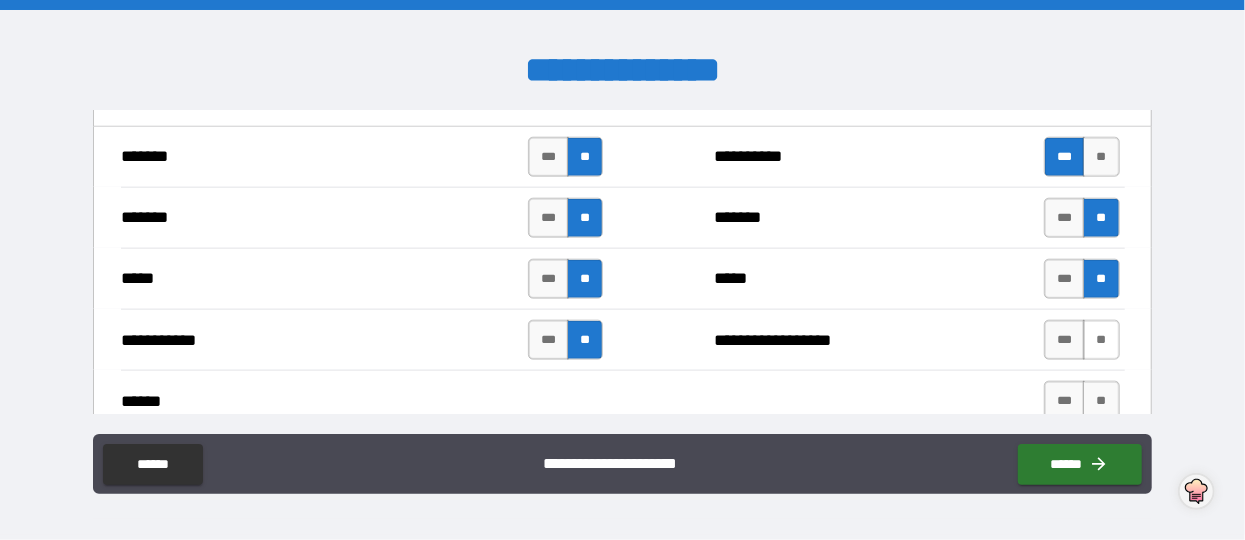 click on "**" at bounding box center [1101, 340] 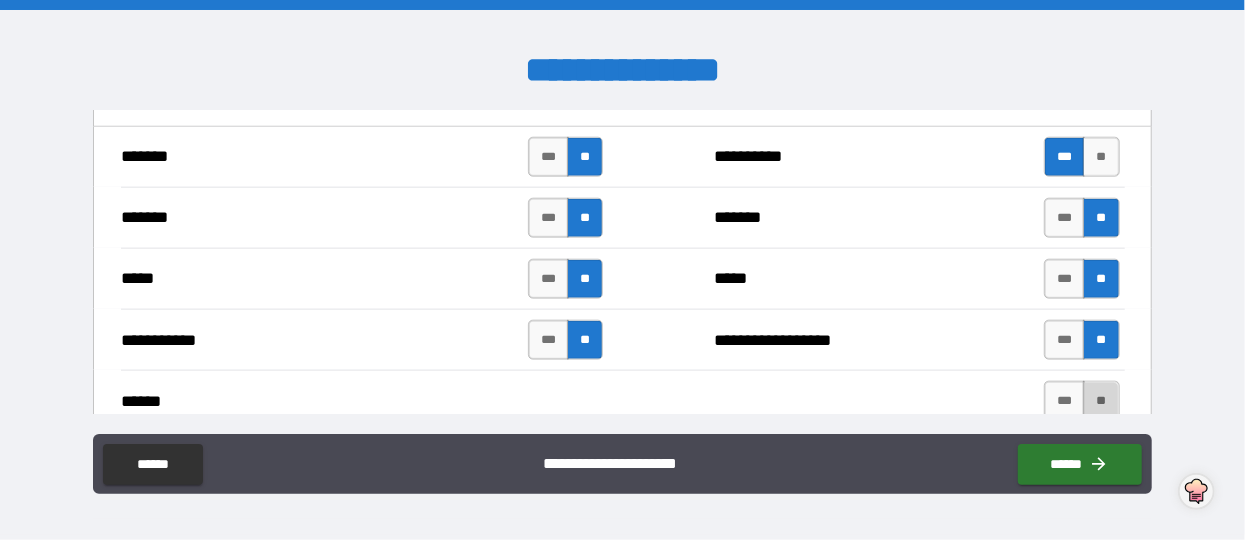 click on "**" at bounding box center [1101, 401] 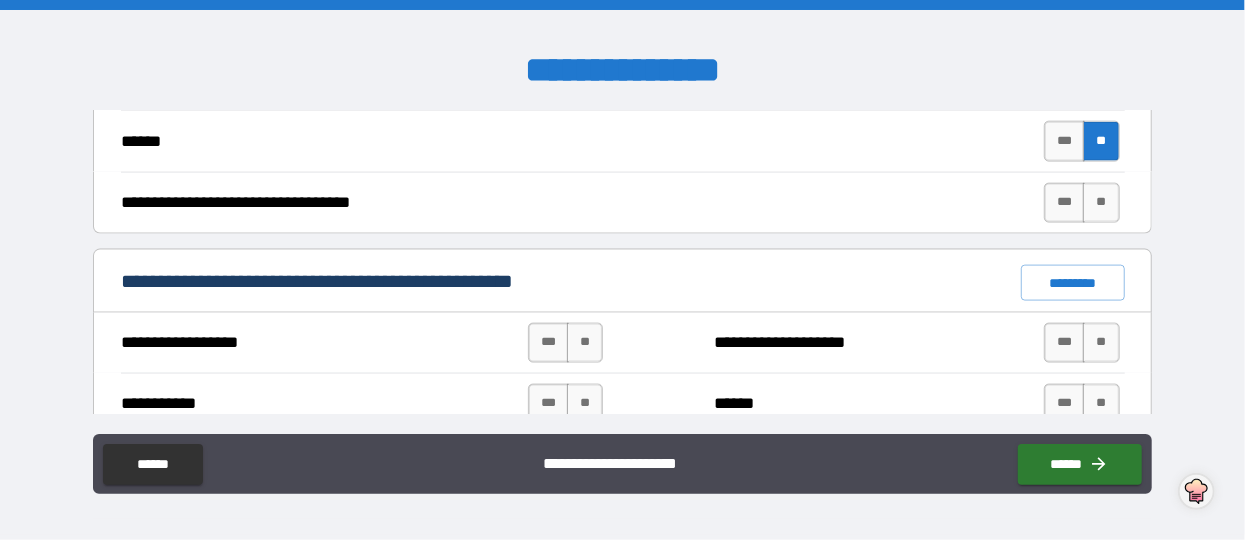 scroll, scrollTop: 1390, scrollLeft: 0, axis: vertical 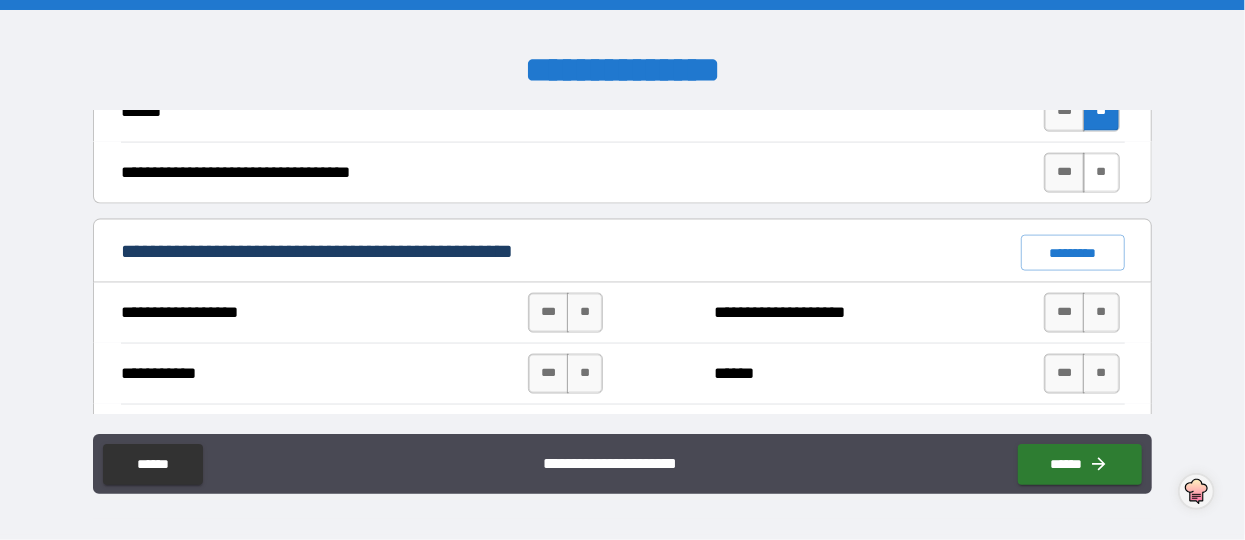click on "**" at bounding box center (1101, 173) 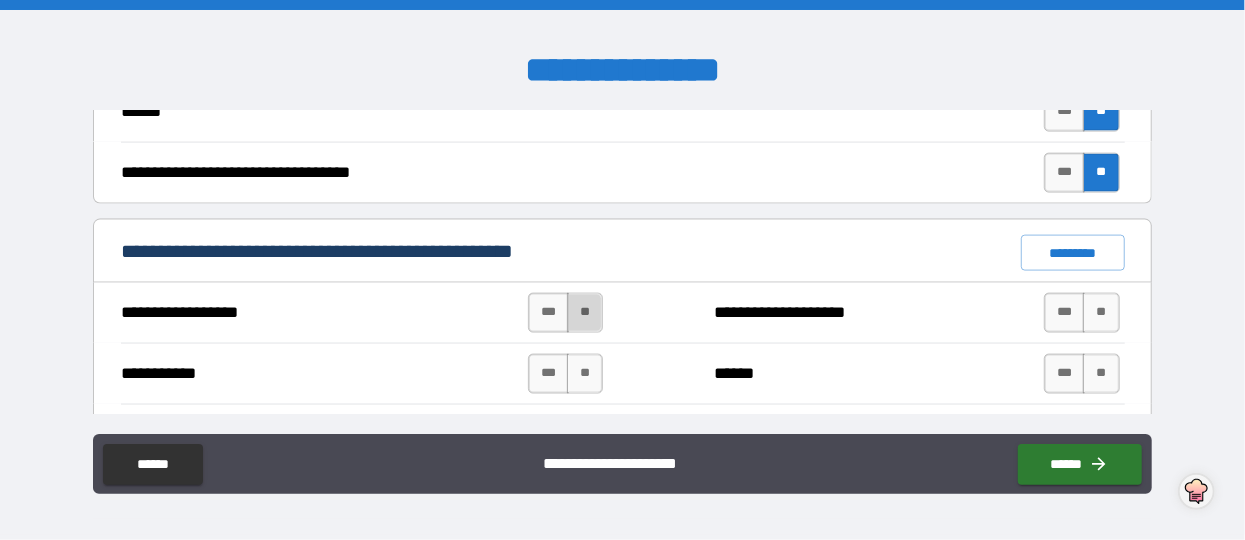 click on "**" at bounding box center [585, 313] 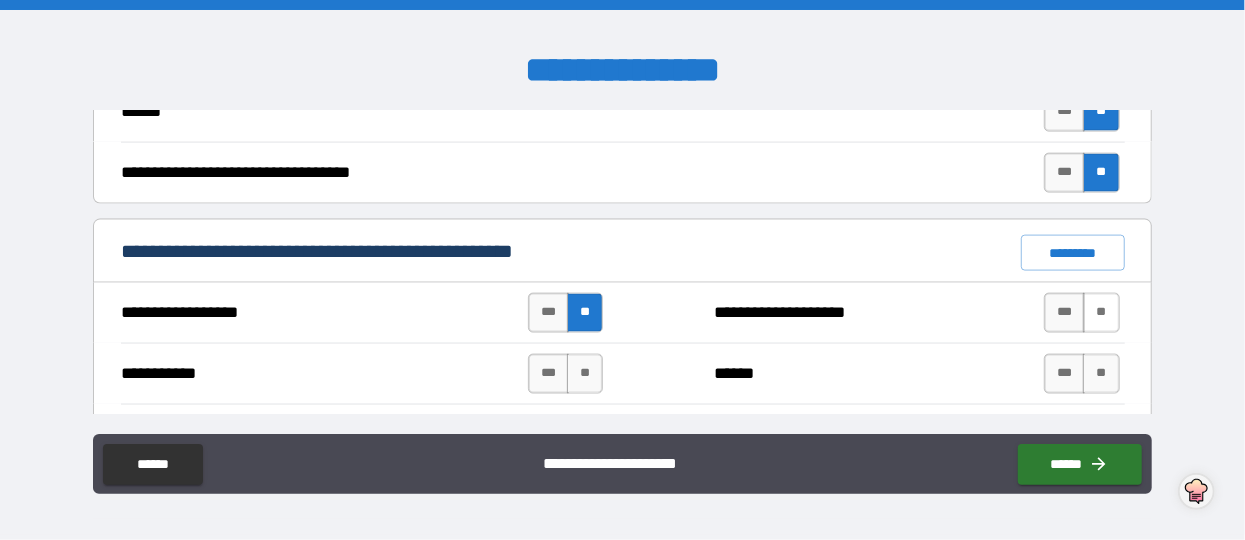 click on "**" at bounding box center [1101, 313] 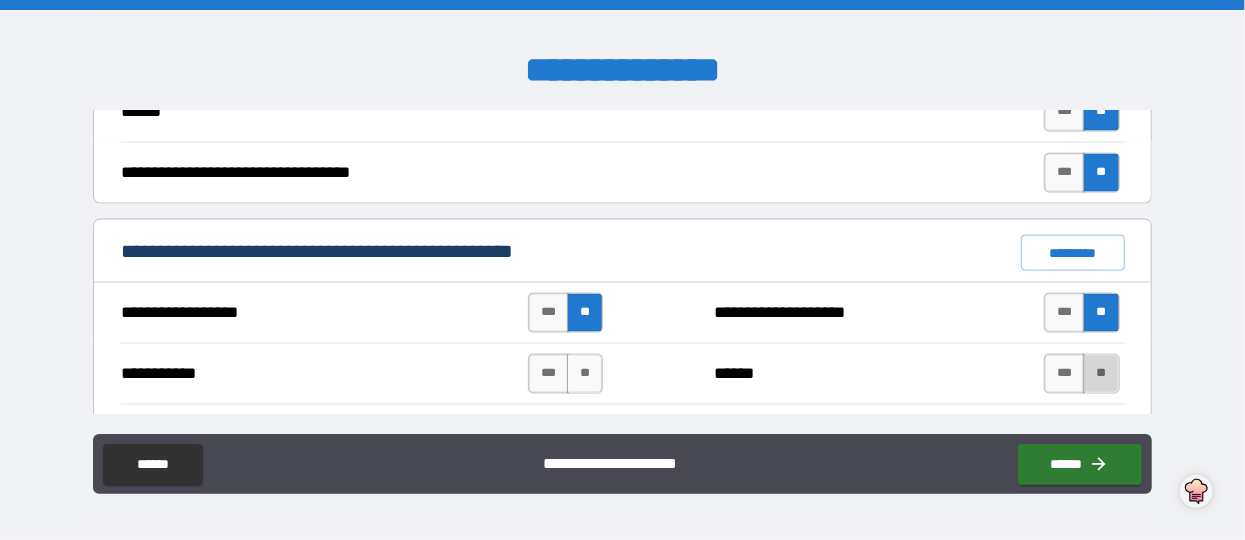 click on "**" at bounding box center (1101, 374) 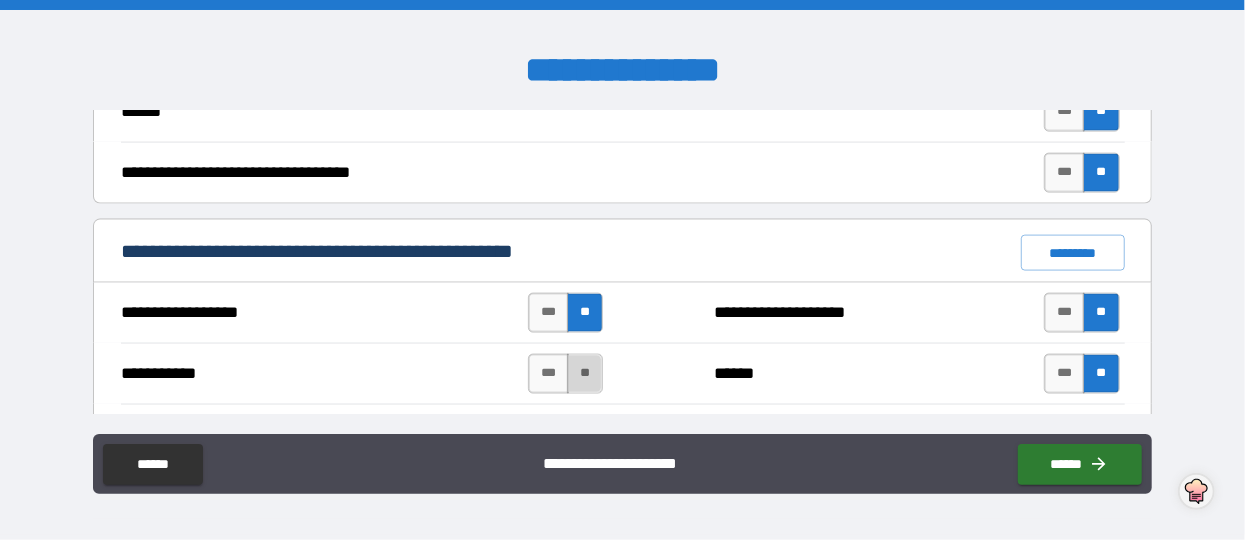 click on "**" at bounding box center [585, 374] 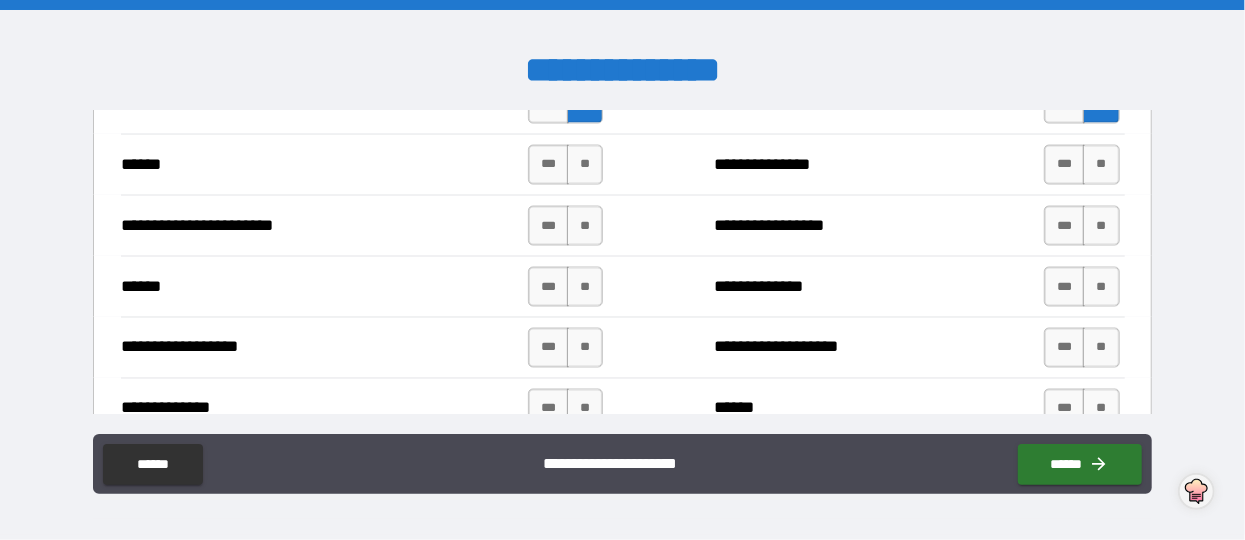 scroll, scrollTop: 1670, scrollLeft: 0, axis: vertical 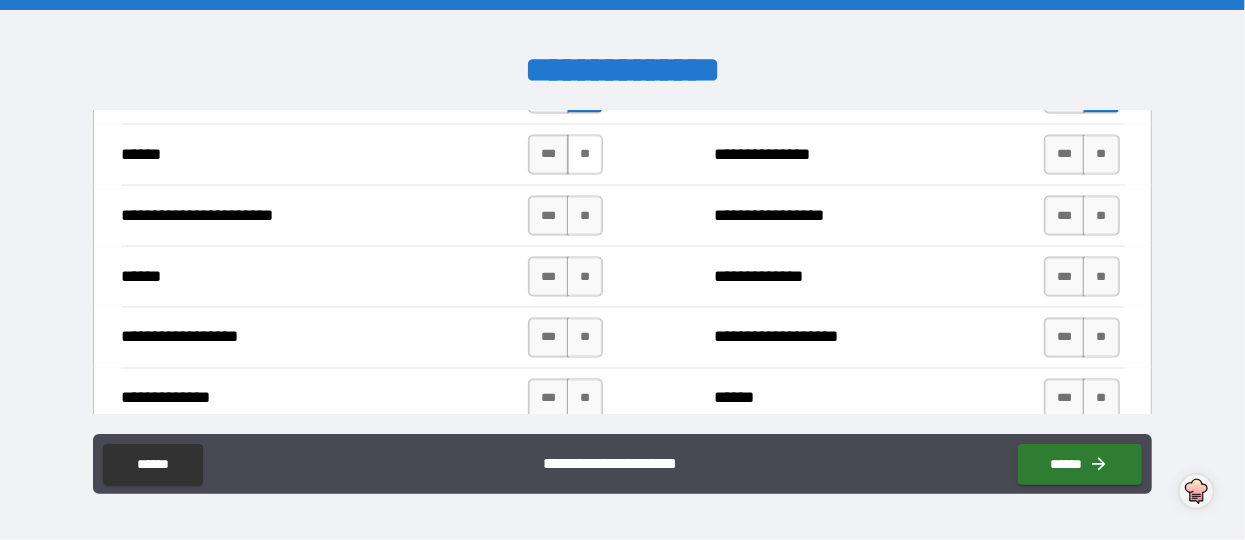 click on "**" at bounding box center [585, 155] 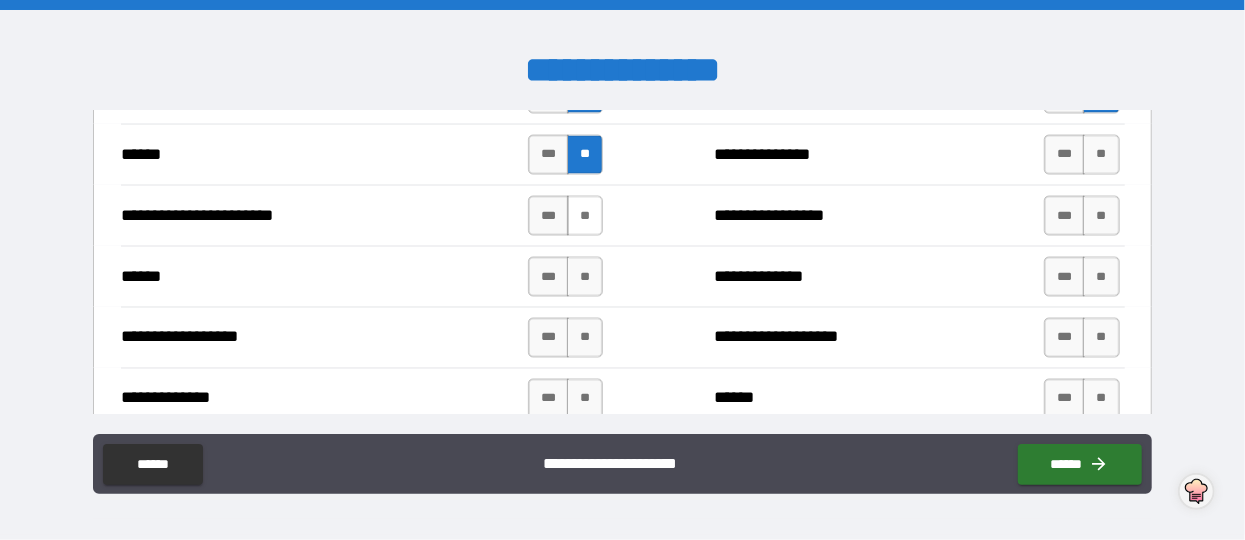 click on "**" at bounding box center [585, 216] 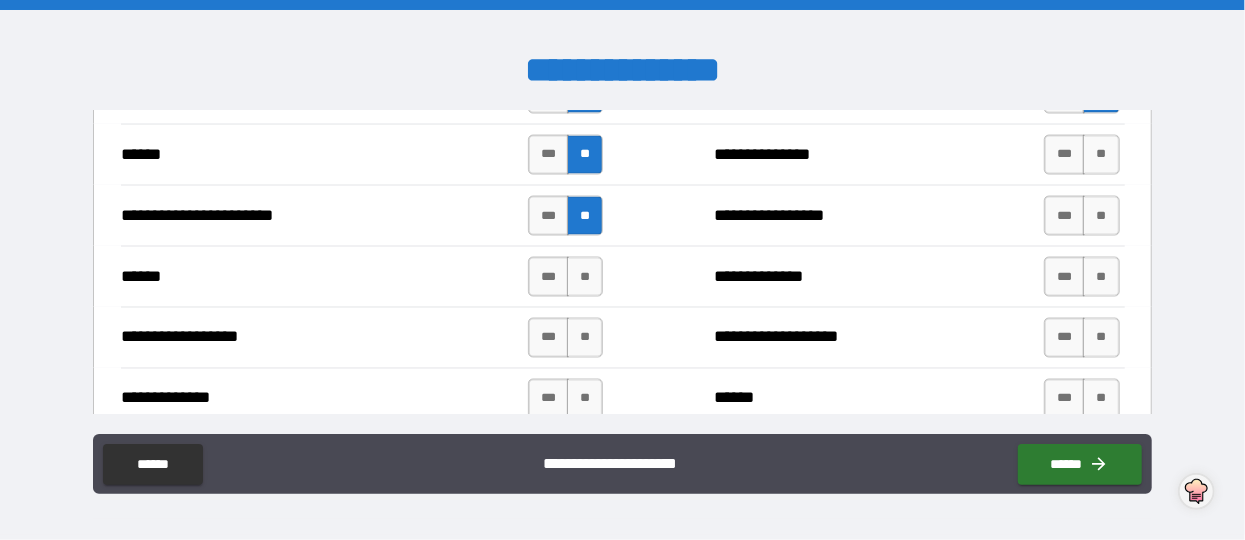 click on "**********" at bounding box center (623, 276) 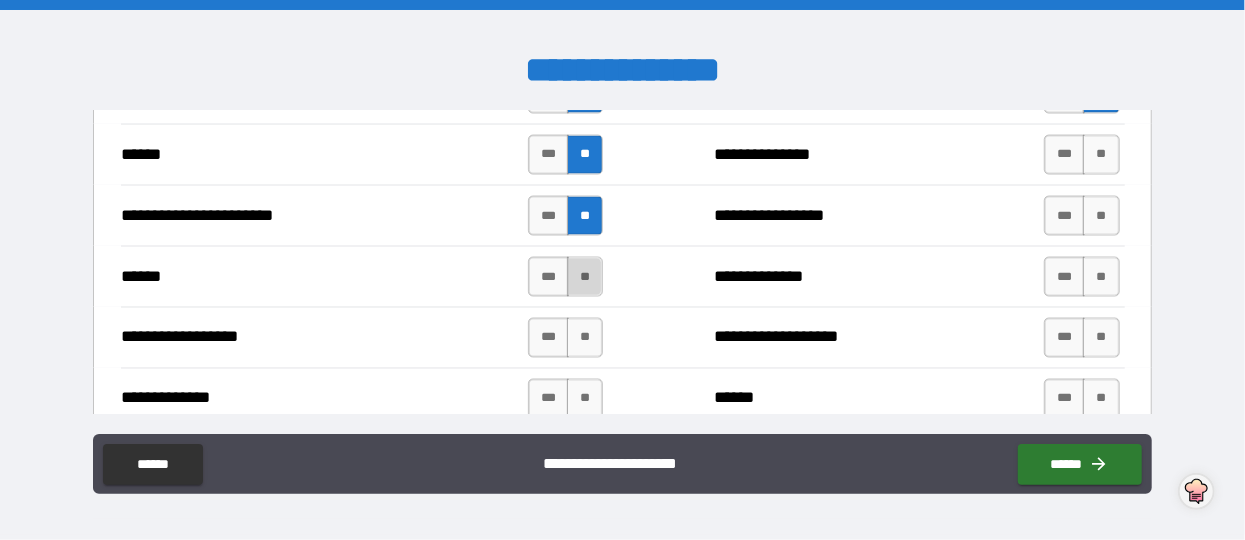 click on "**" at bounding box center (585, 277) 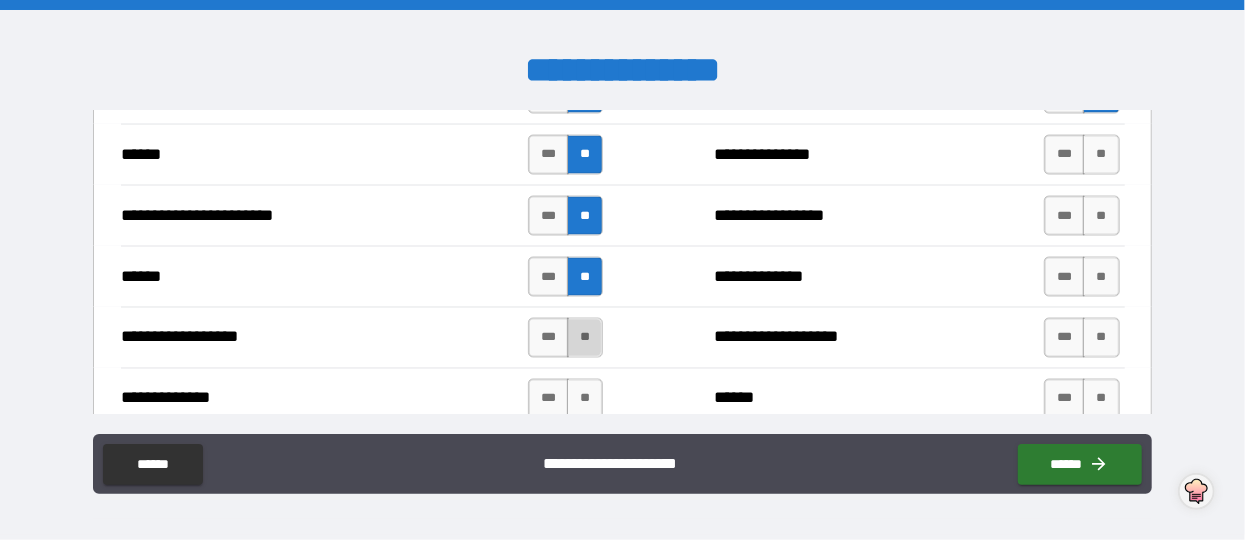click on "**" at bounding box center [585, 338] 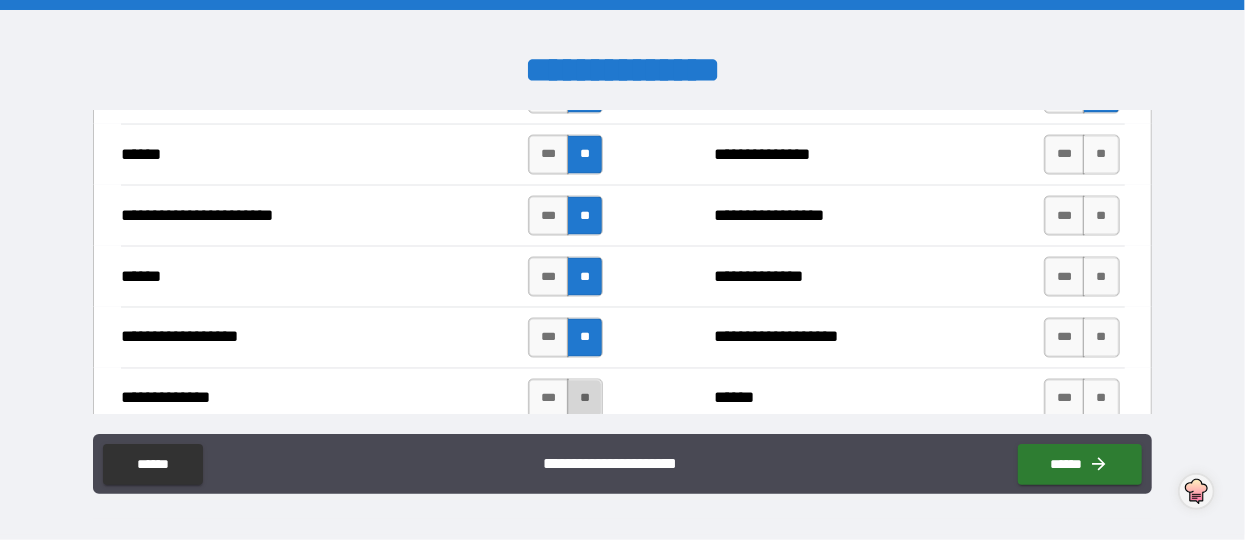 click on "**" at bounding box center [585, 399] 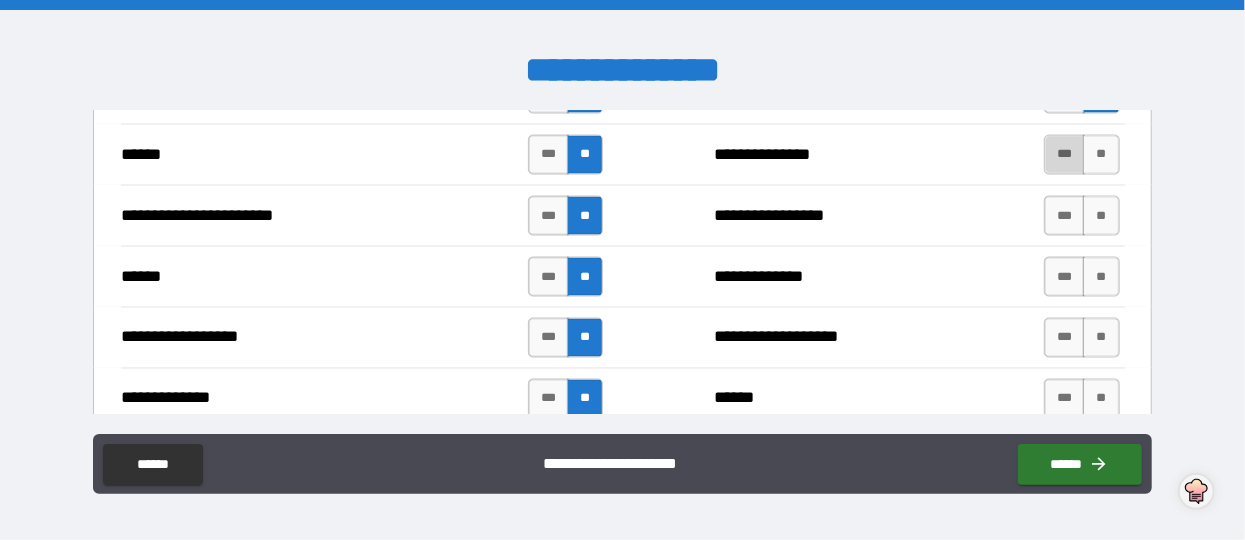 click on "***" at bounding box center [1065, 155] 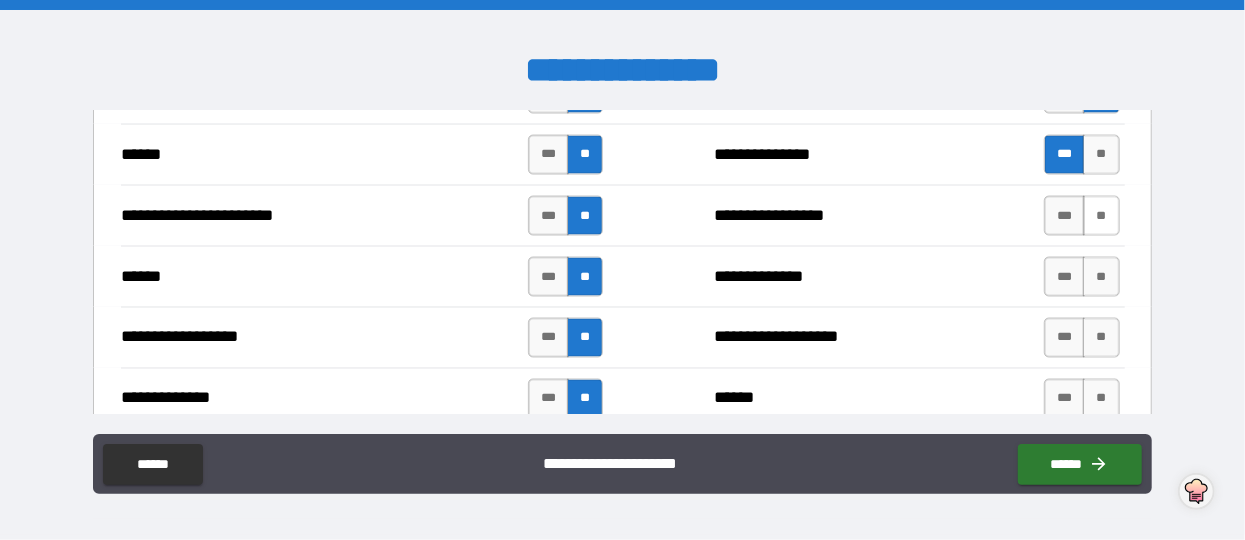 click on "**" at bounding box center [1101, 216] 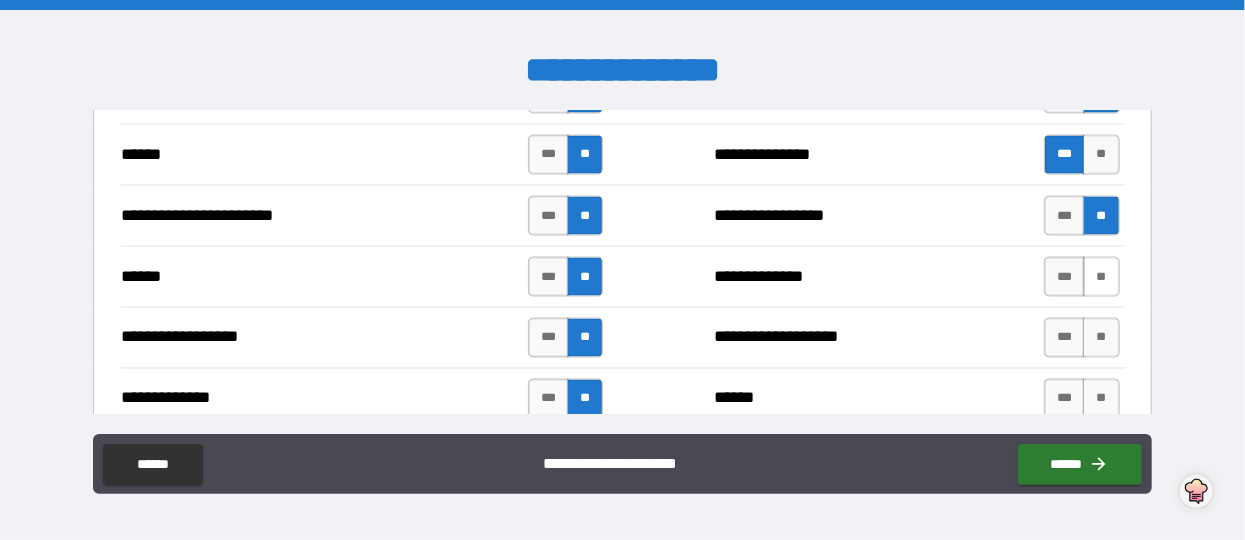click on "**" at bounding box center (1101, 277) 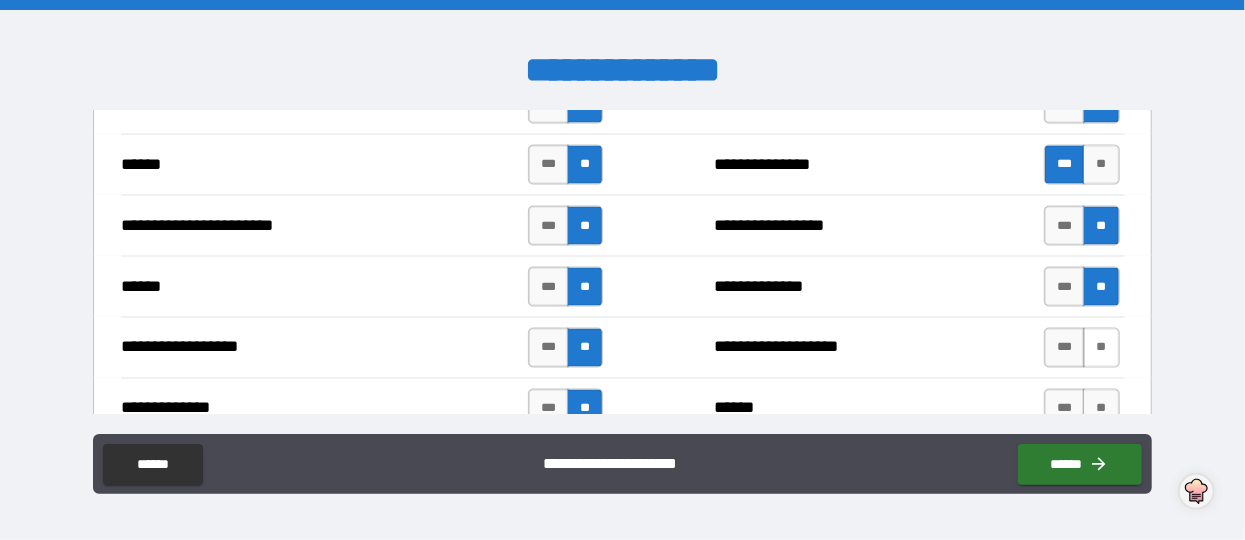 scroll, scrollTop: 1665, scrollLeft: 0, axis: vertical 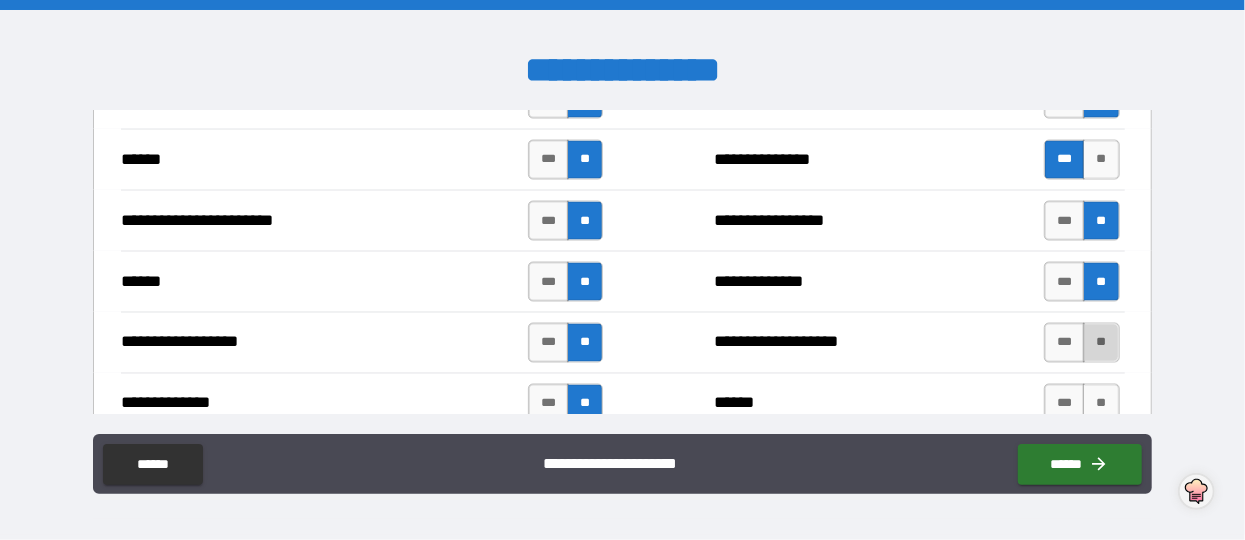 click on "**" at bounding box center (1101, 343) 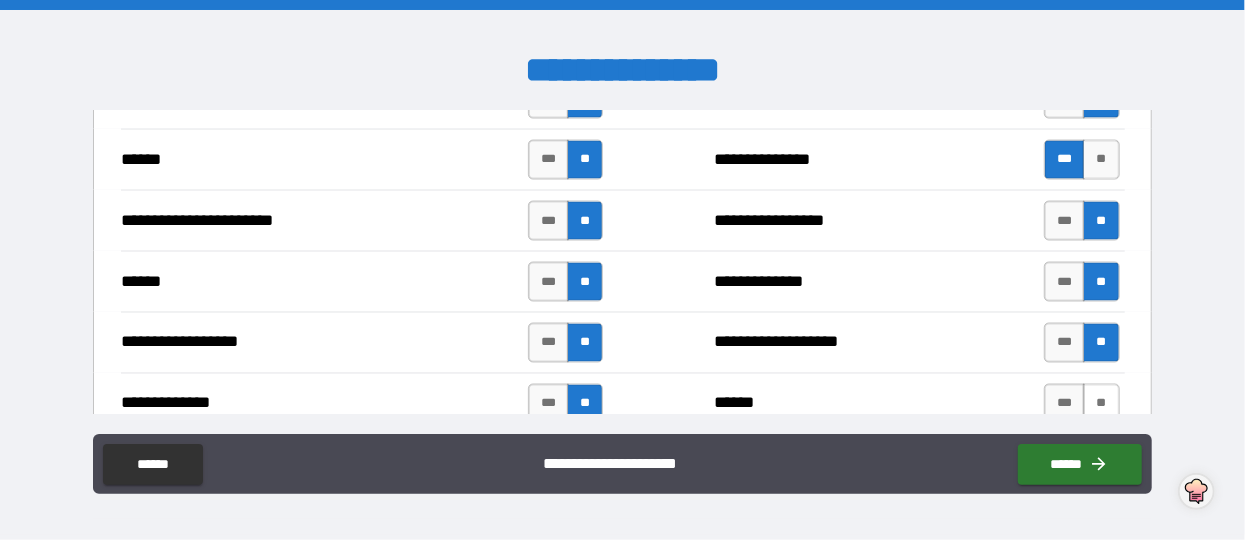 click on "**" at bounding box center (1101, 404) 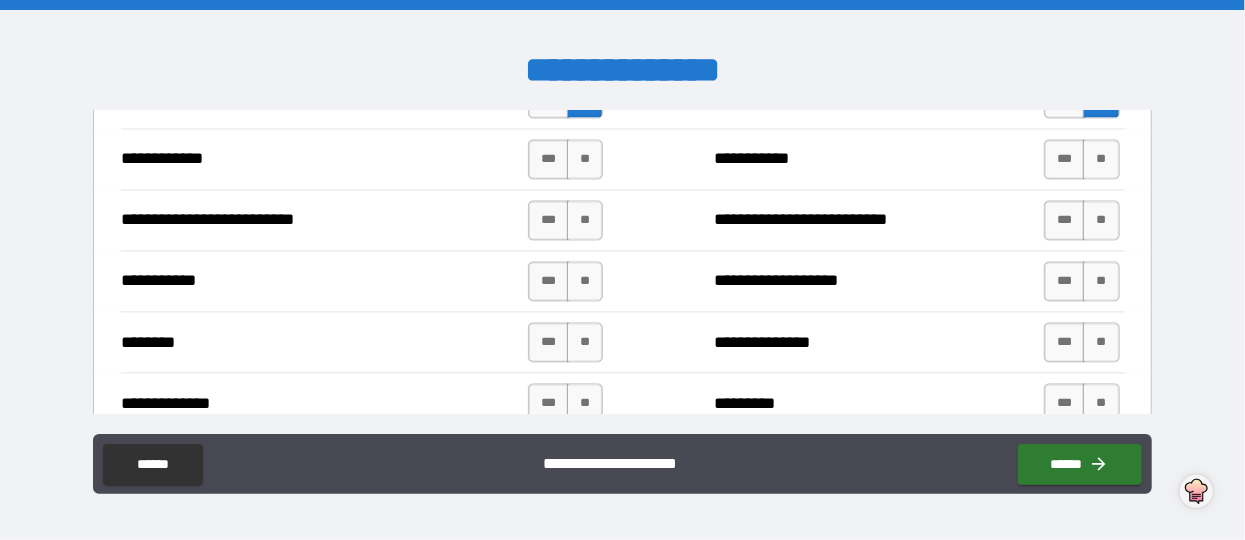 scroll, scrollTop: 1980, scrollLeft: 0, axis: vertical 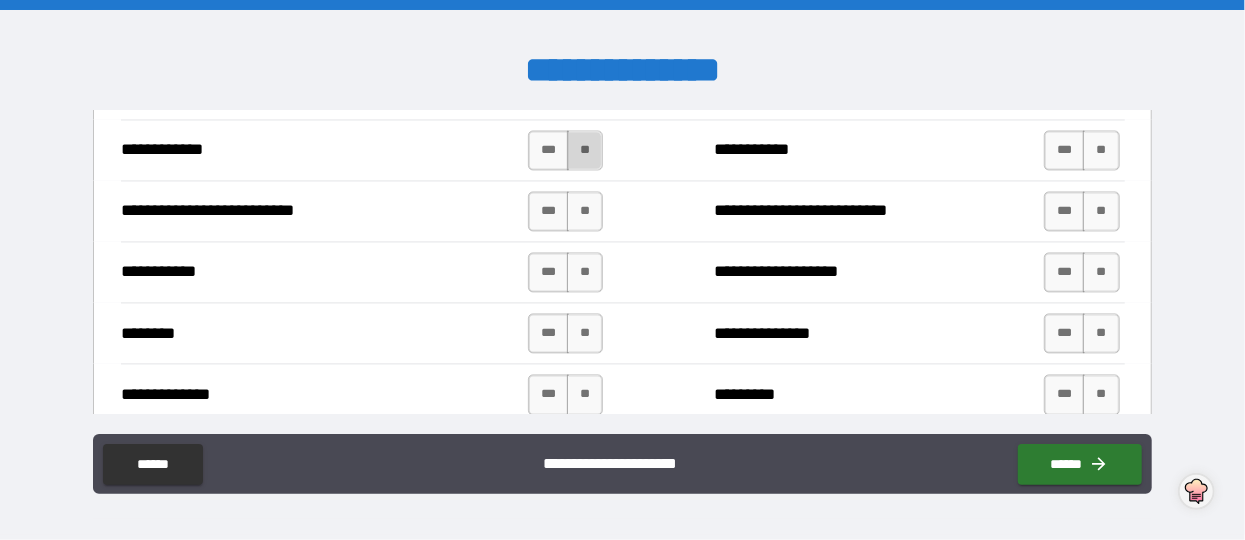 click on "**" at bounding box center [585, 150] 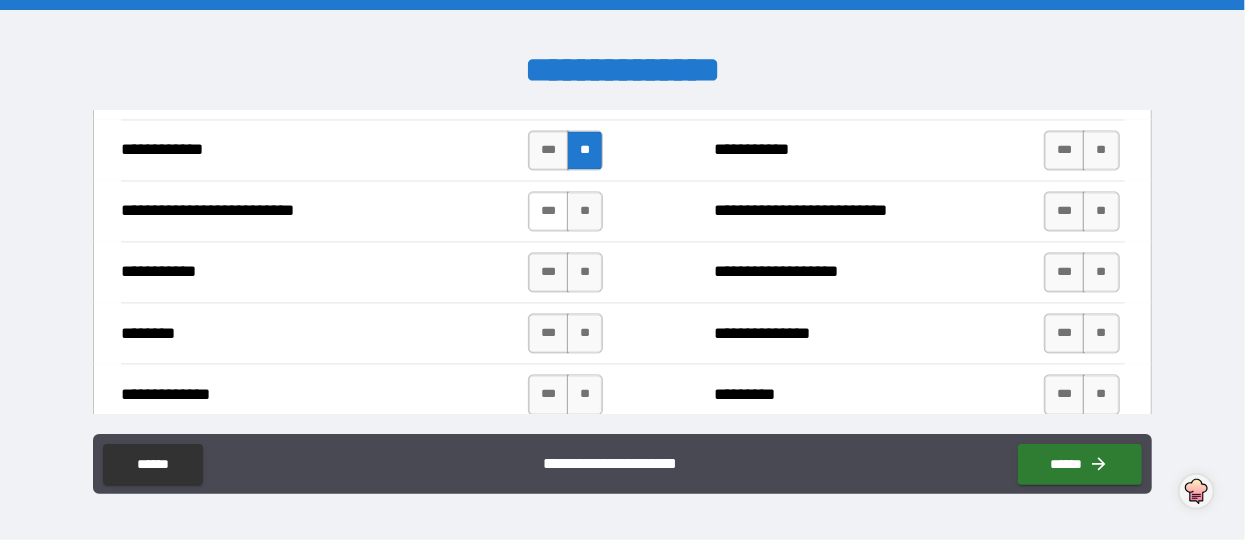click on "***" at bounding box center [549, 211] 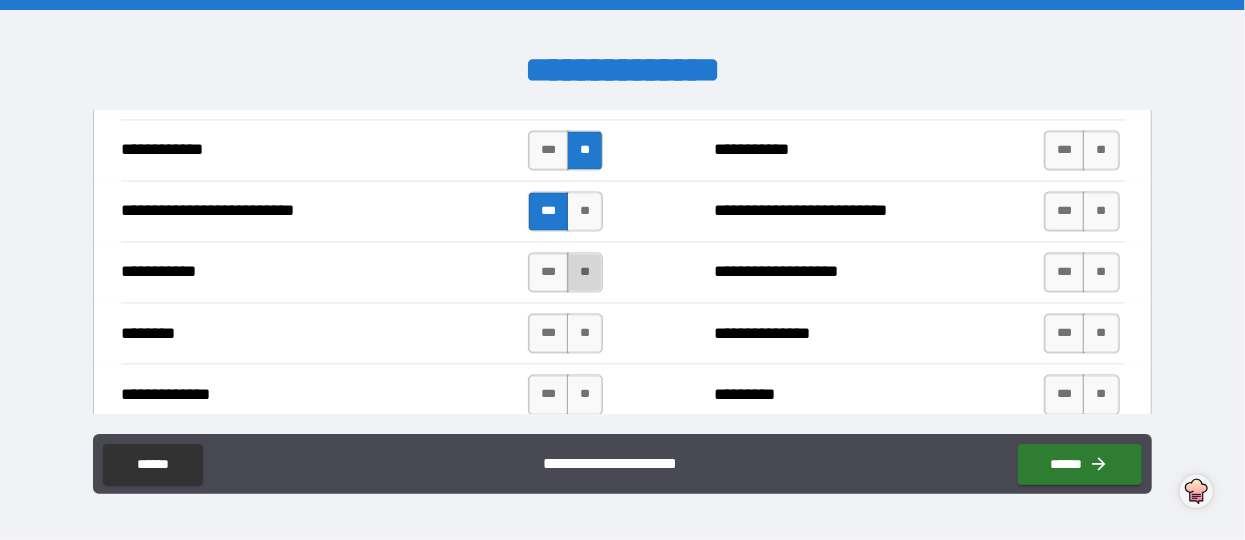 click on "**" at bounding box center [585, 272] 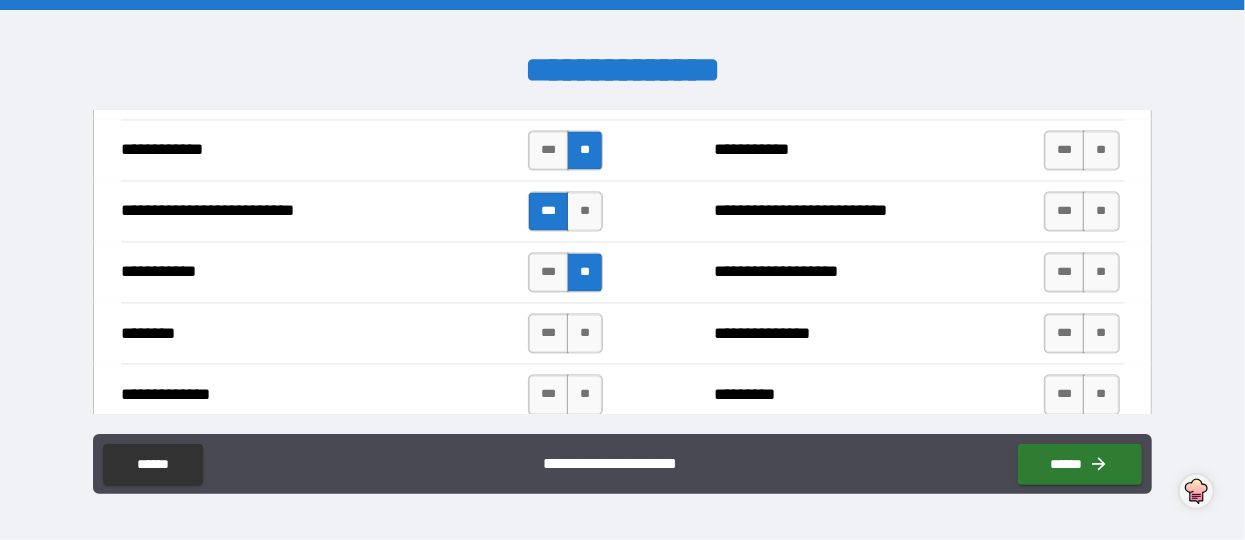 click on "**********" at bounding box center [623, 332] 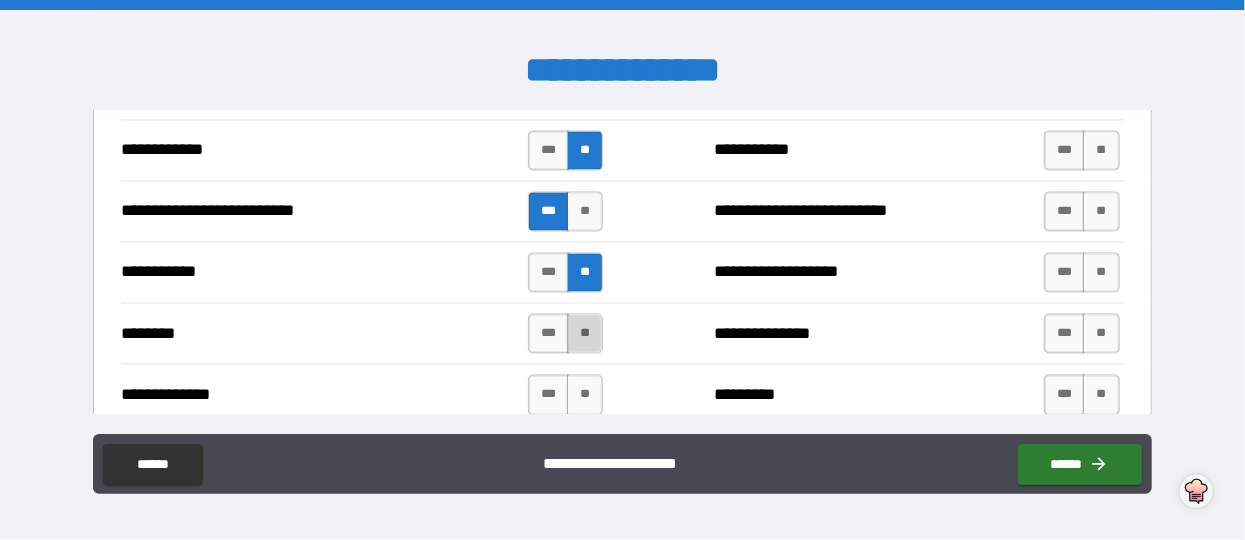 click on "**" at bounding box center [585, 333] 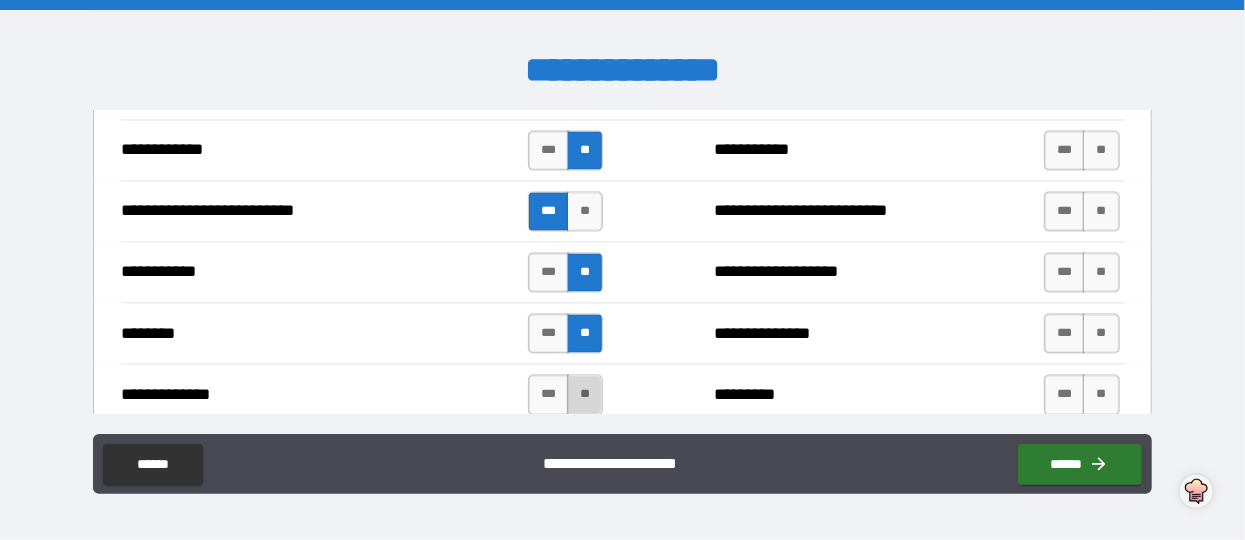 click on "**" at bounding box center (585, 394) 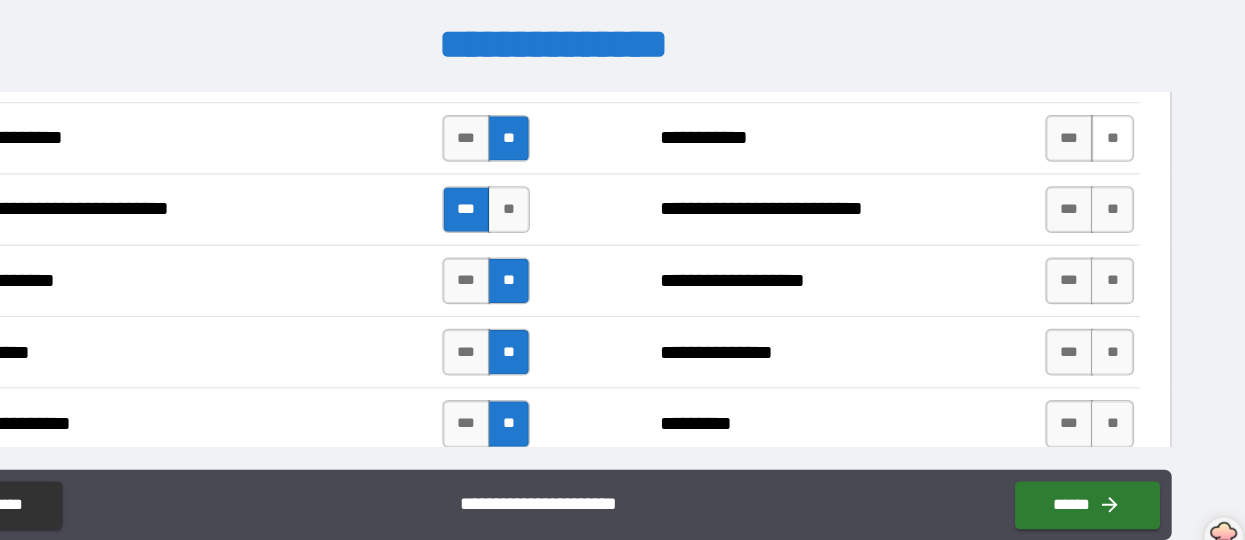click on "**" at bounding box center (1101, 150) 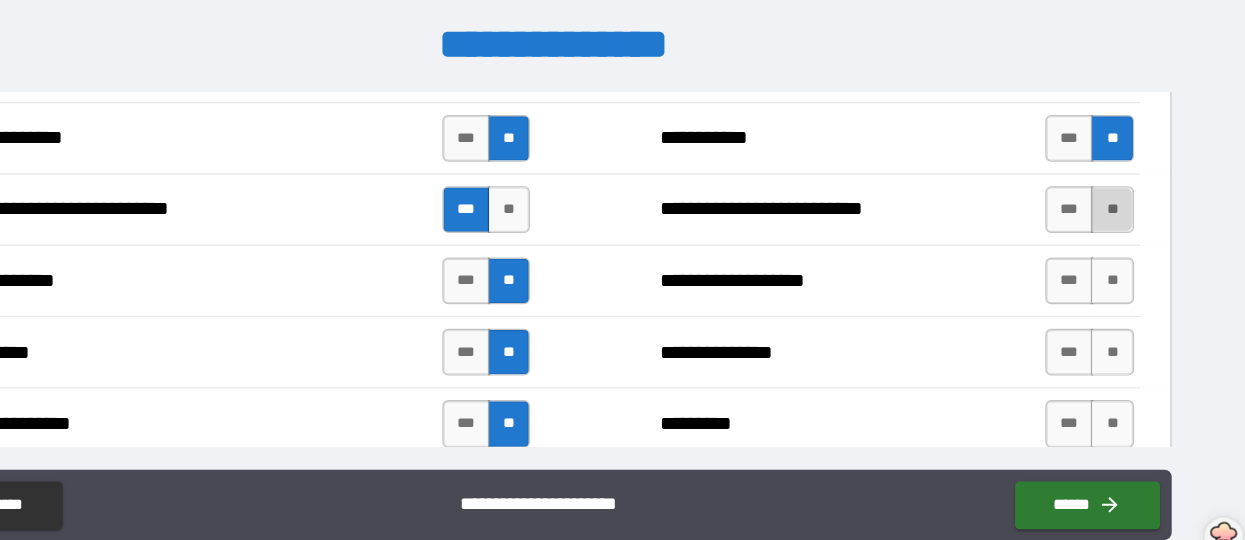 click on "**" at bounding box center [1101, 211] 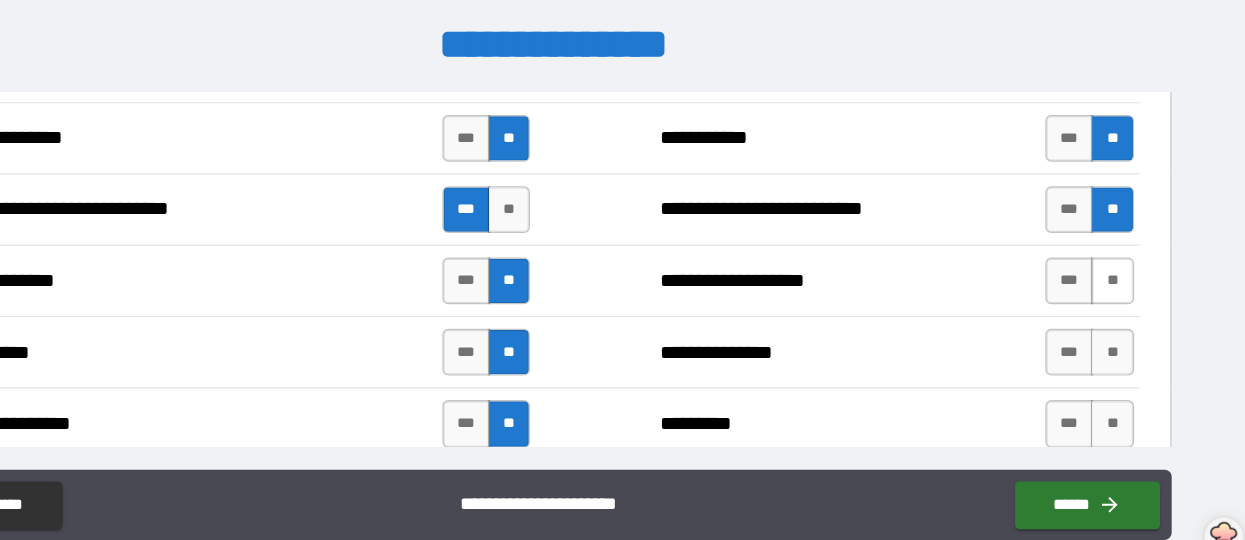 click on "**" at bounding box center [1101, 272] 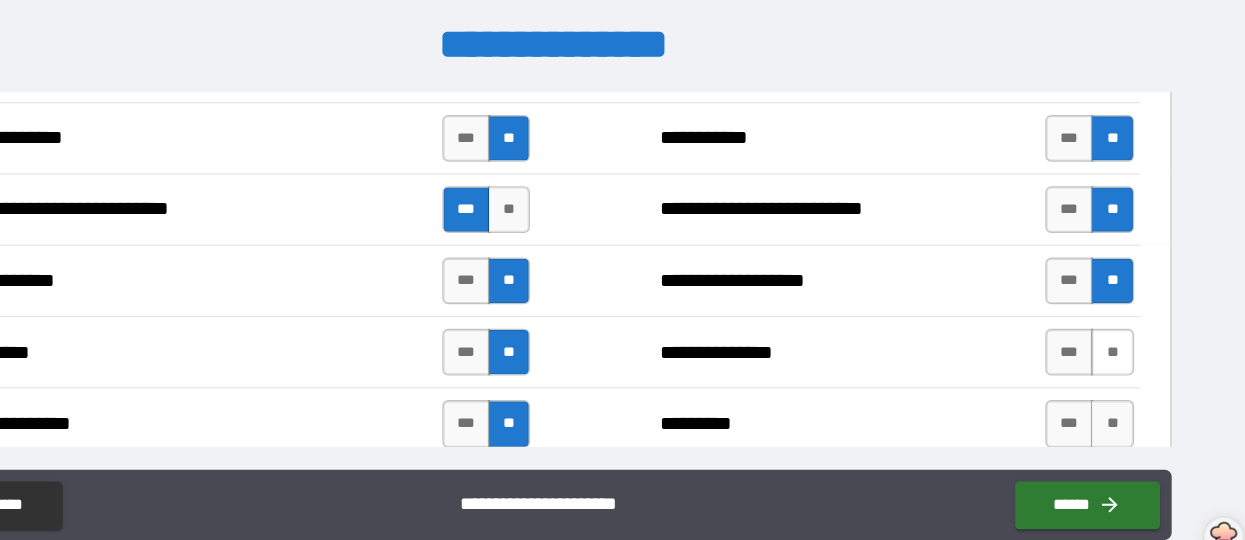 click on "**" at bounding box center (1101, 333) 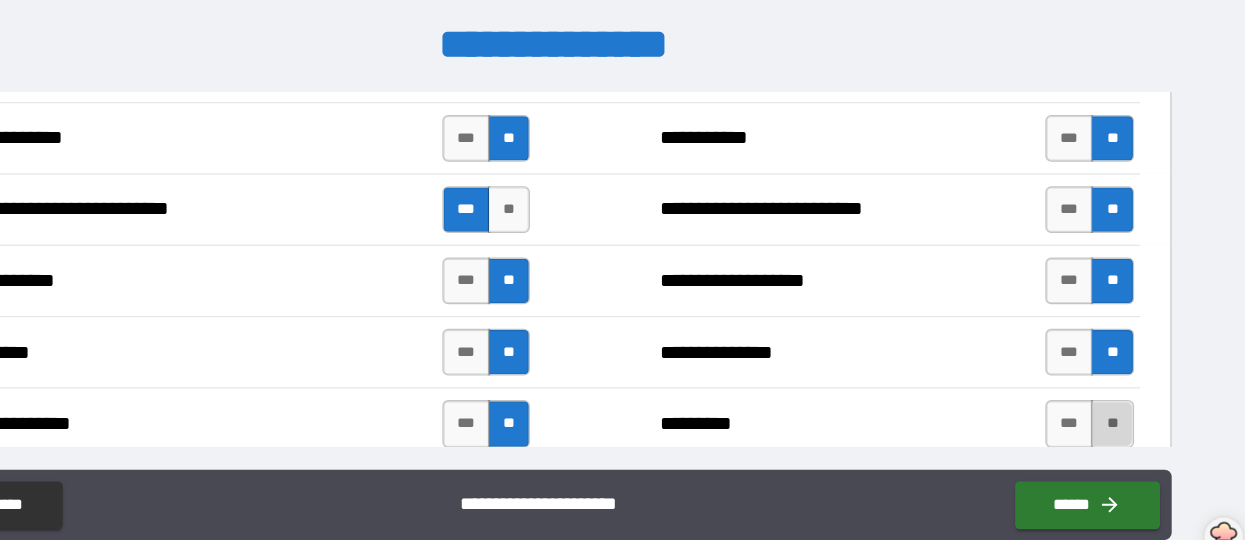 click on "**" at bounding box center [1101, 394] 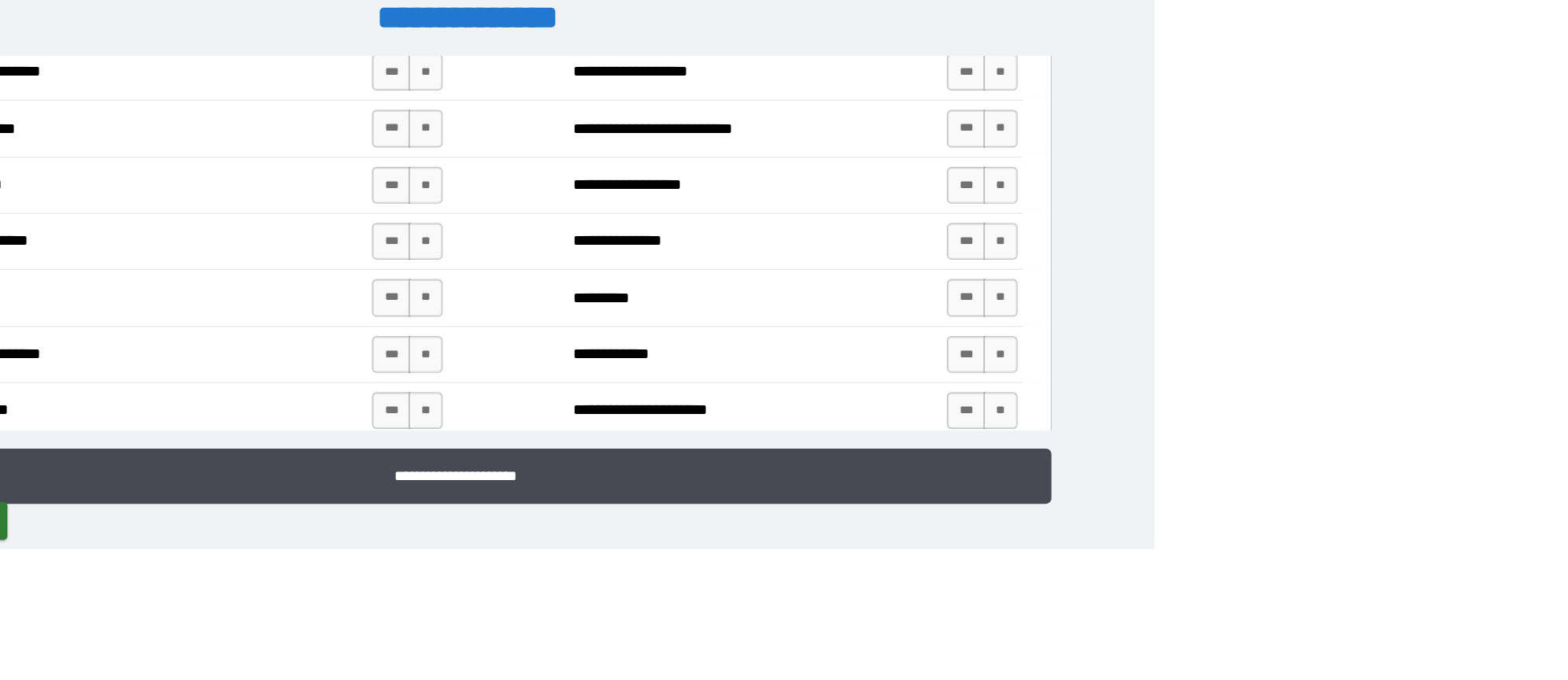 scroll, scrollTop: 1787, scrollLeft: 0, axis: vertical 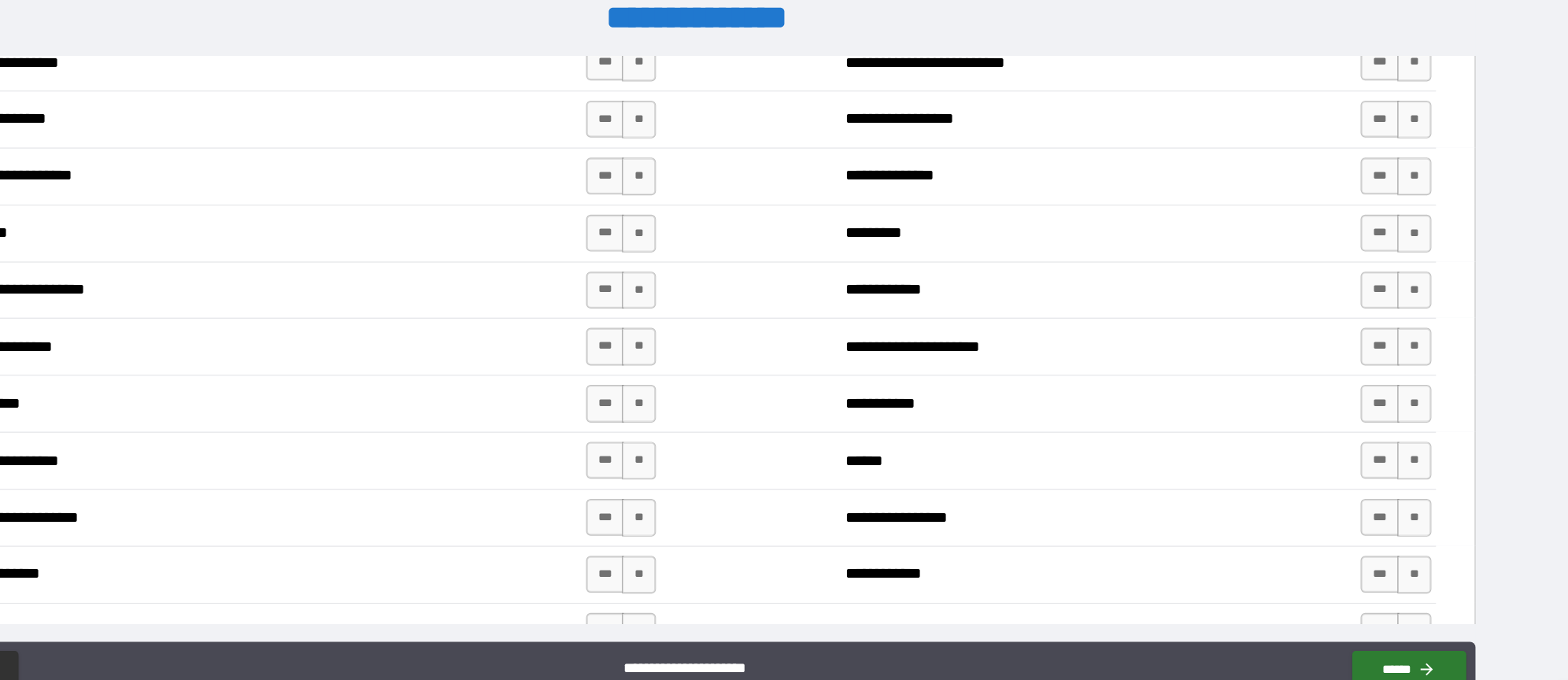 drag, startPoint x: 782, startPoint y: 28, endPoint x: 1500, endPoint y: 147, distance: 727.7946 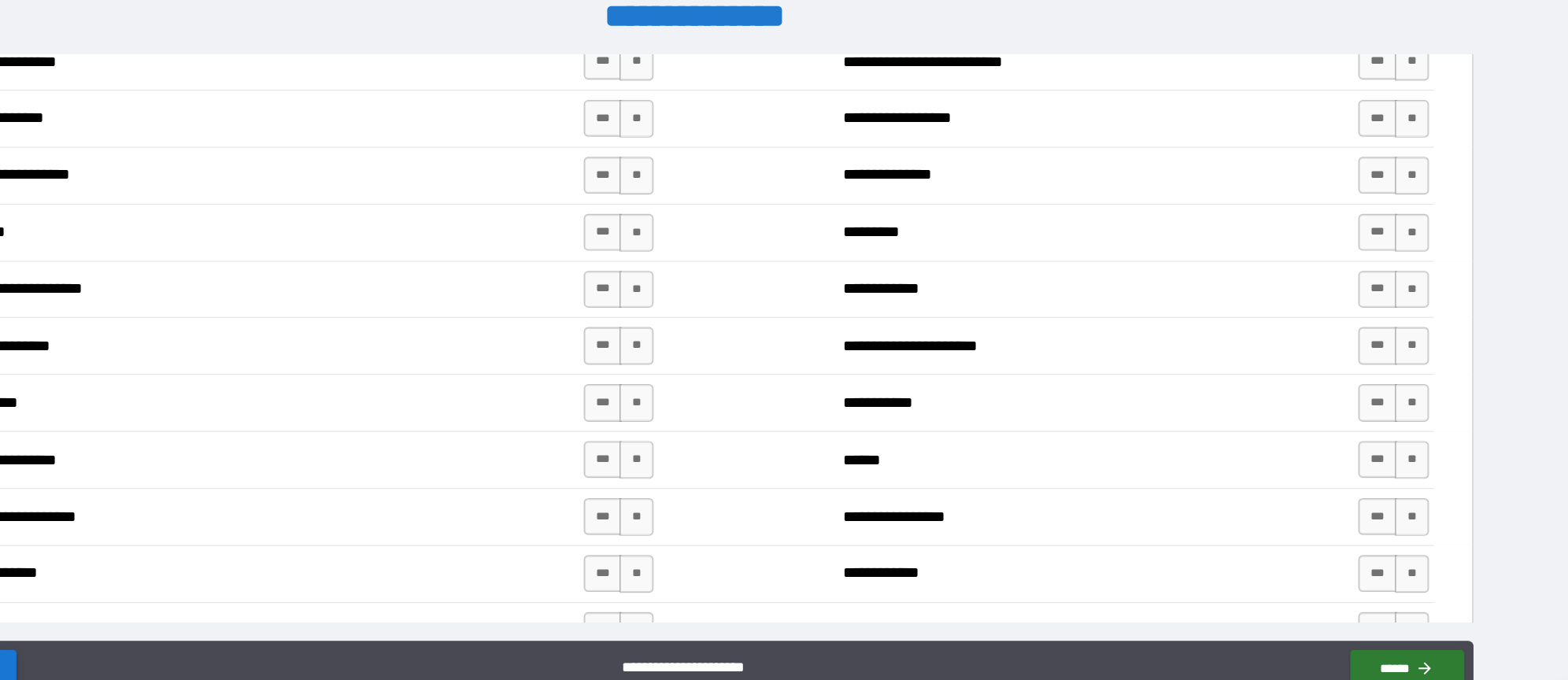 drag, startPoint x: 222, startPoint y: 600, endPoint x: 183, endPoint y: 595, distance: 39.319207 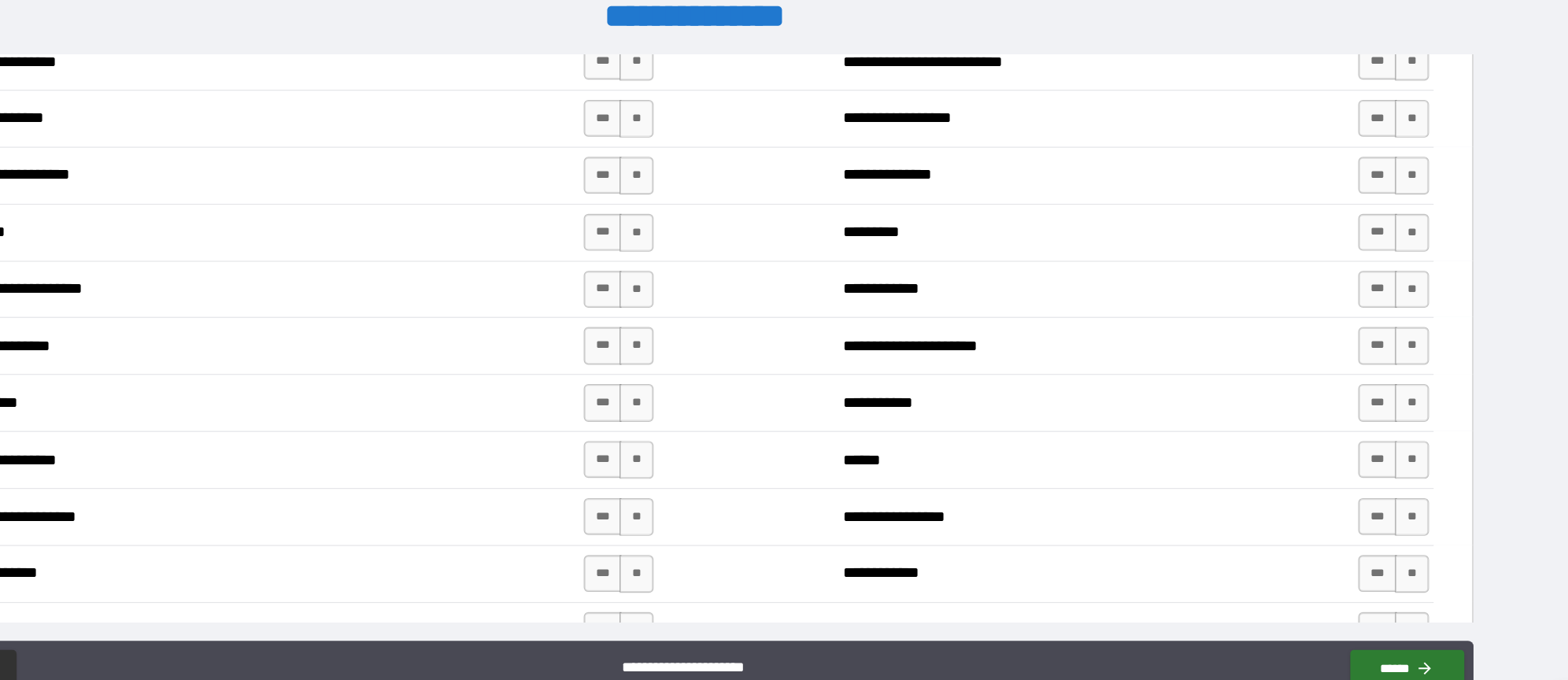 click on "**********" at bounding box center (781, 610) 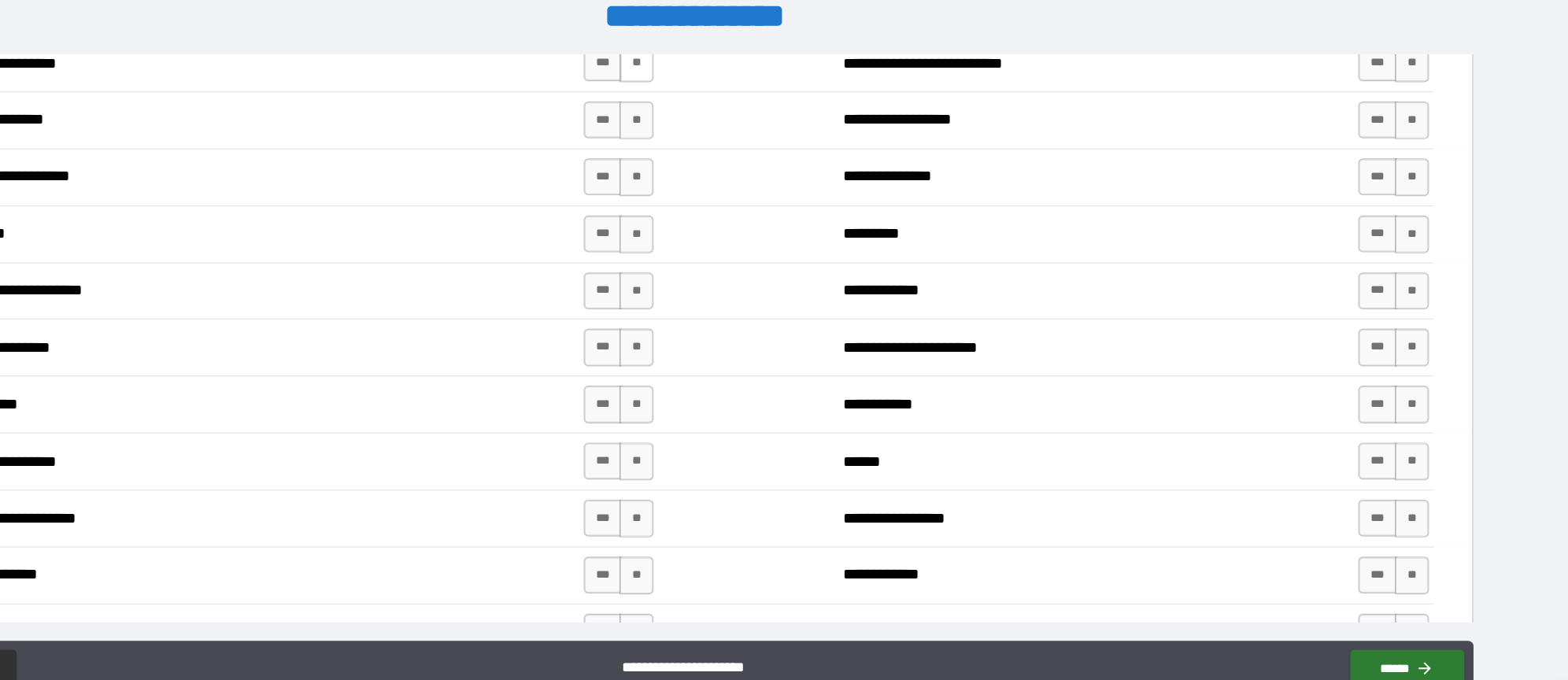 click on "**" at bounding box center (734, 95) 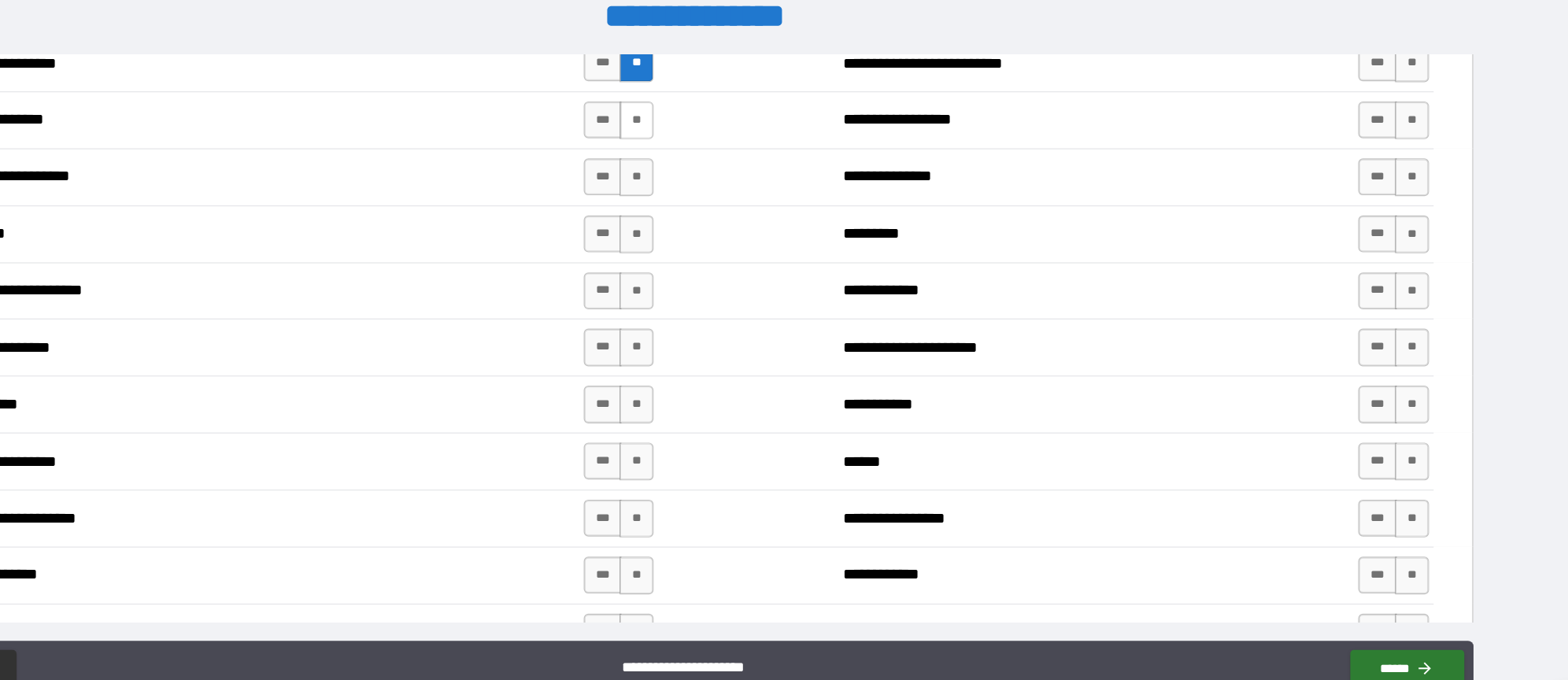 click on "**" at bounding box center [734, 144] 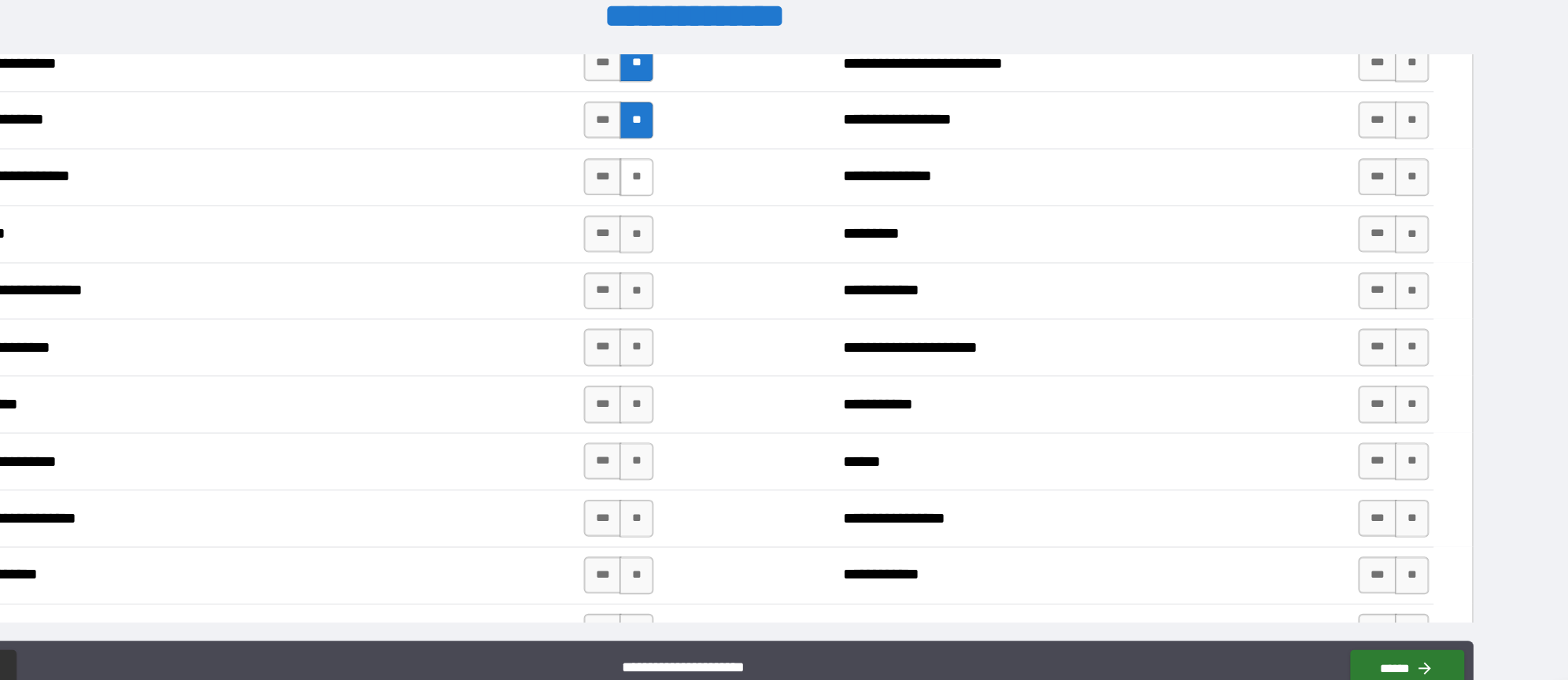 click on "**" at bounding box center [734, 193] 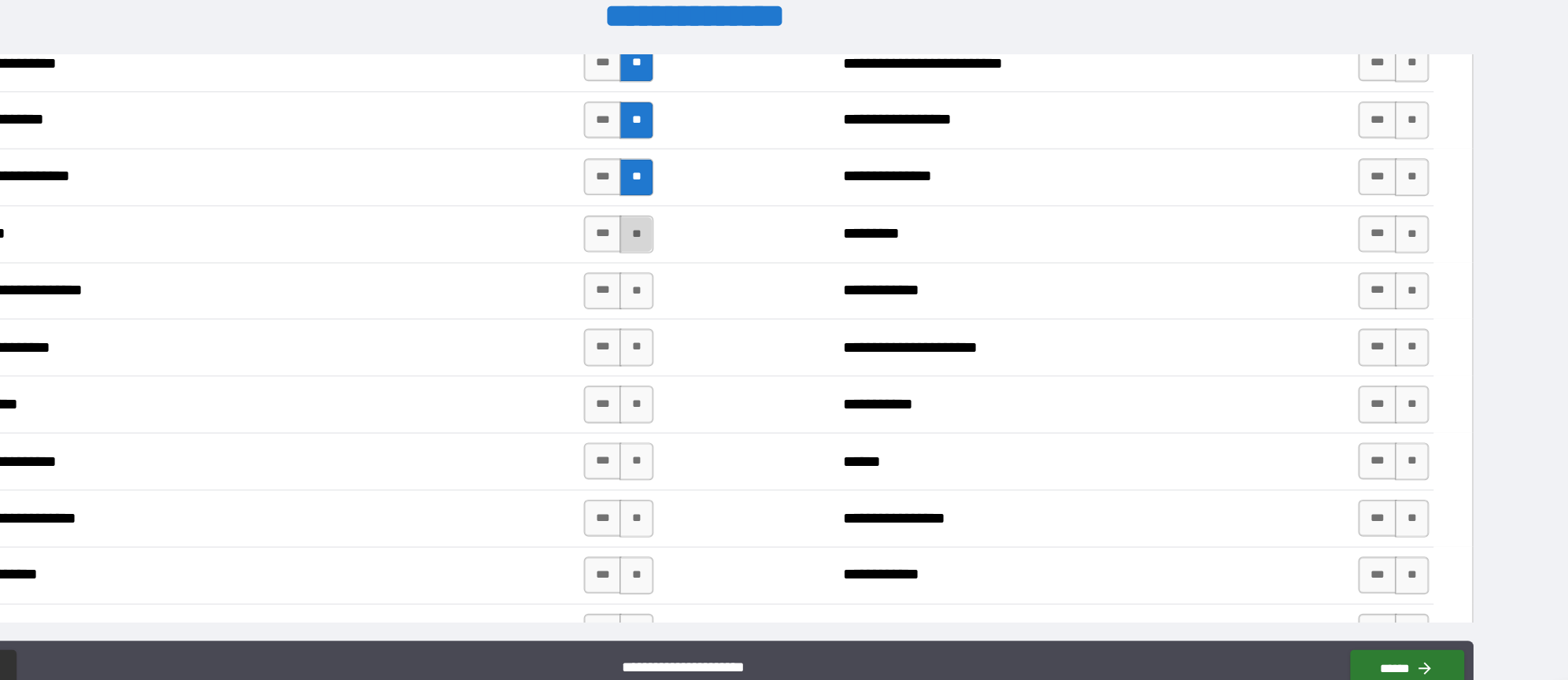 click on "**" at bounding box center [734, 242] 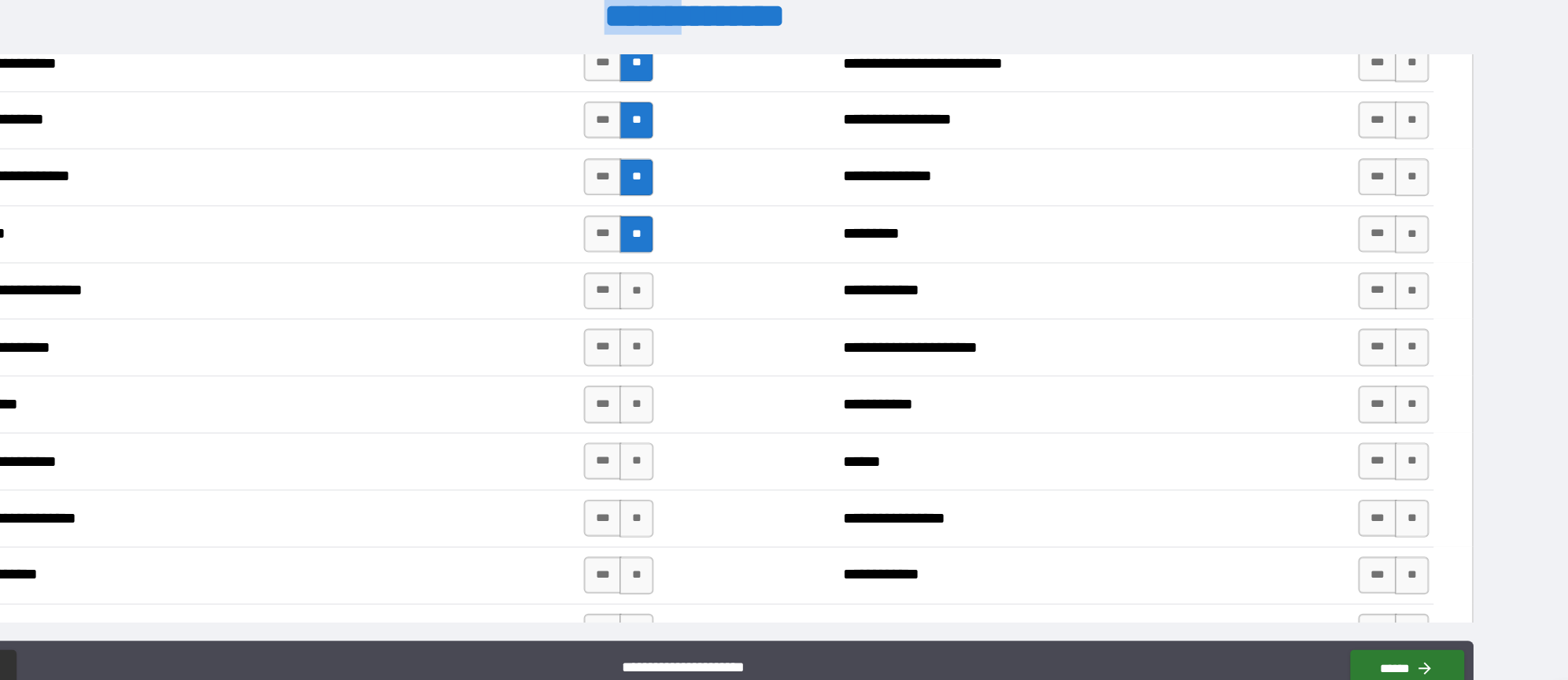 drag, startPoint x: 634, startPoint y: 74, endPoint x: 767, endPoint y: 68, distance: 133.13527 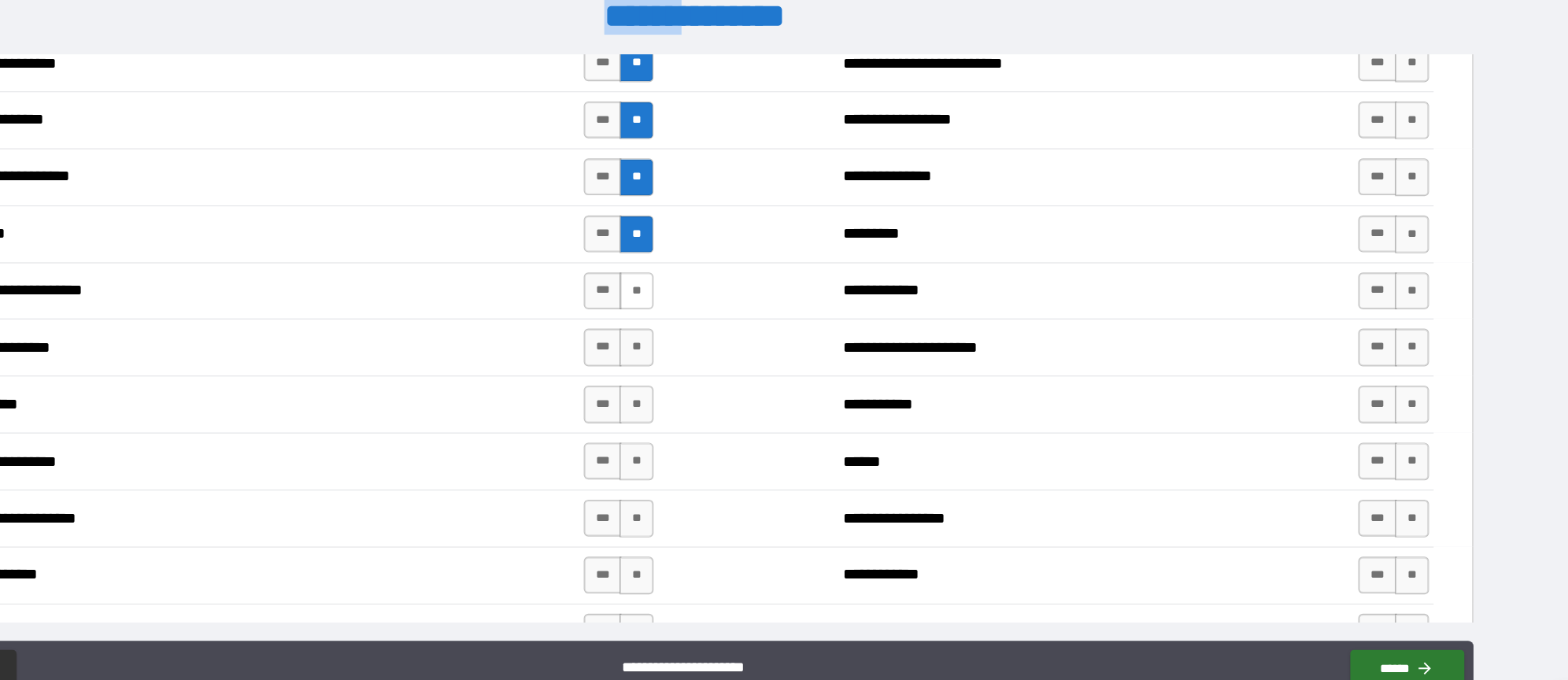 click on "**" at bounding box center (734, 290) 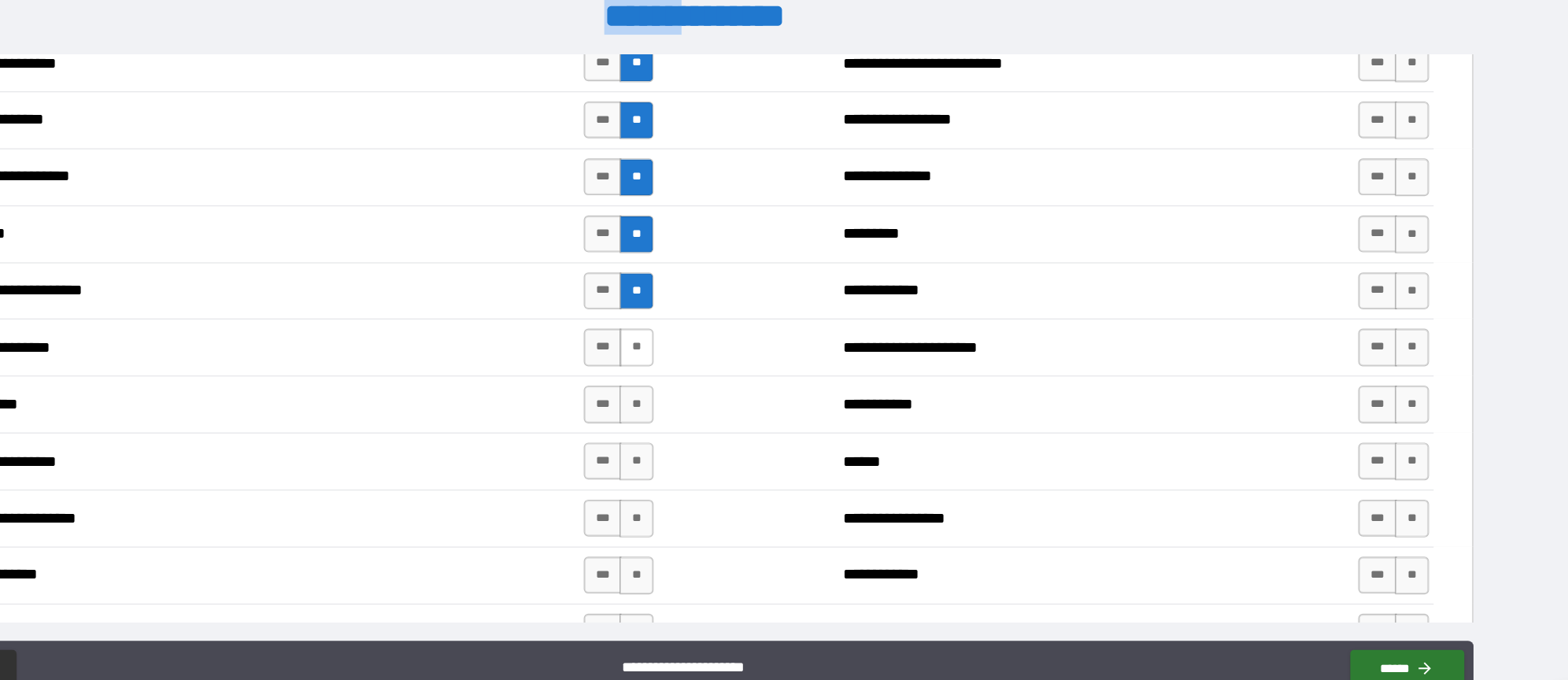 click on "**" at bounding box center (734, 338) 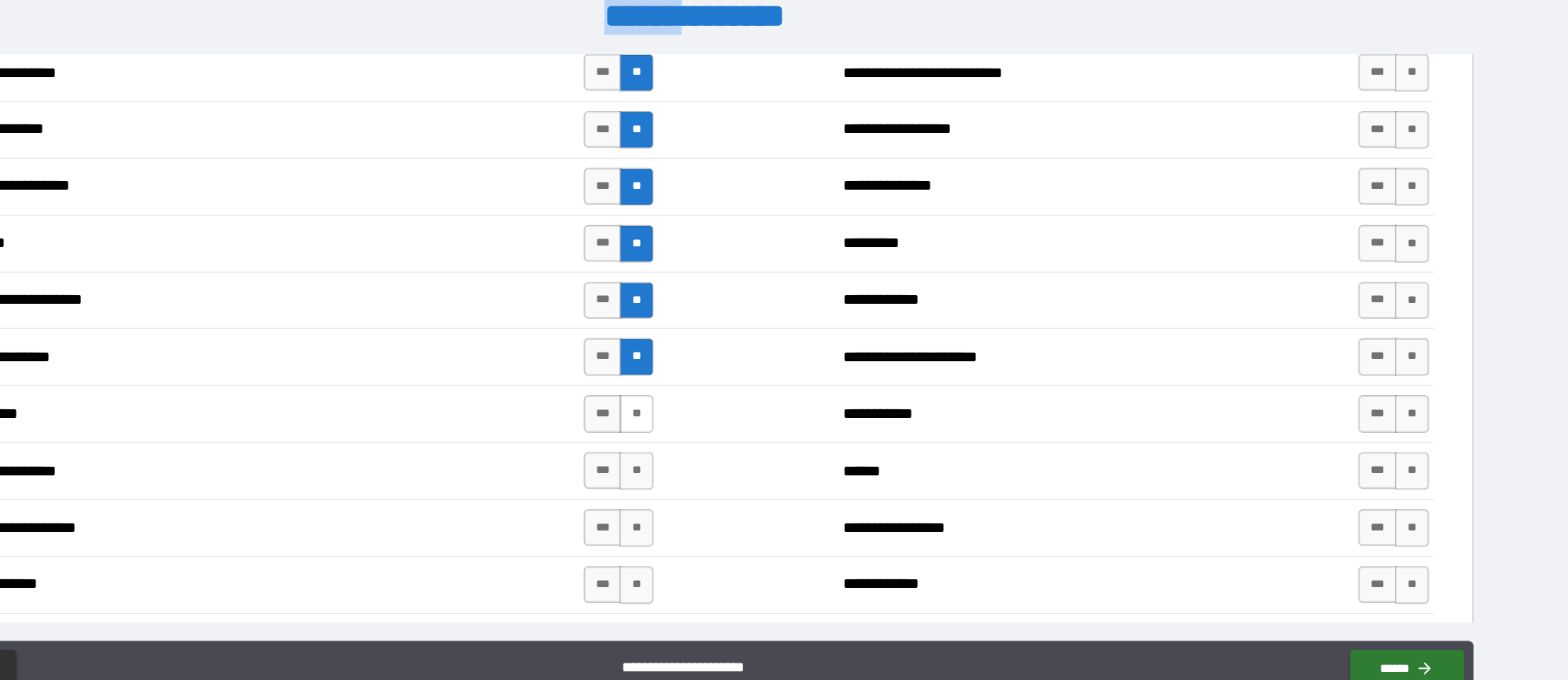 scroll, scrollTop: 1780, scrollLeft: 0, axis: vertical 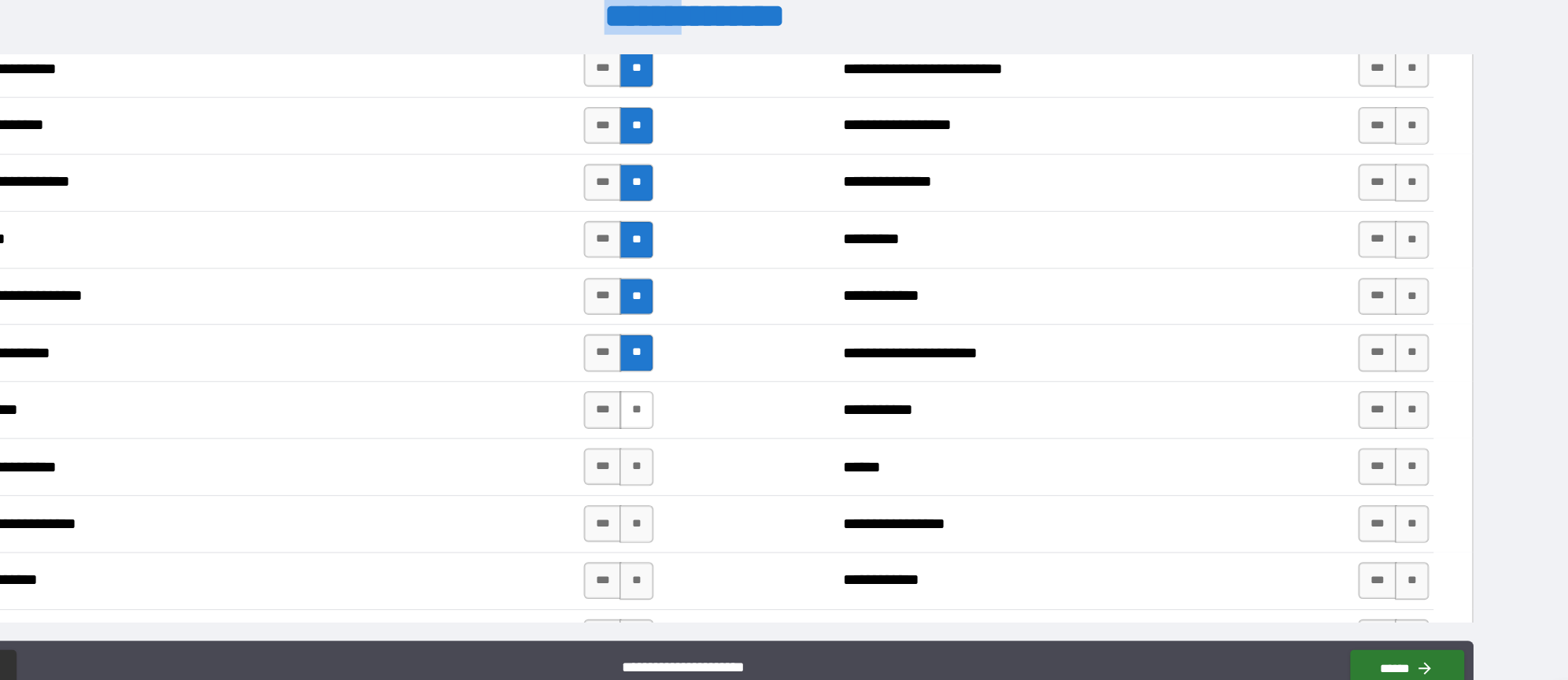 click on "**" at bounding box center (734, 392) 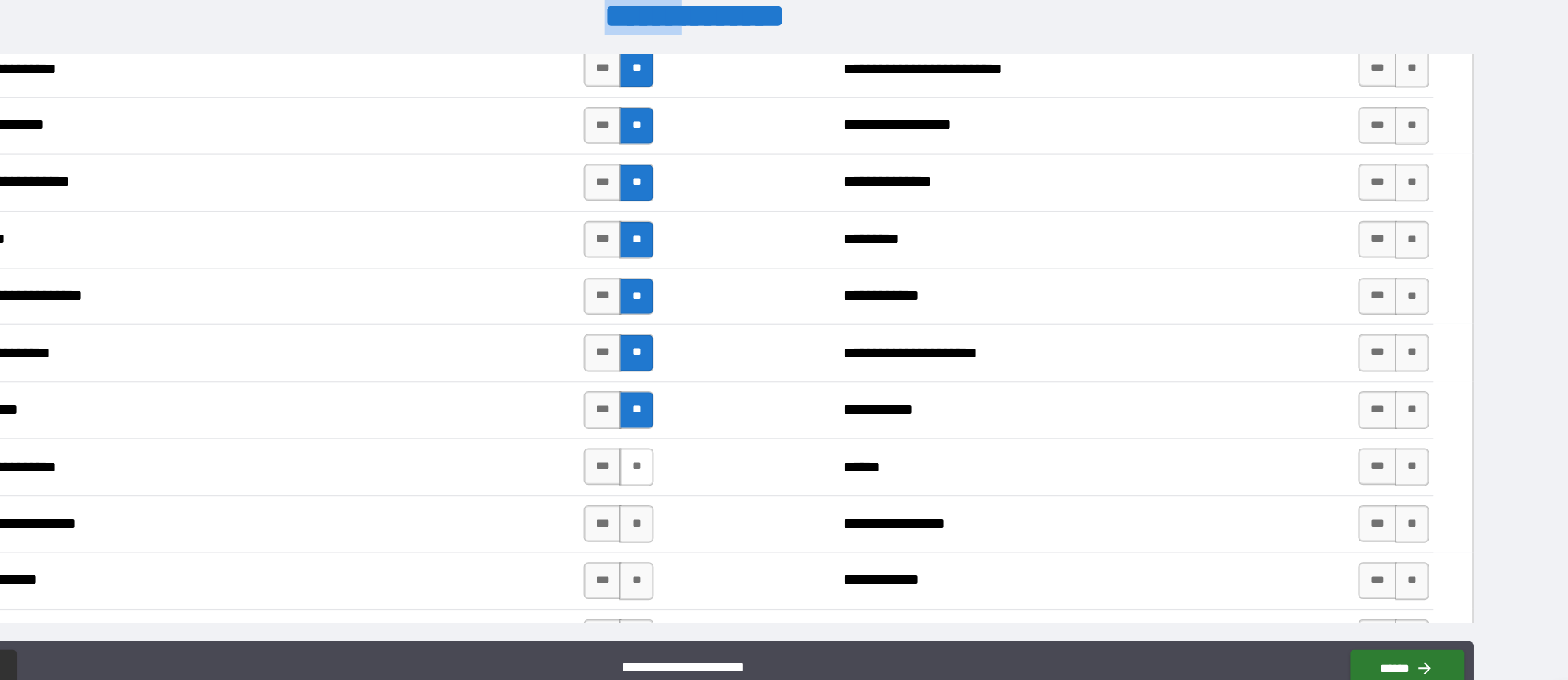 click on "**" at bounding box center [734, 441] 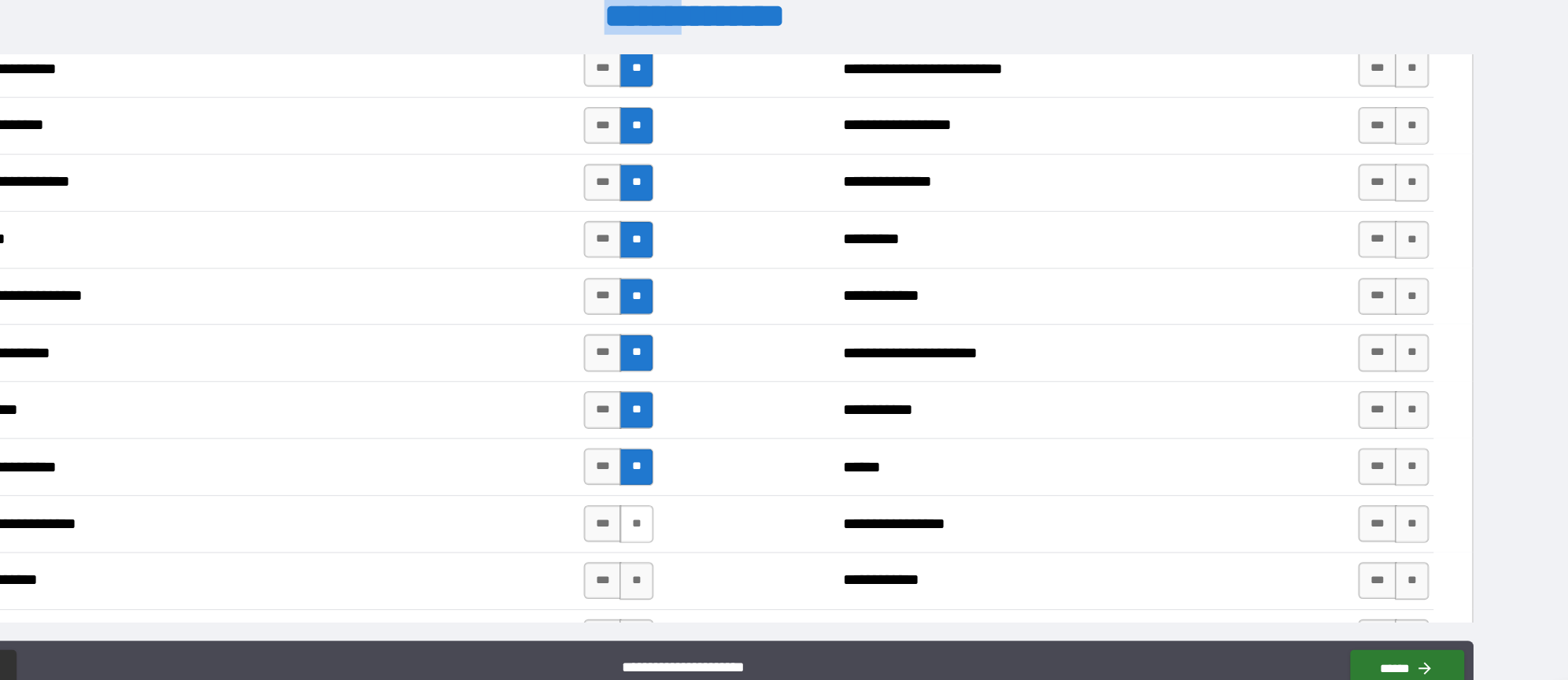 click on "**" at bounding box center [734, 490] 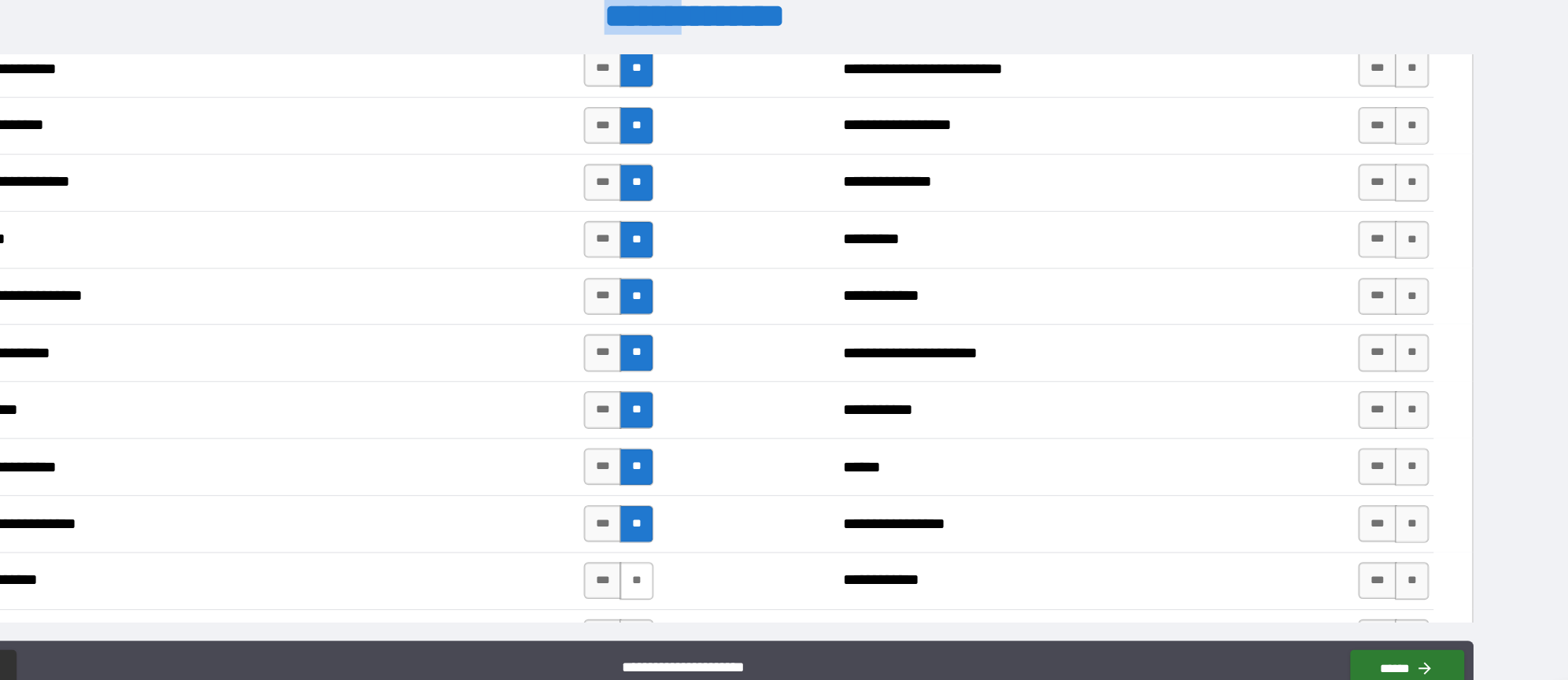 click on "**" at bounding box center (734, 538) 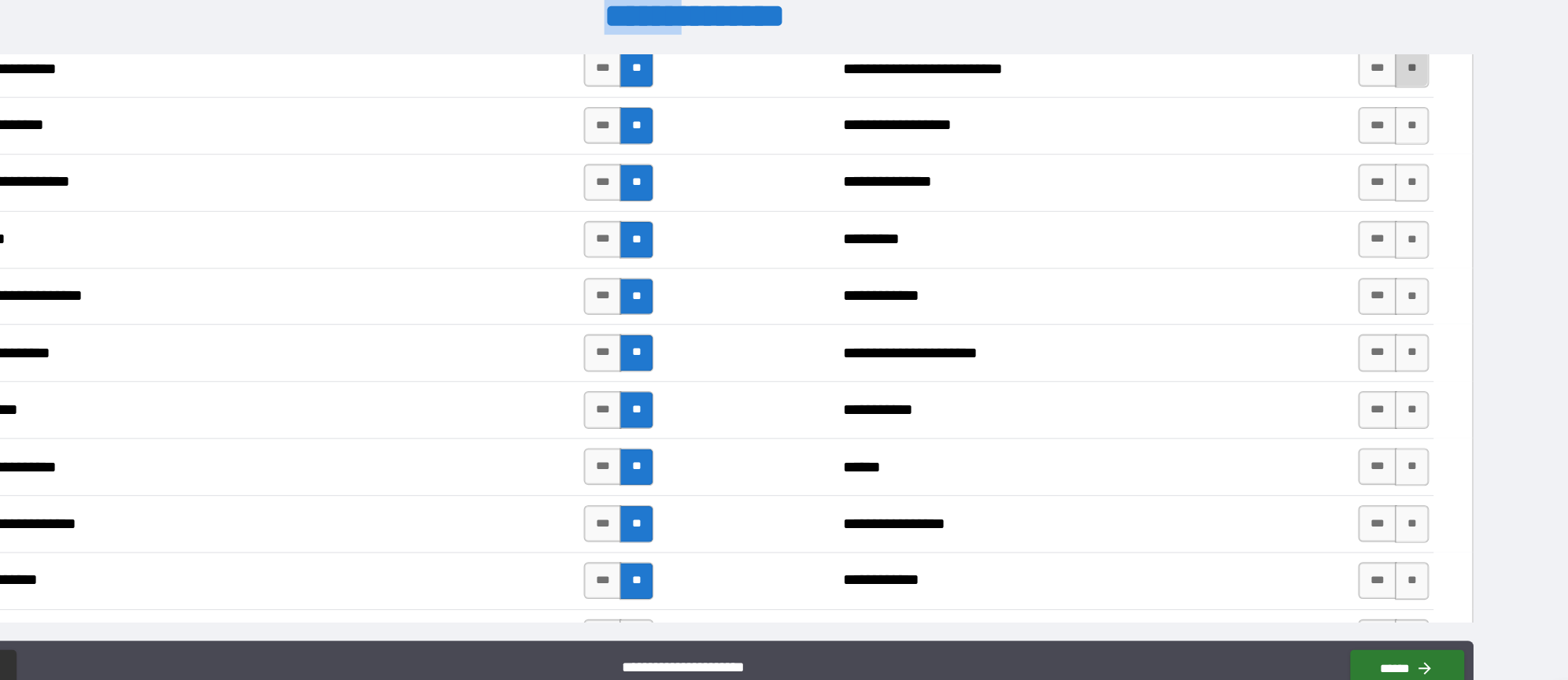 click on "**" at bounding box center (1398, 100) 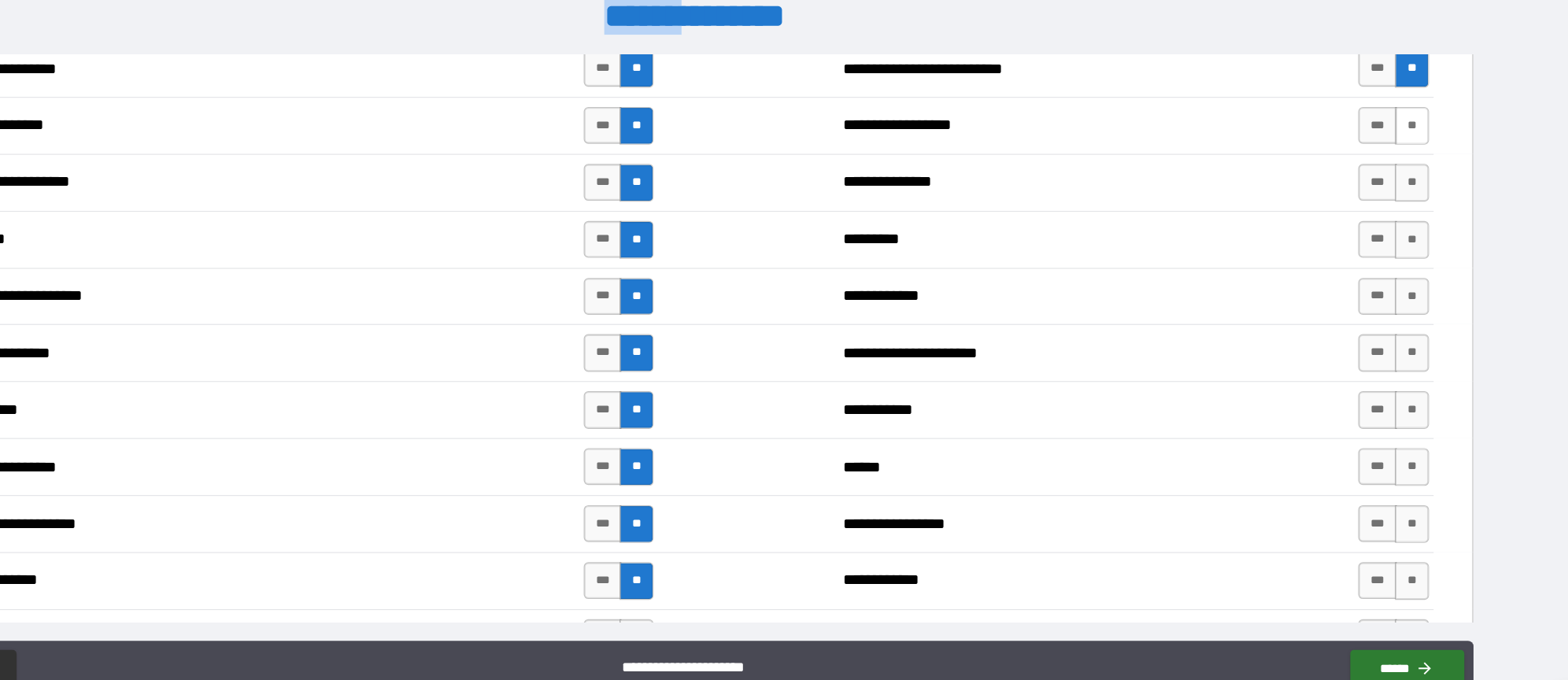 click on "**" at bounding box center (1398, 149) 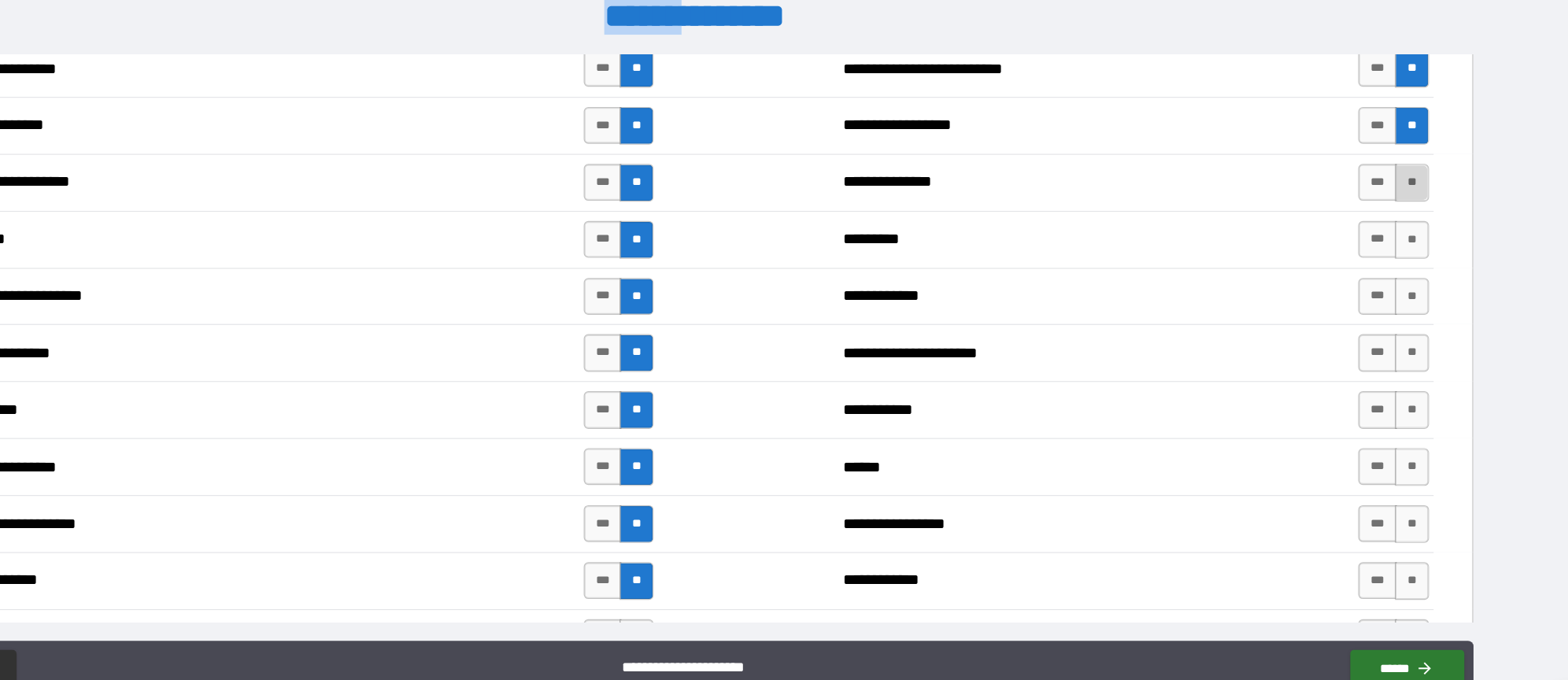 click on "**" at bounding box center (1398, 198) 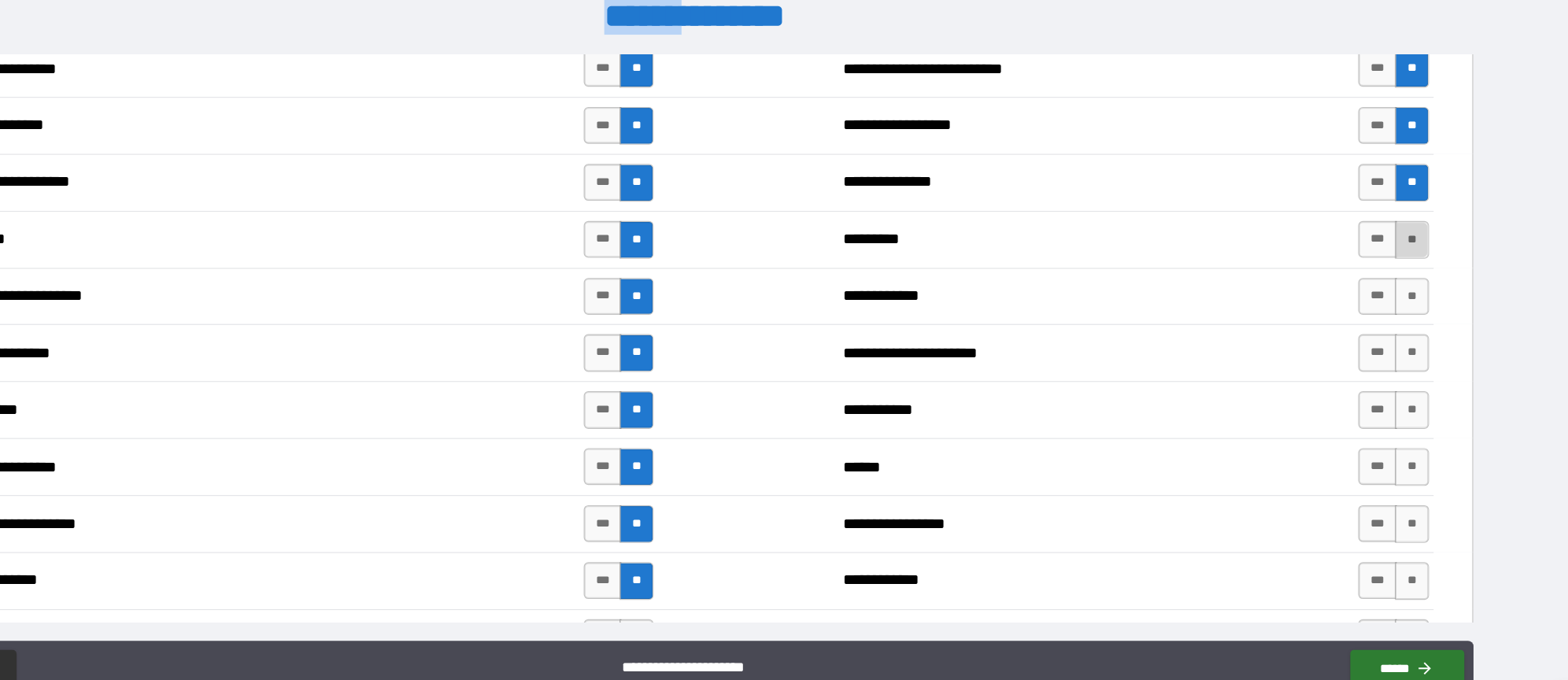click on "**" at bounding box center [1398, 246] 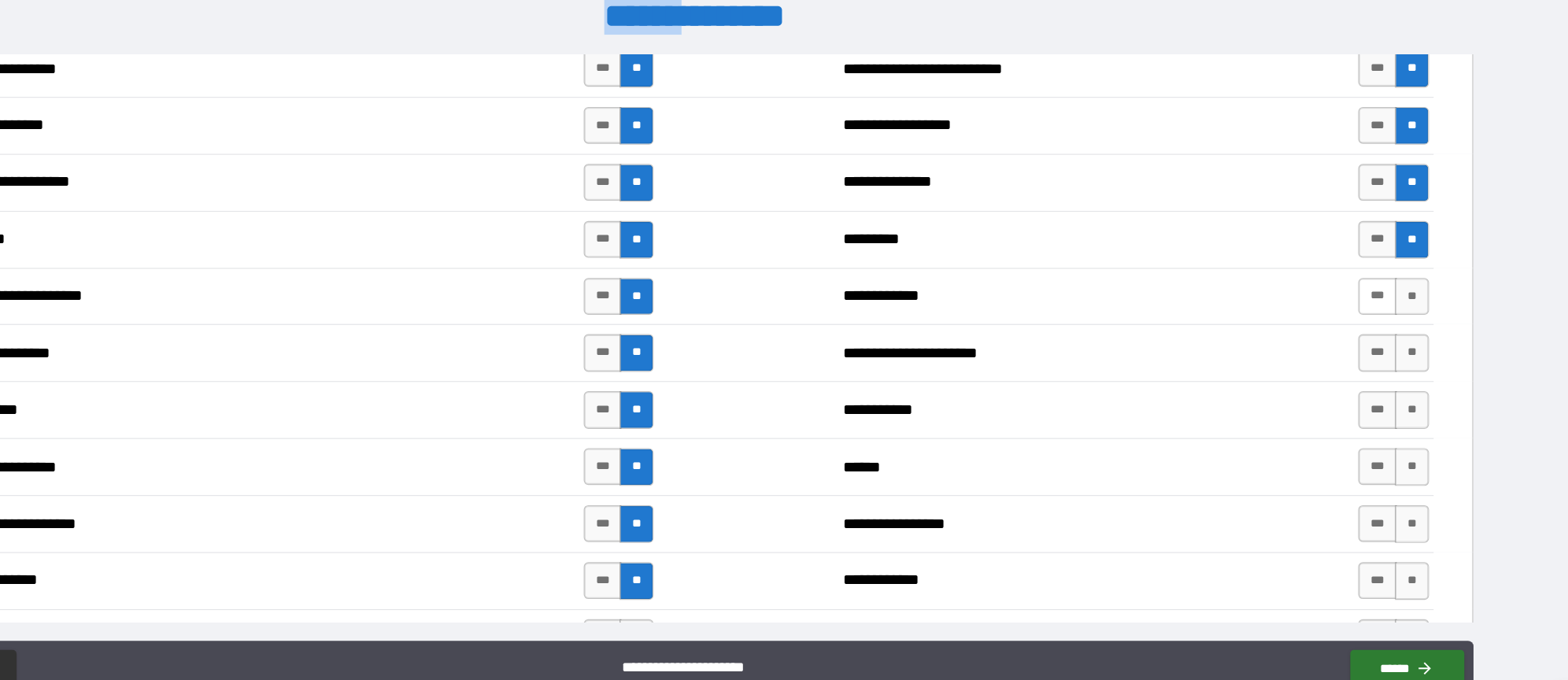 click on "***" at bounding box center [1369, 295] 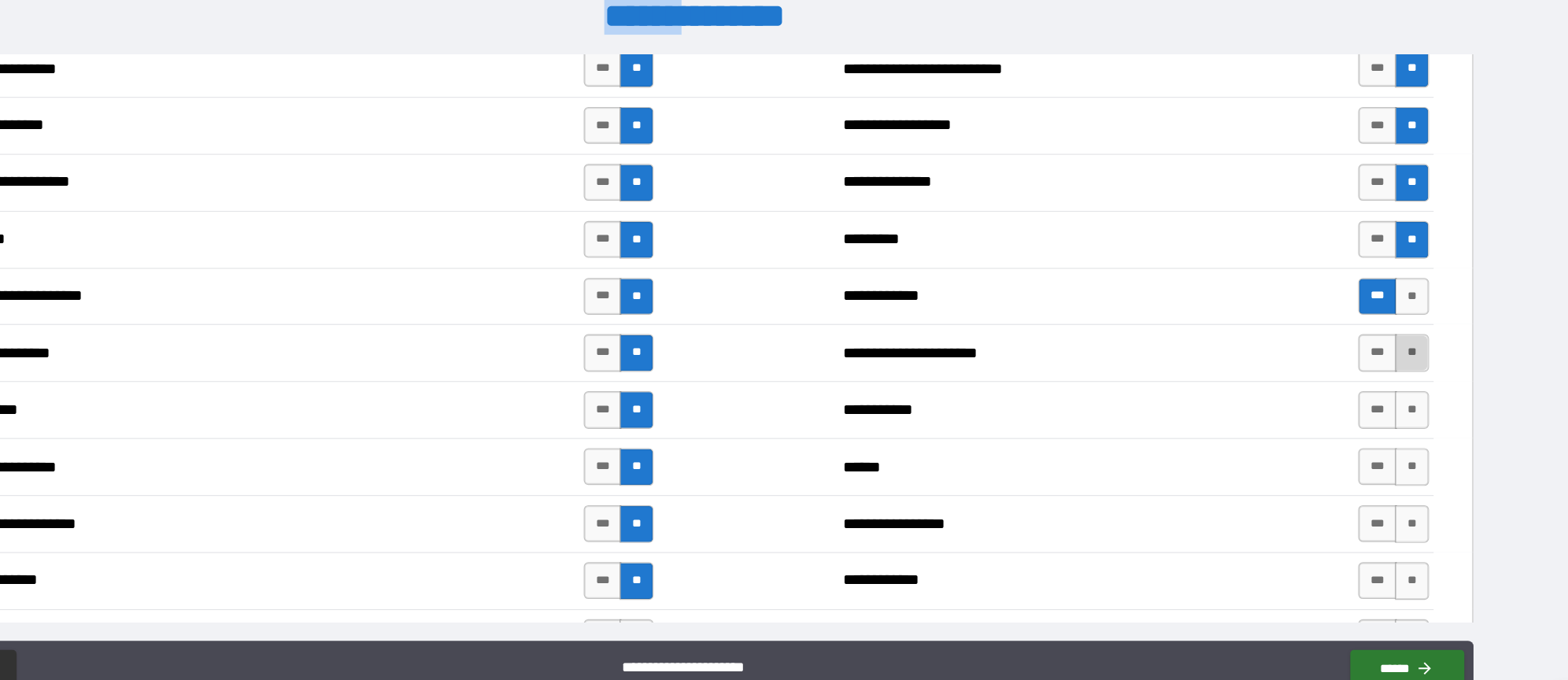 click on "**" at bounding box center [1398, 343] 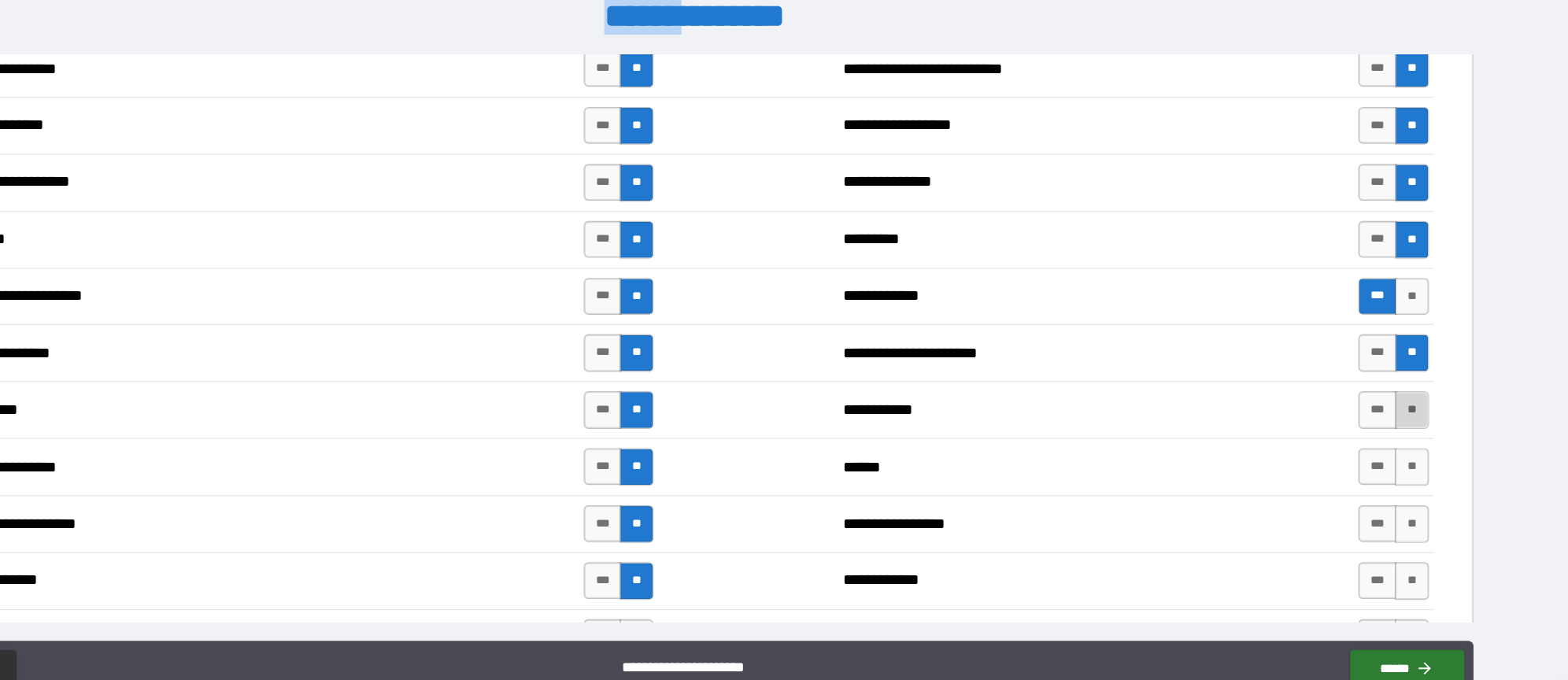 click on "**" at bounding box center [1398, 392] 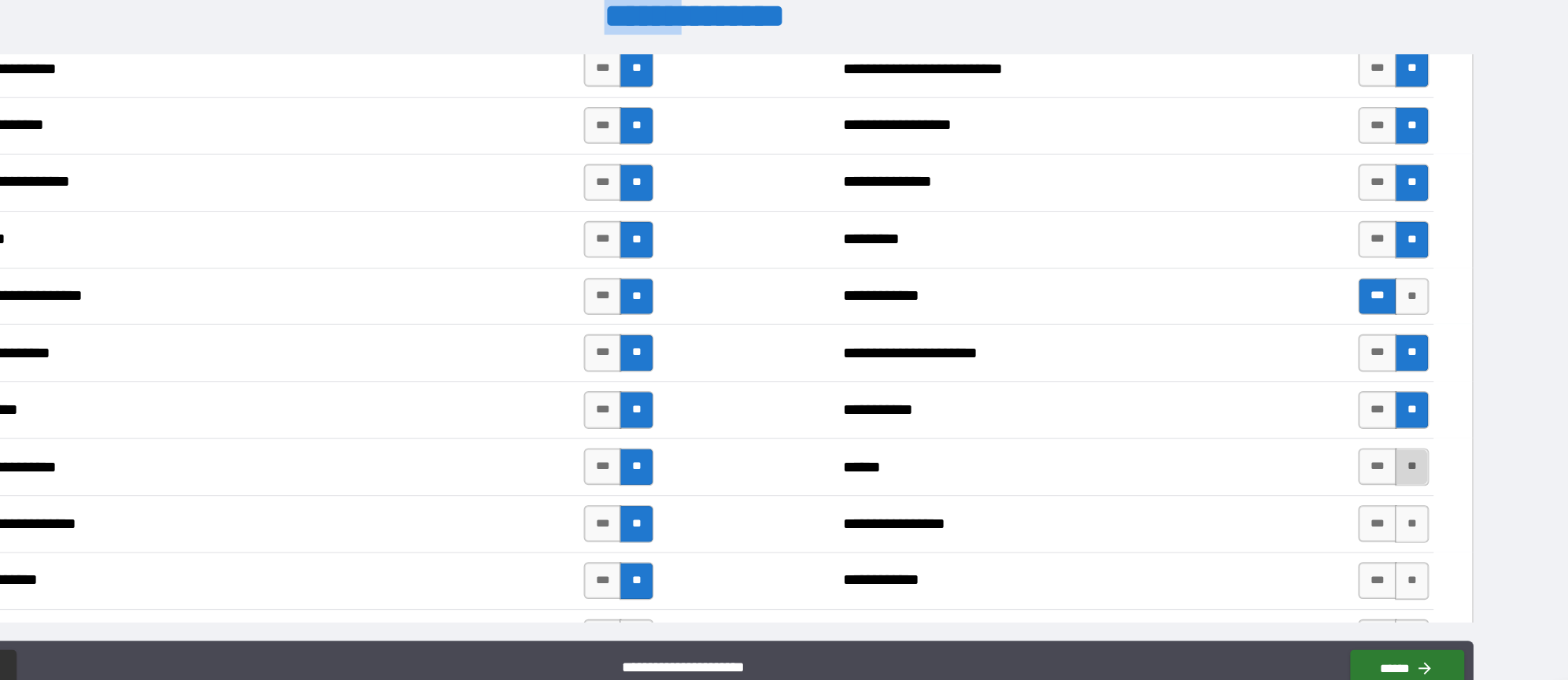 click on "**" at bounding box center (1398, 441) 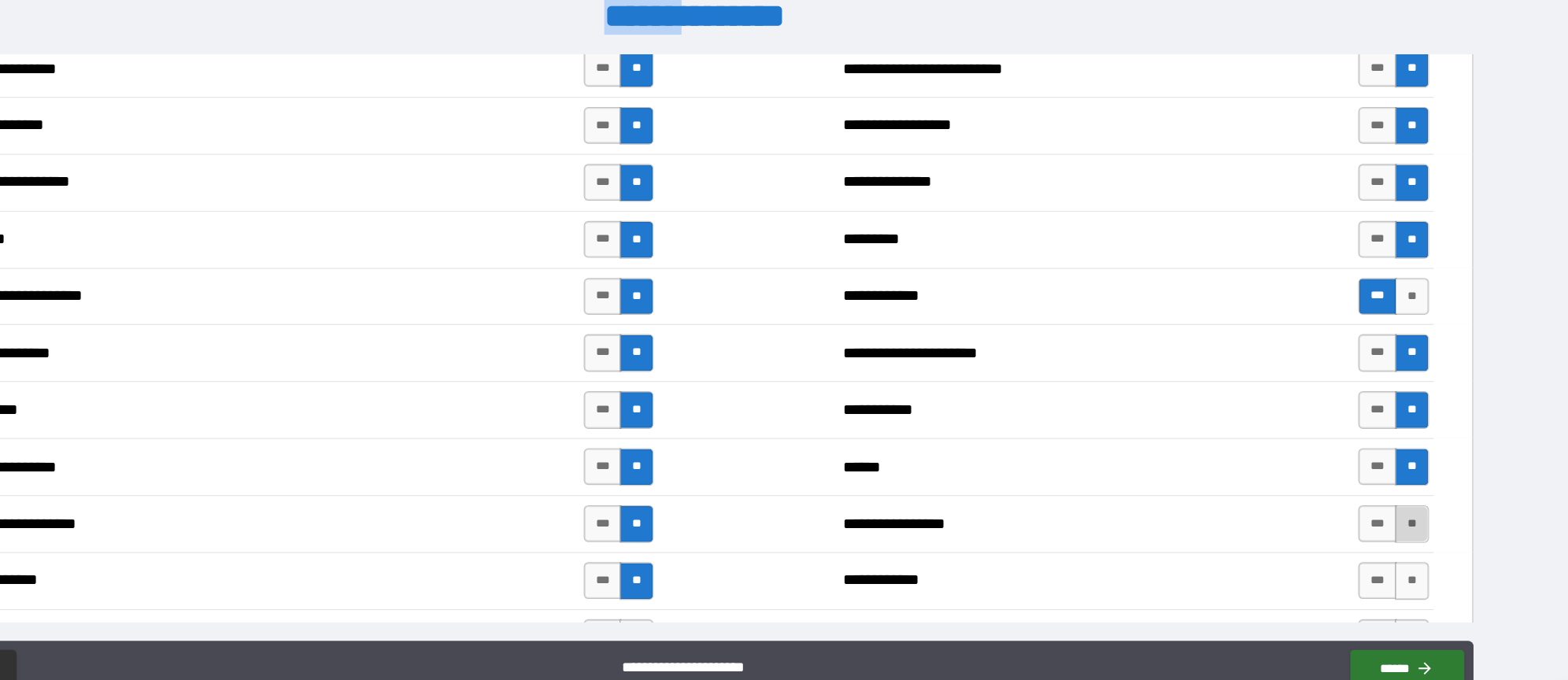 click on "**" at bounding box center [1398, 490] 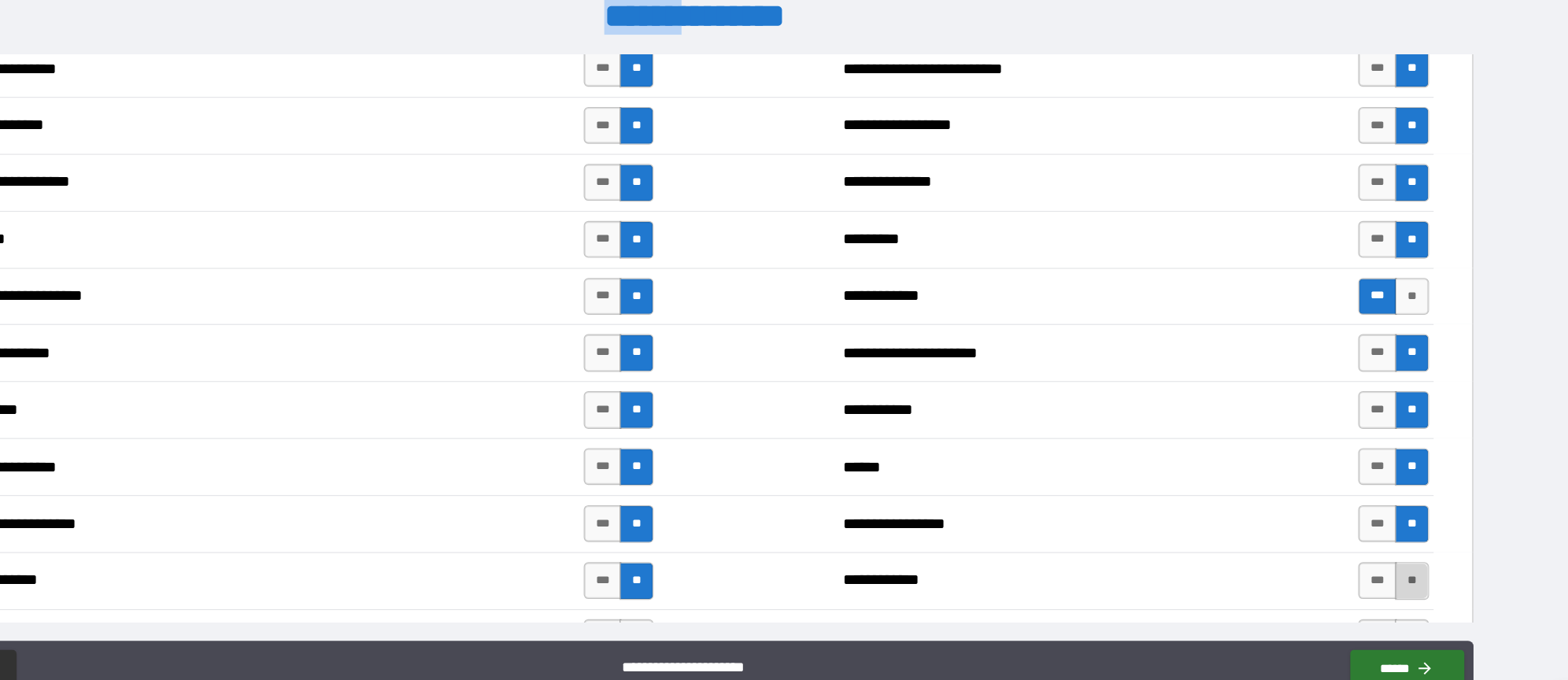 click on "**" at bounding box center [1398, 538] 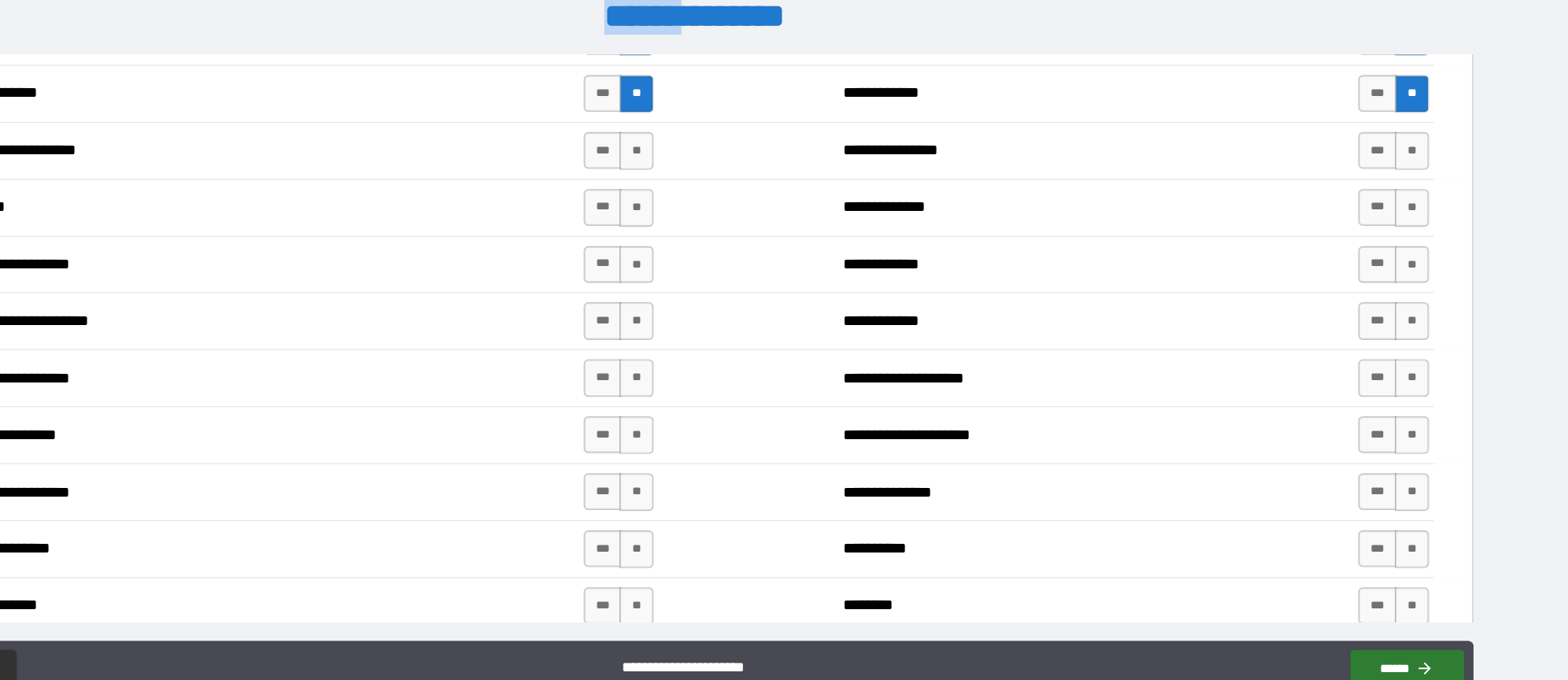 scroll, scrollTop: 2204, scrollLeft: 0, axis: vertical 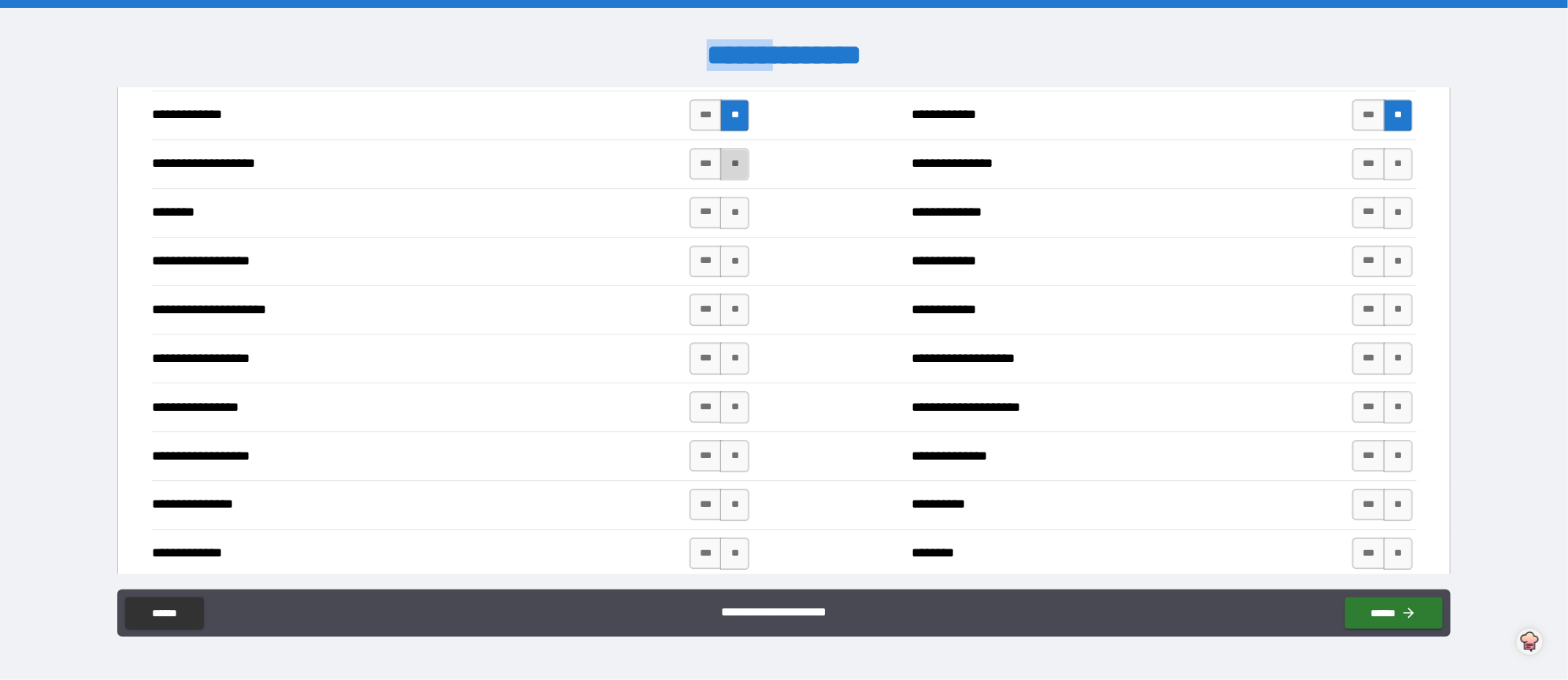click on "**" at bounding box center (734, 164) 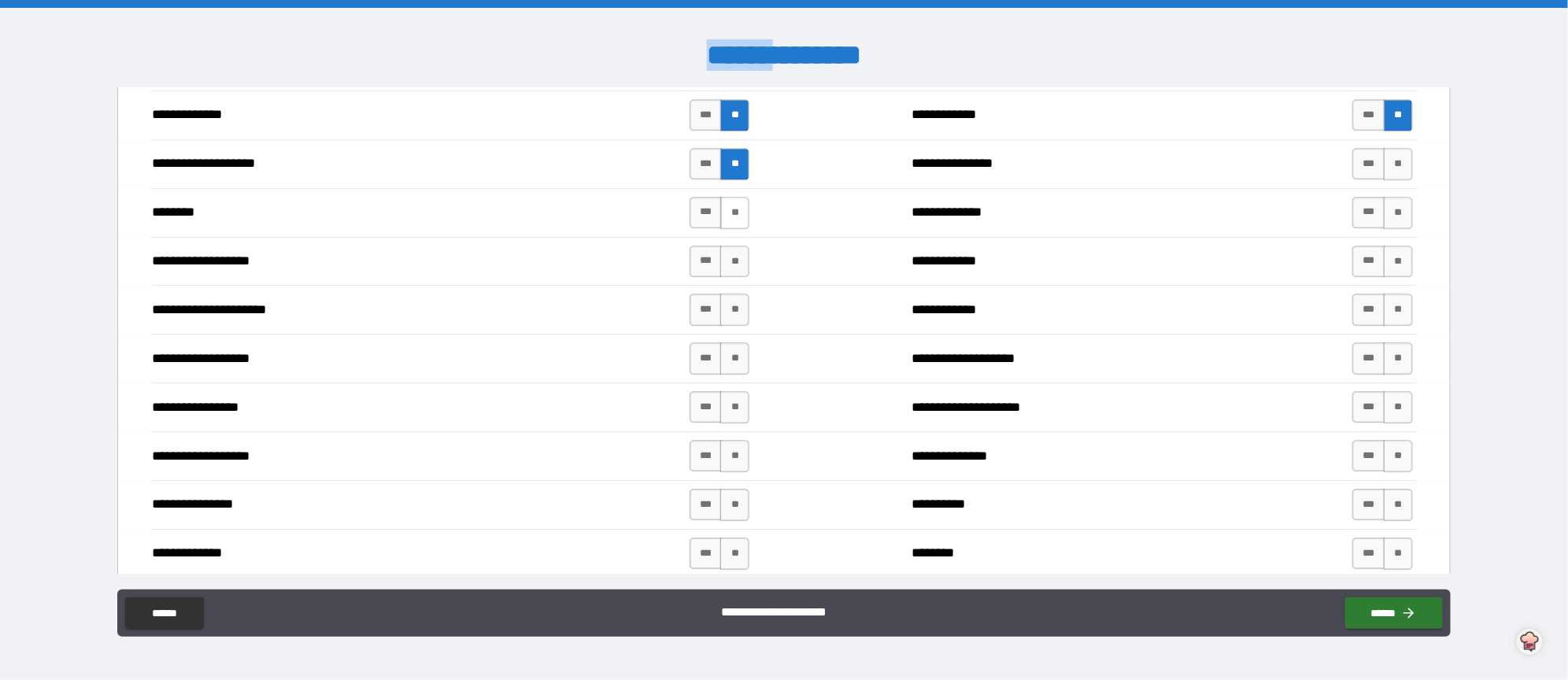 click on "**" at bounding box center (734, 213) 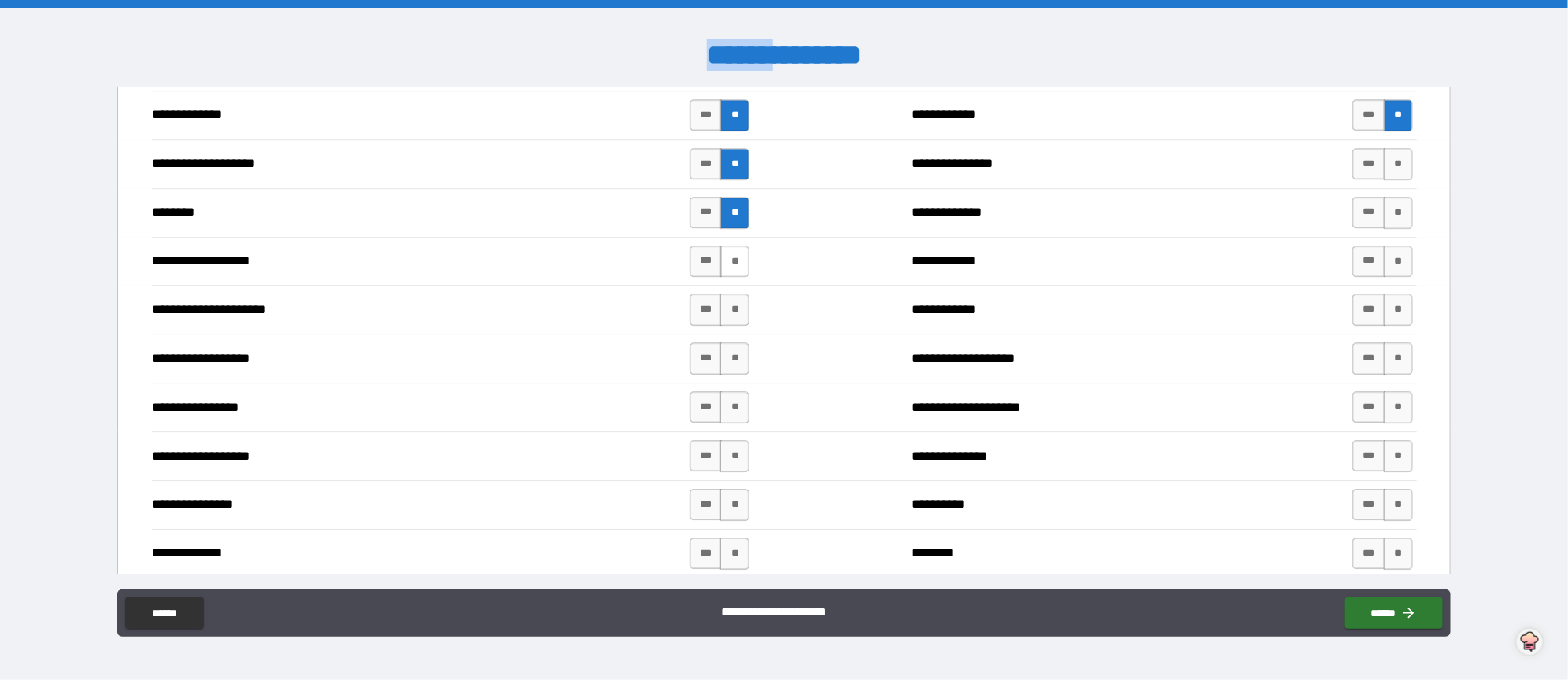 click on "**" at bounding box center (734, 261) 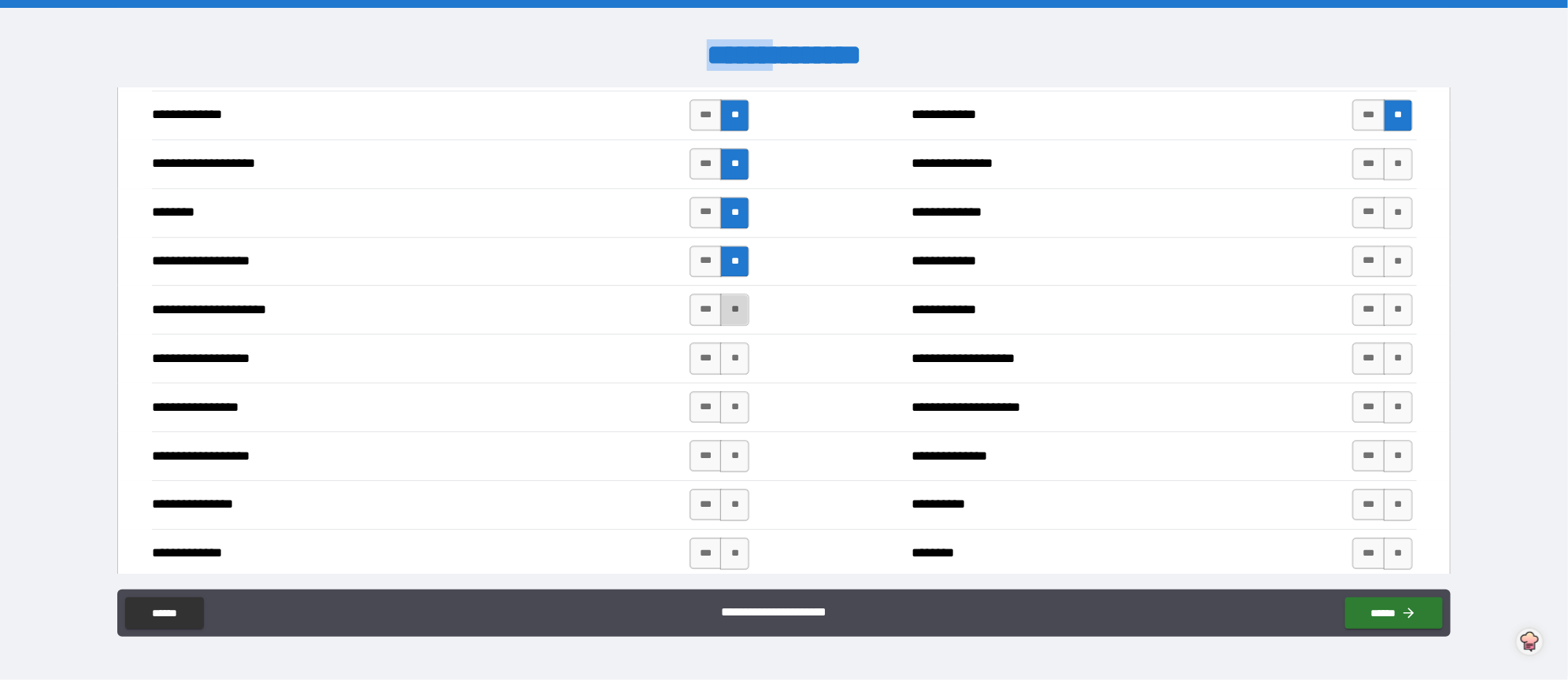 click on "**" at bounding box center [734, 309] 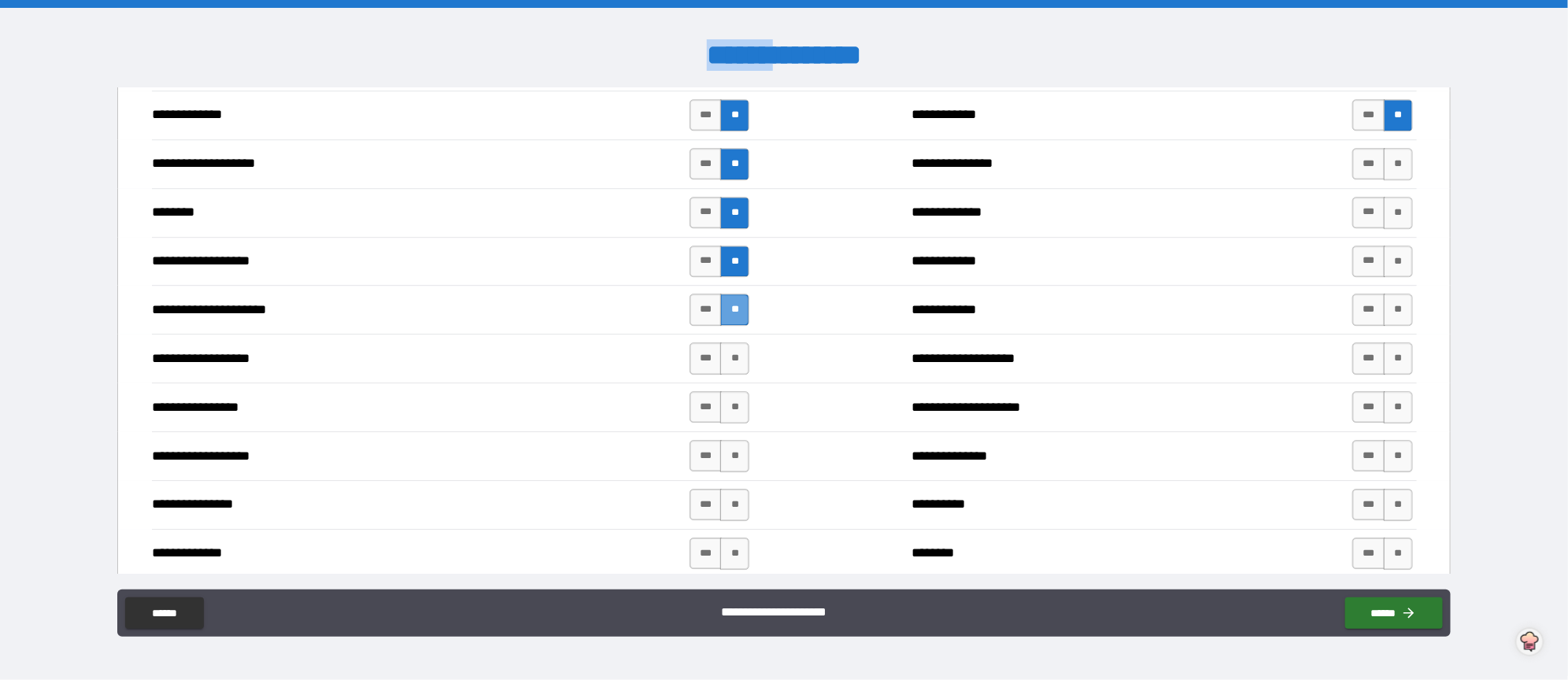 click on "**" at bounding box center [734, 309] 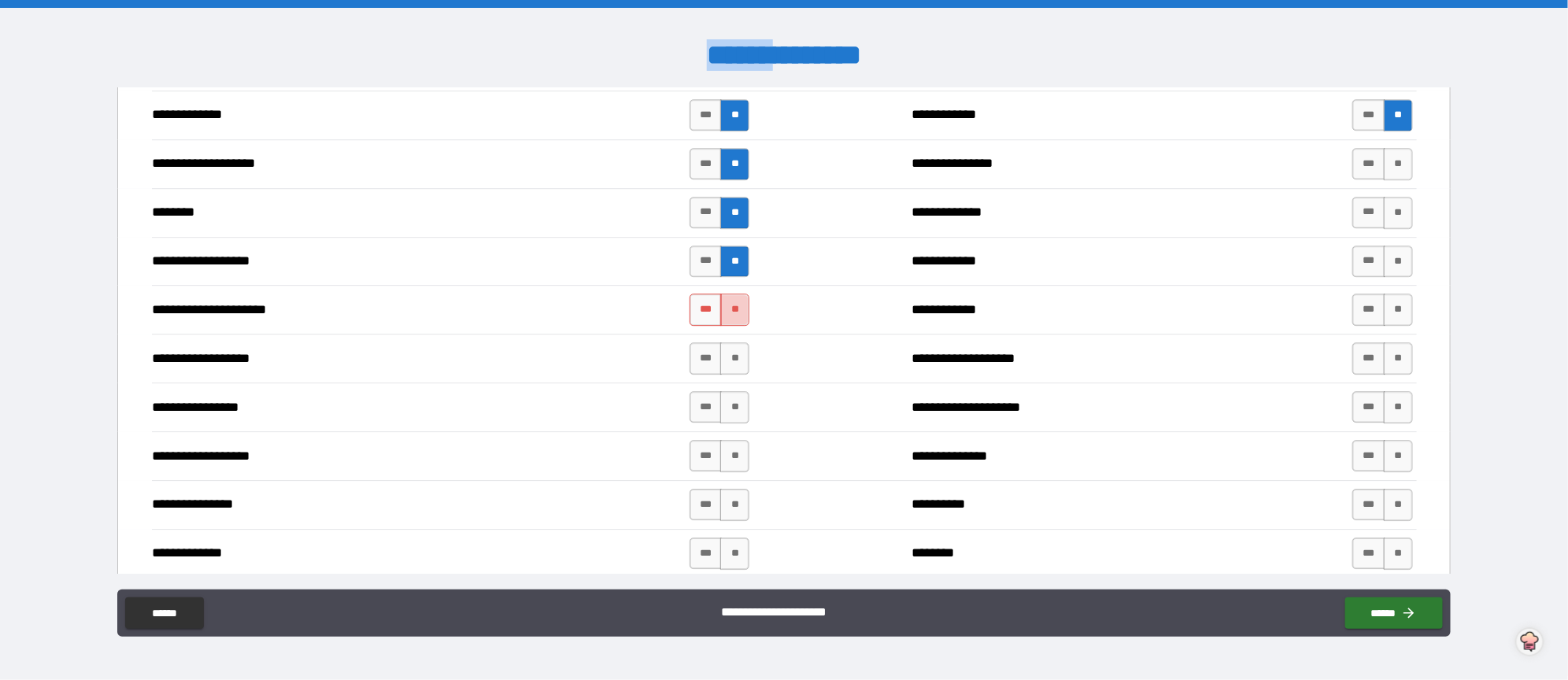 drag, startPoint x: 726, startPoint y: 305, endPoint x: 732, endPoint y: 318, distance: 14.317821 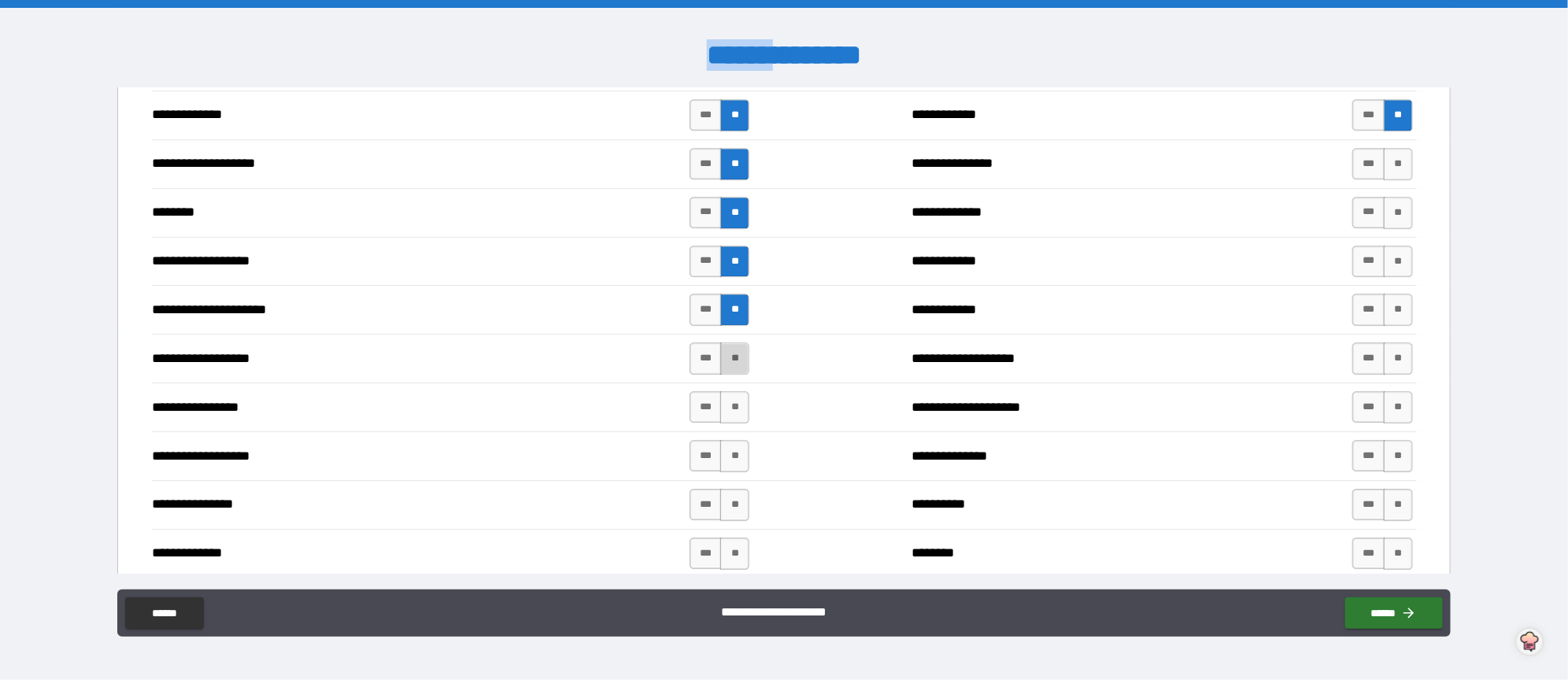 click on "**" at bounding box center [734, 358] 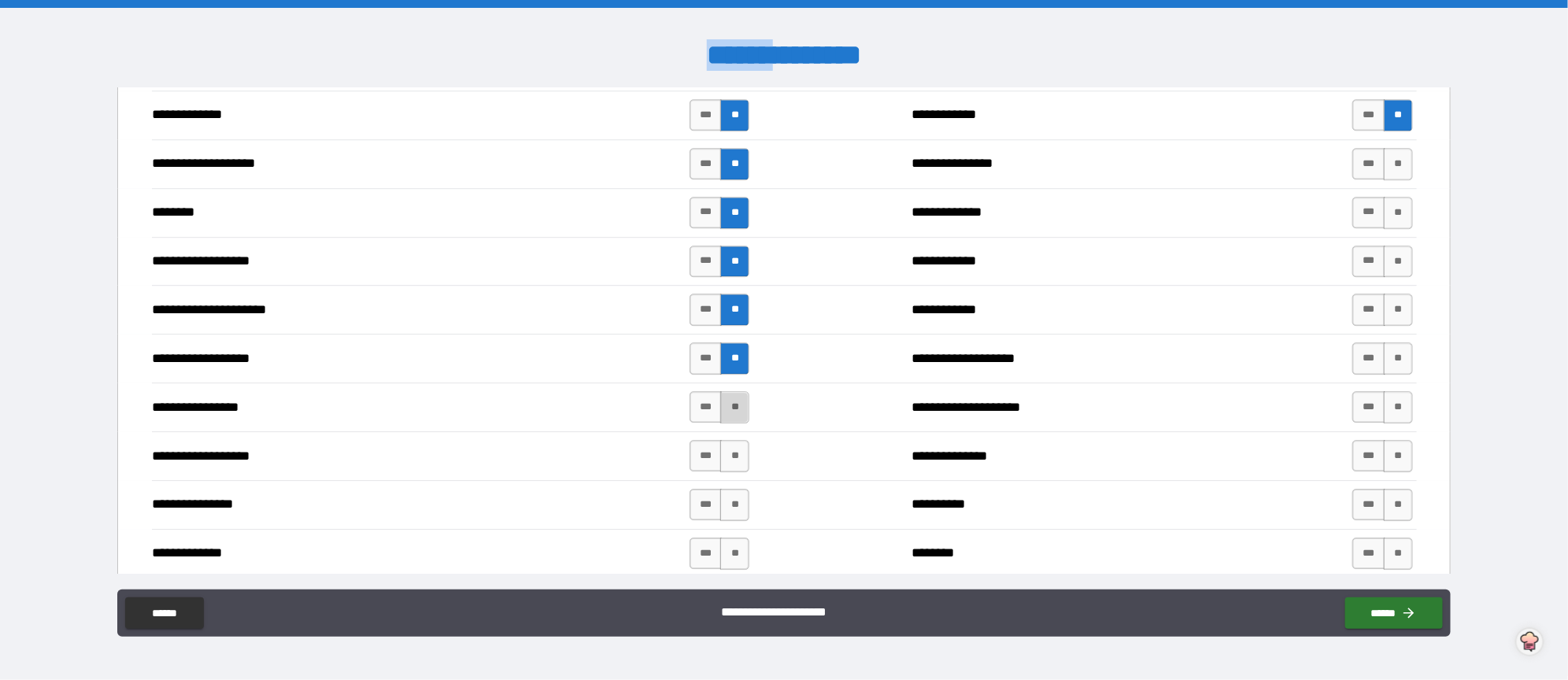 click on "**" at bounding box center [734, 407] 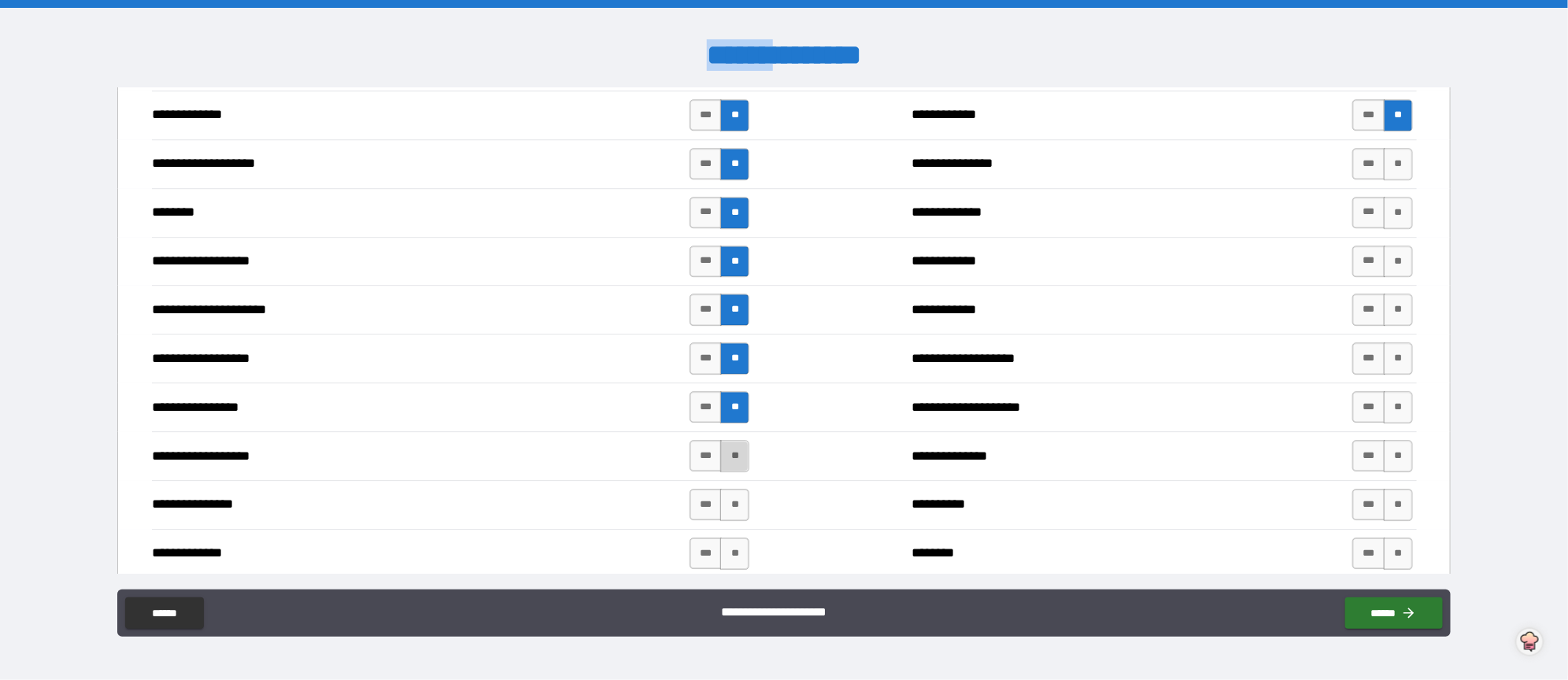 click on "**" at bounding box center (734, 456) 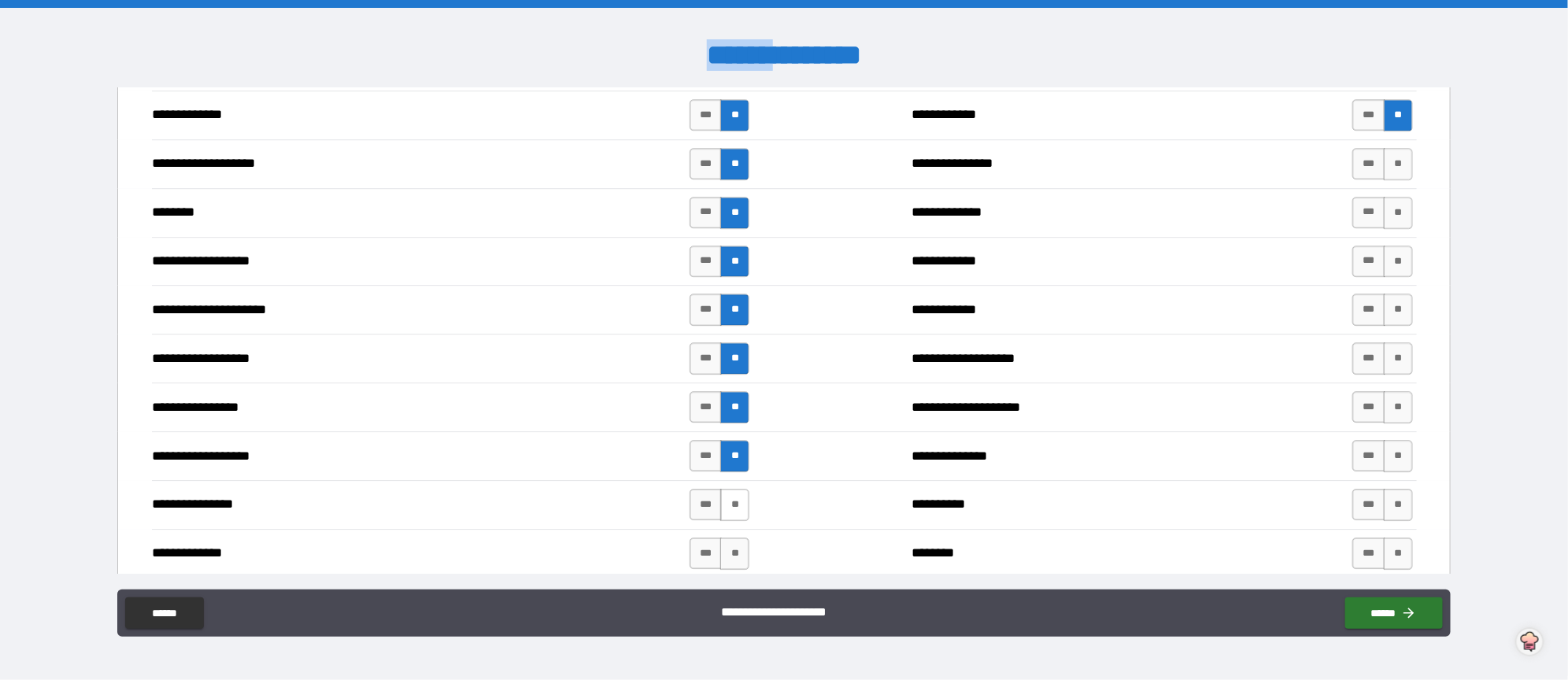 click on "**" at bounding box center (734, 504) 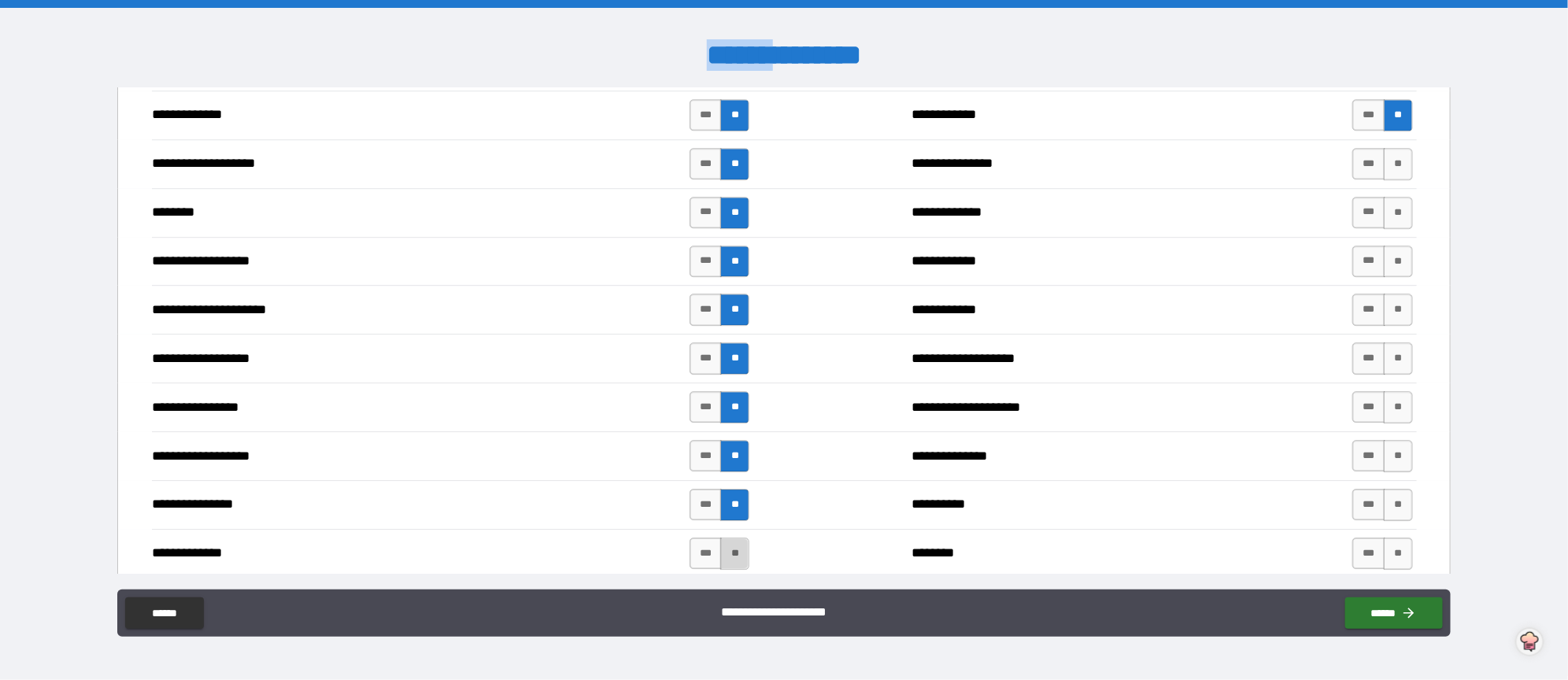 click on "**" at bounding box center (734, 553) 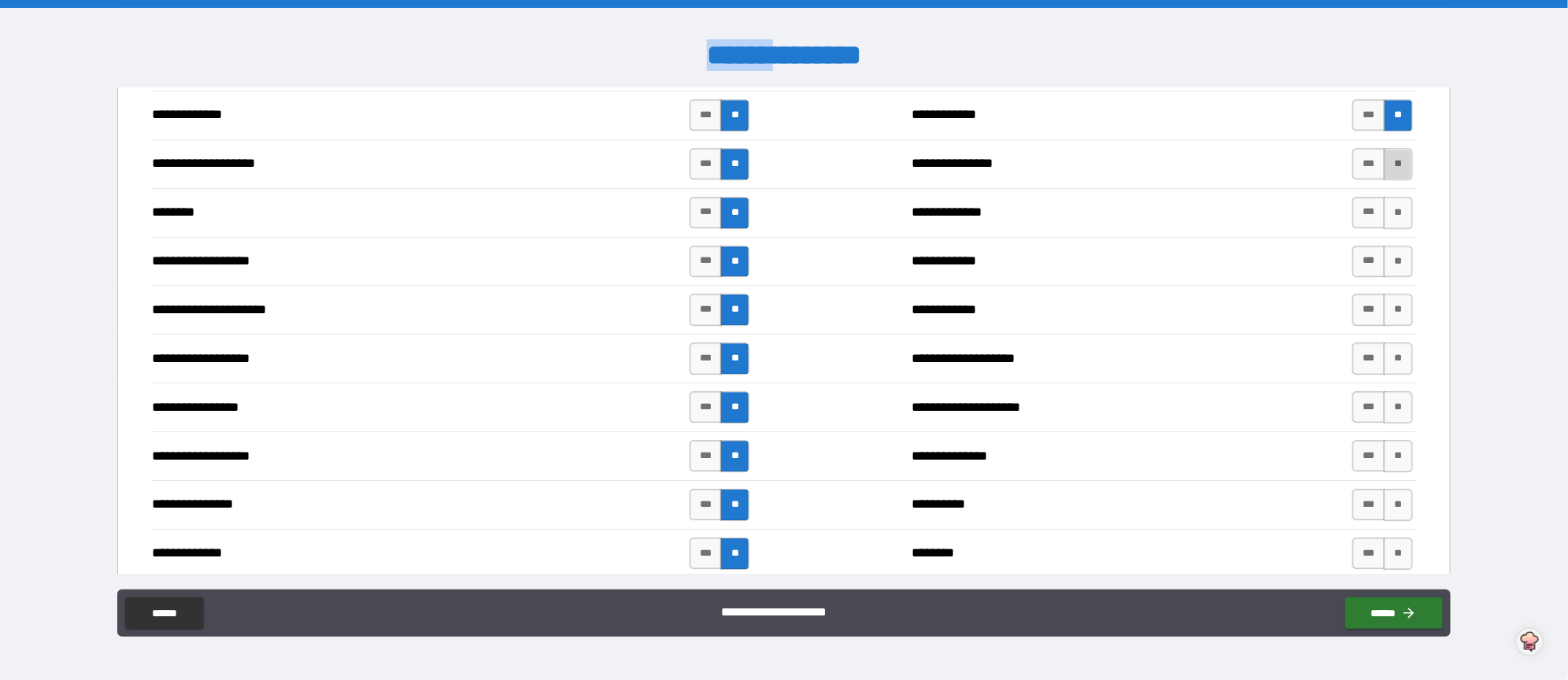click on "**" at bounding box center (1398, 164) 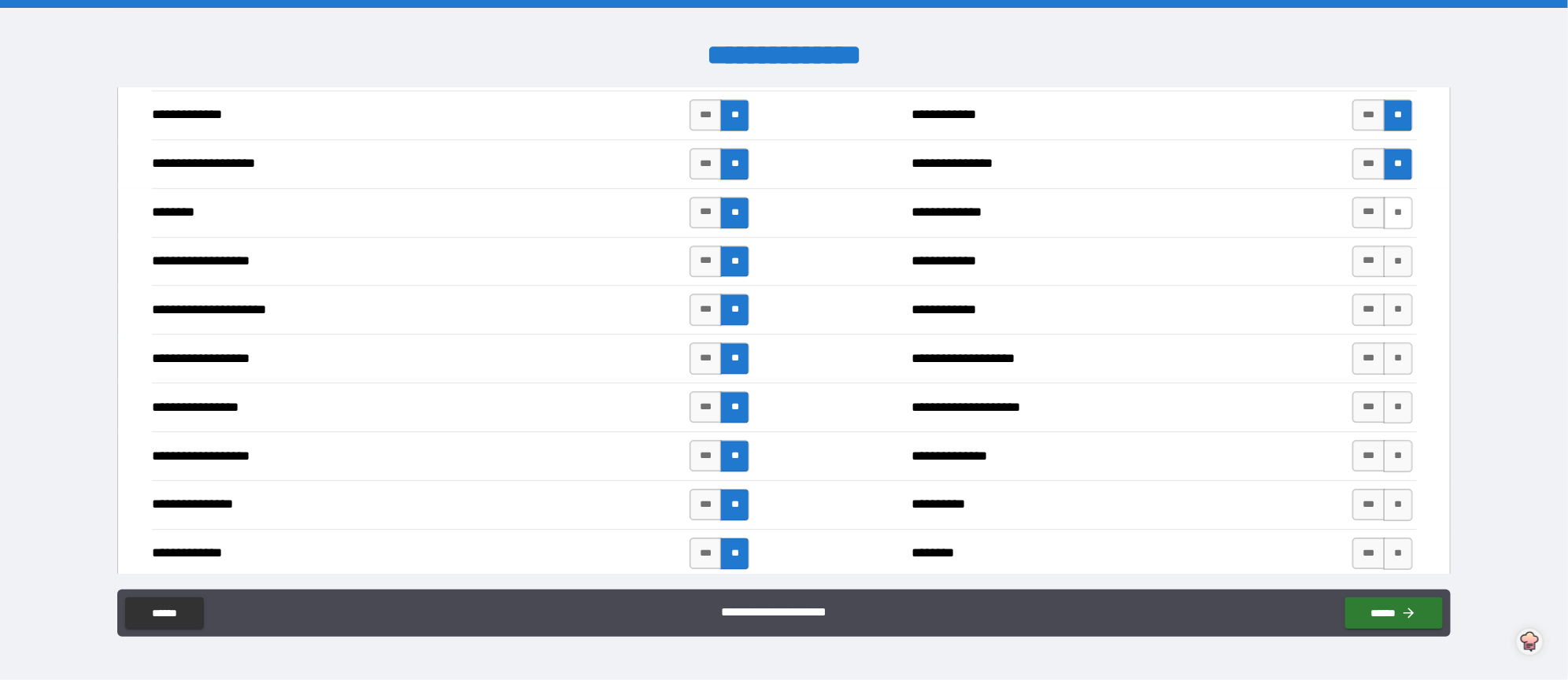 click on "*** **" at bounding box center [1382, 213] 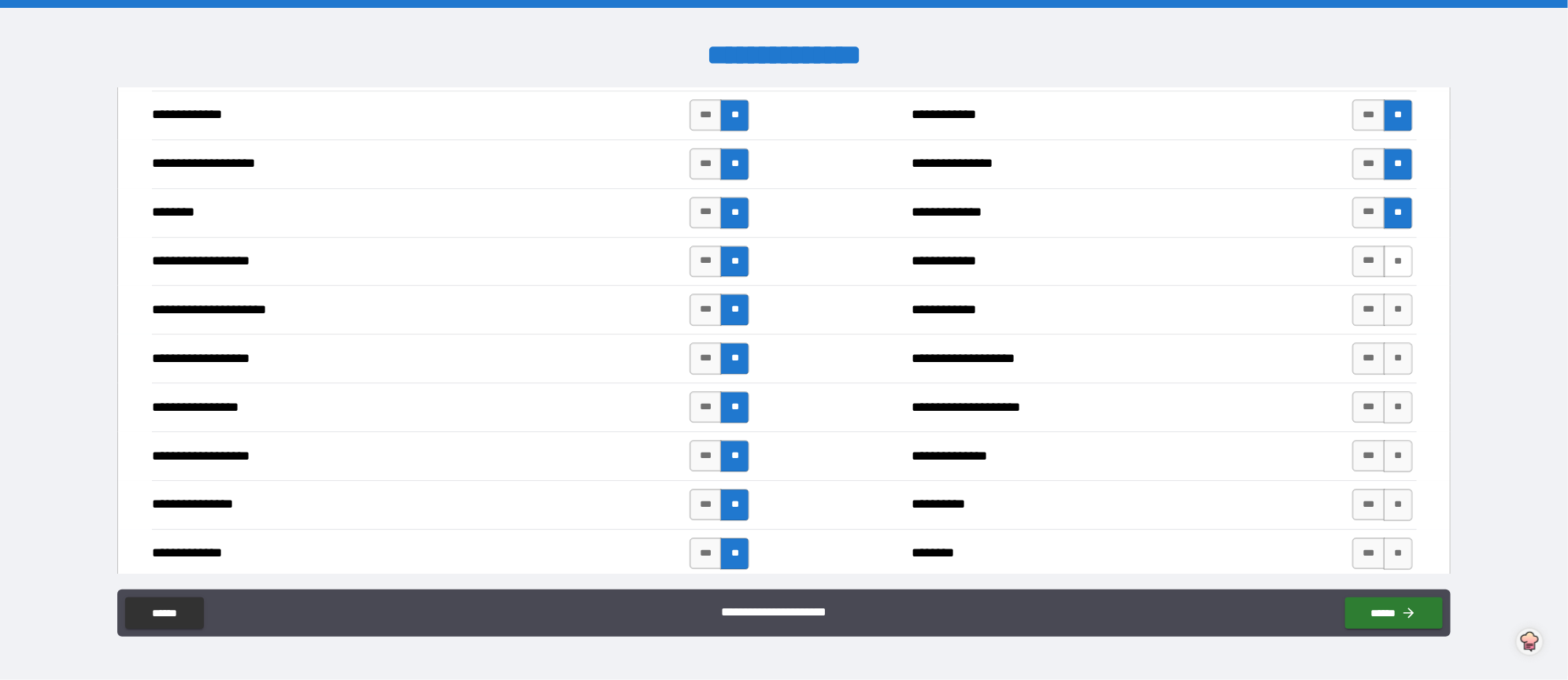 click on "**" at bounding box center [1398, 261] 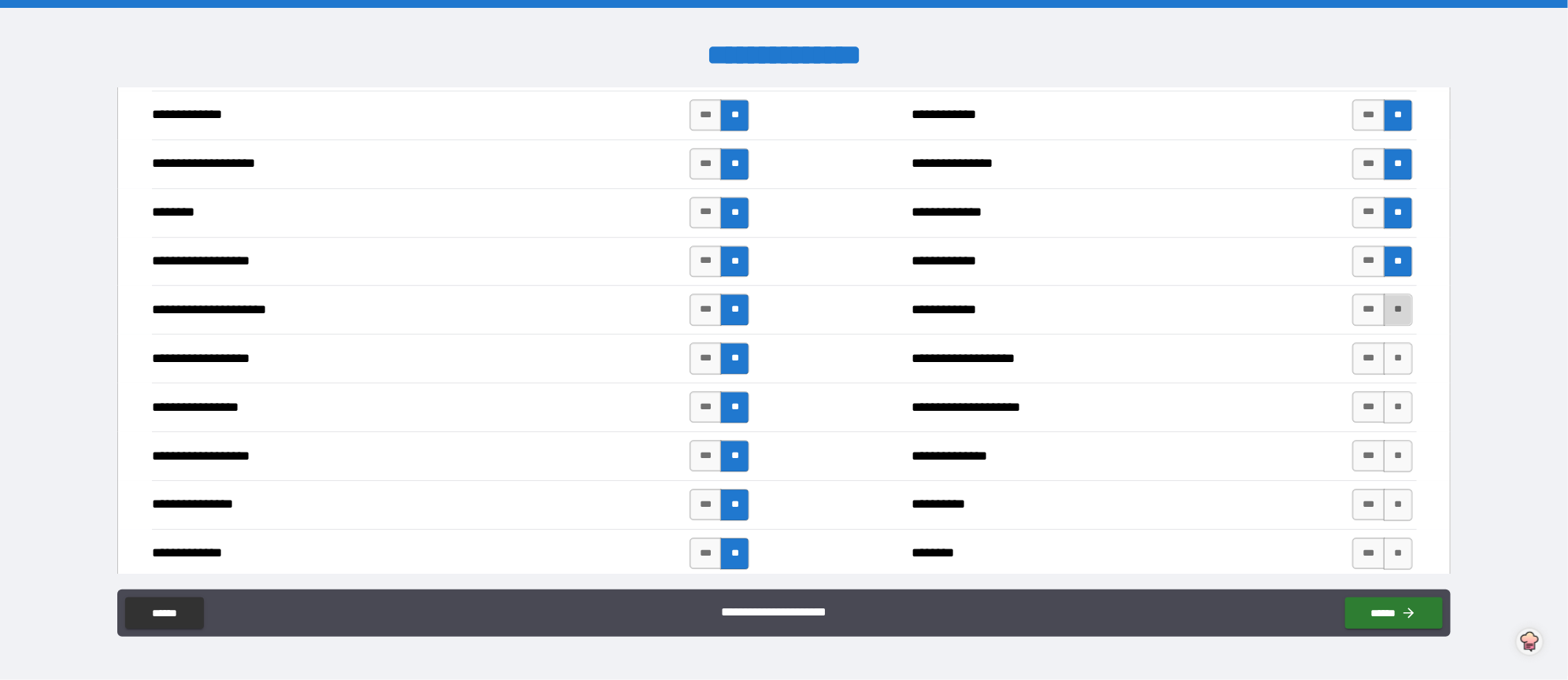 click on "**" at bounding box center (1398, 309) 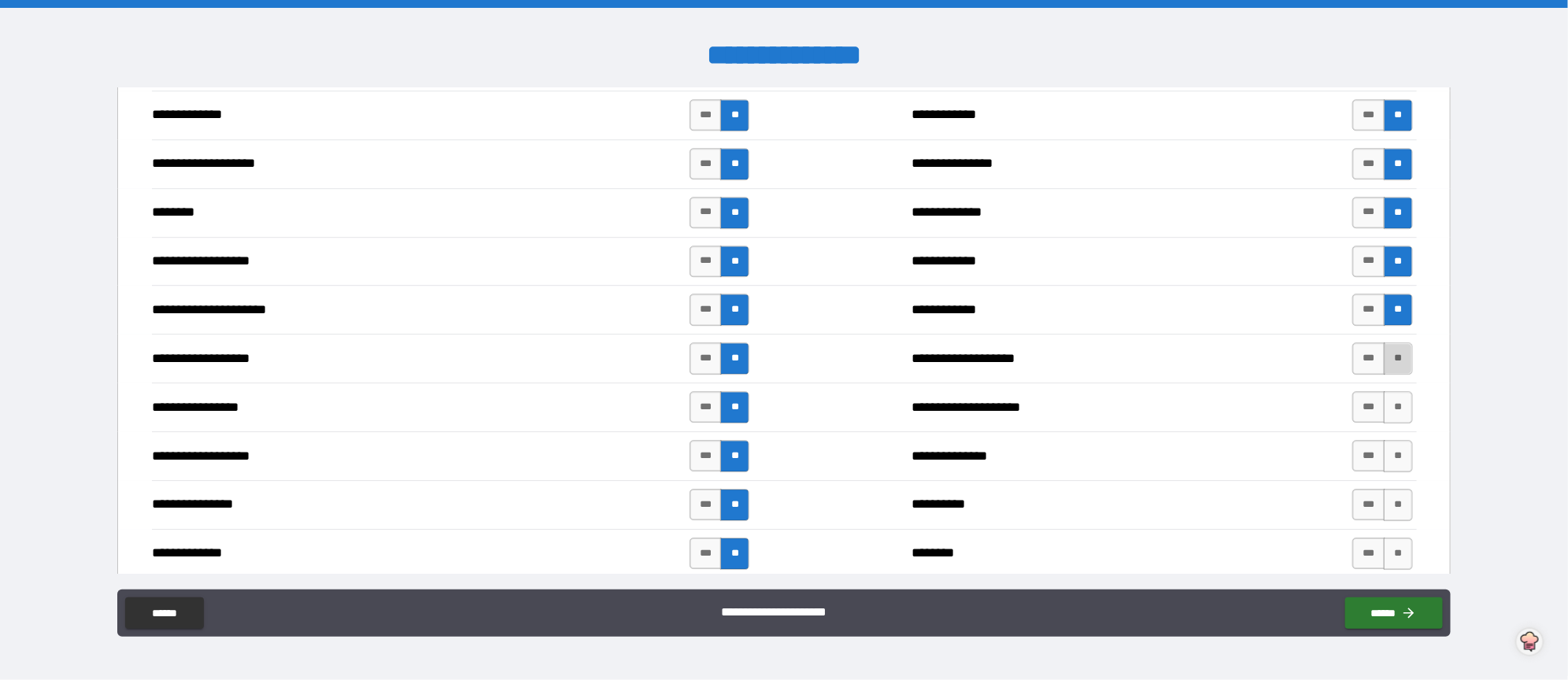 click on "**" at bounding box center [1398, 358] 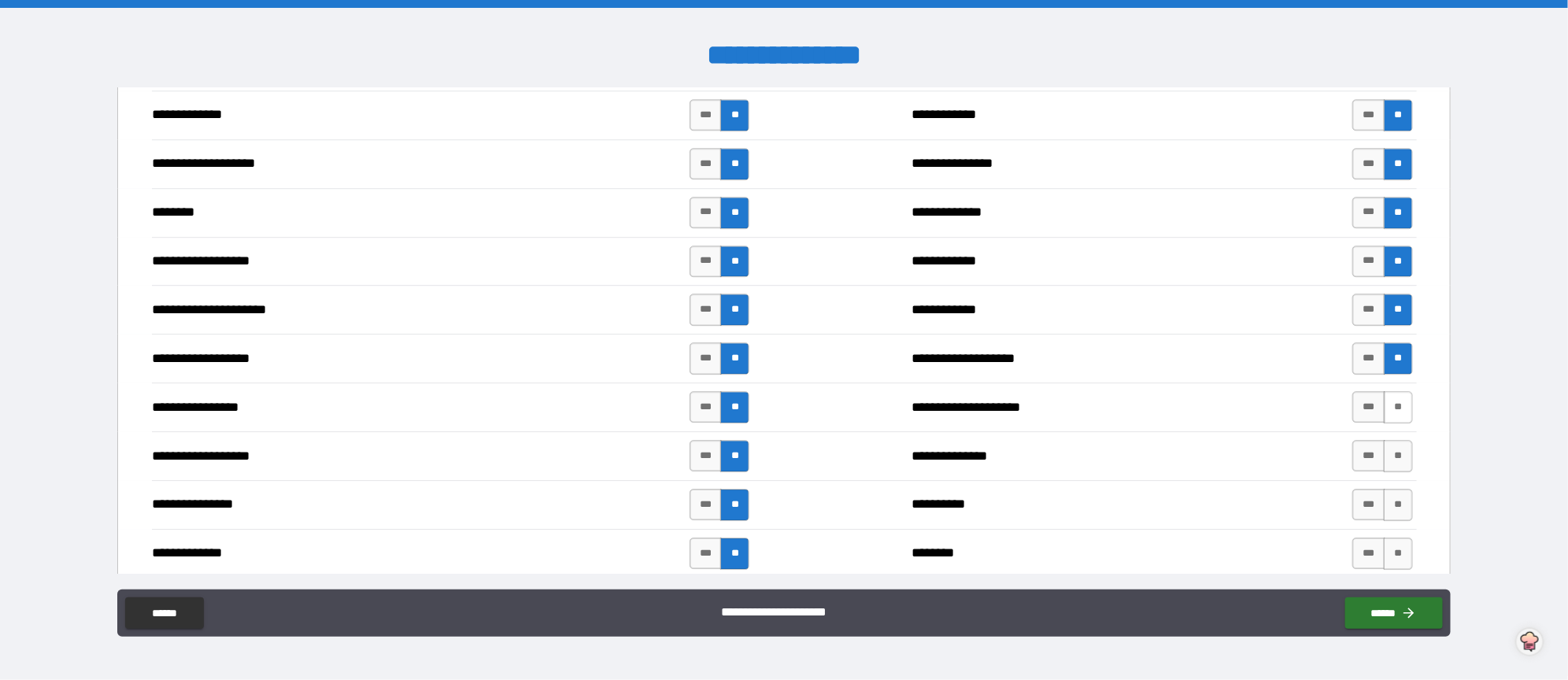 click on "**" at bounding box center [1398, 407] 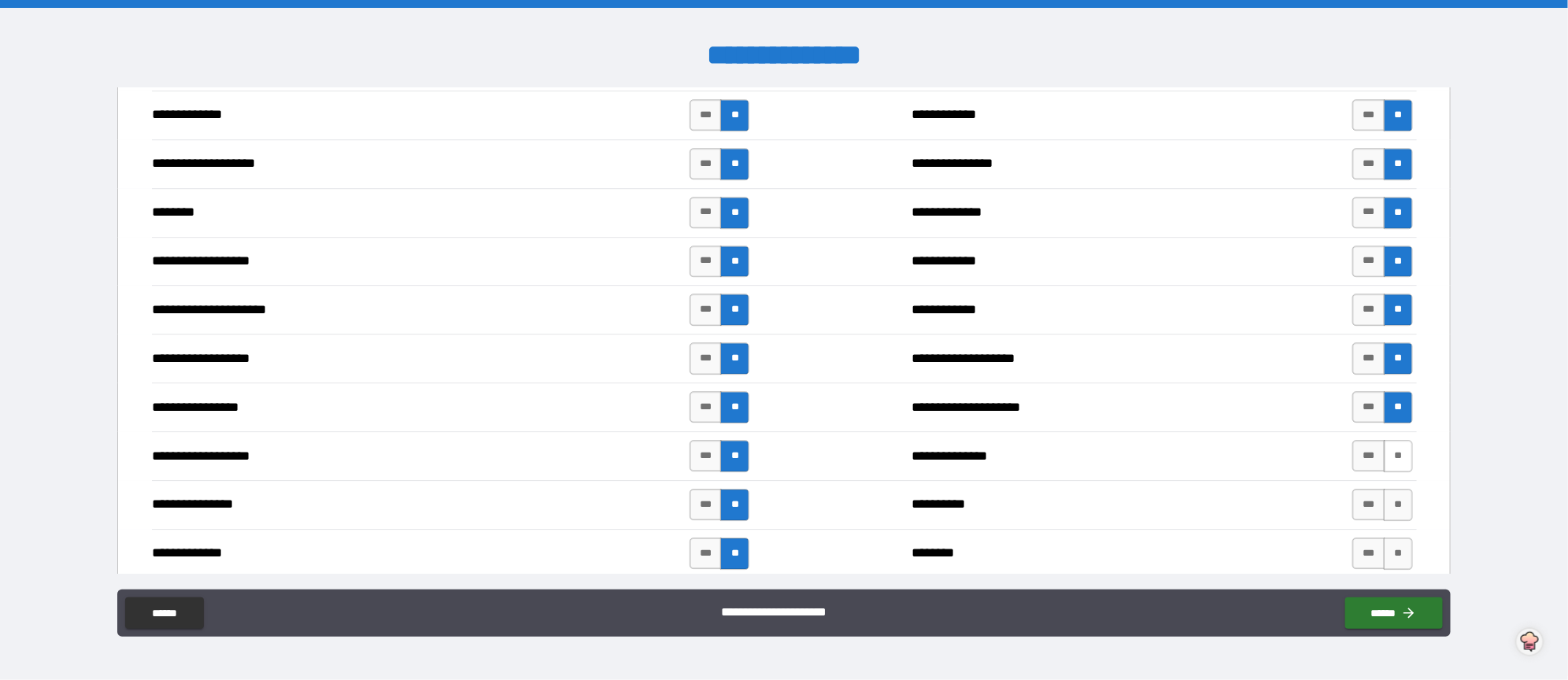 click on "**" at bounding box center [1398, 456] 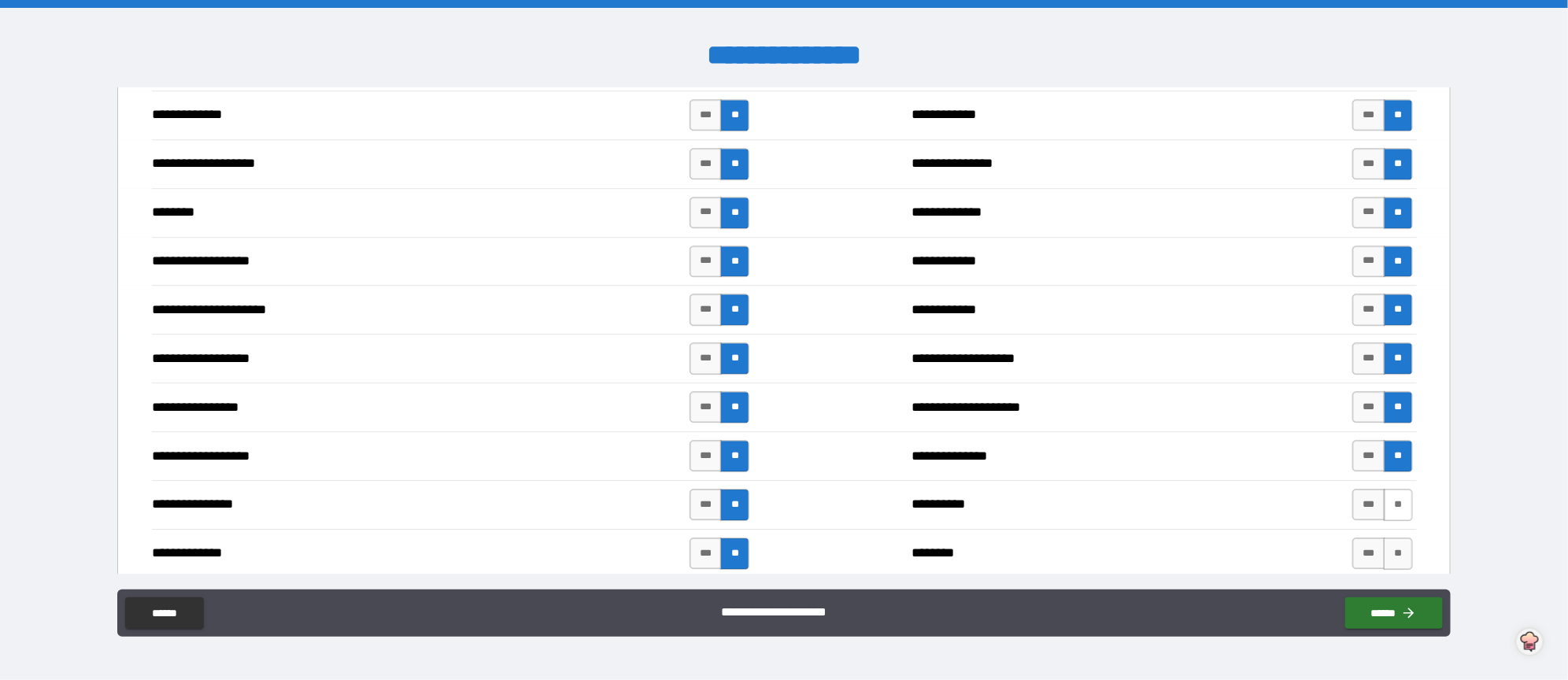 click on "**" at bounding box center (1398, 504) 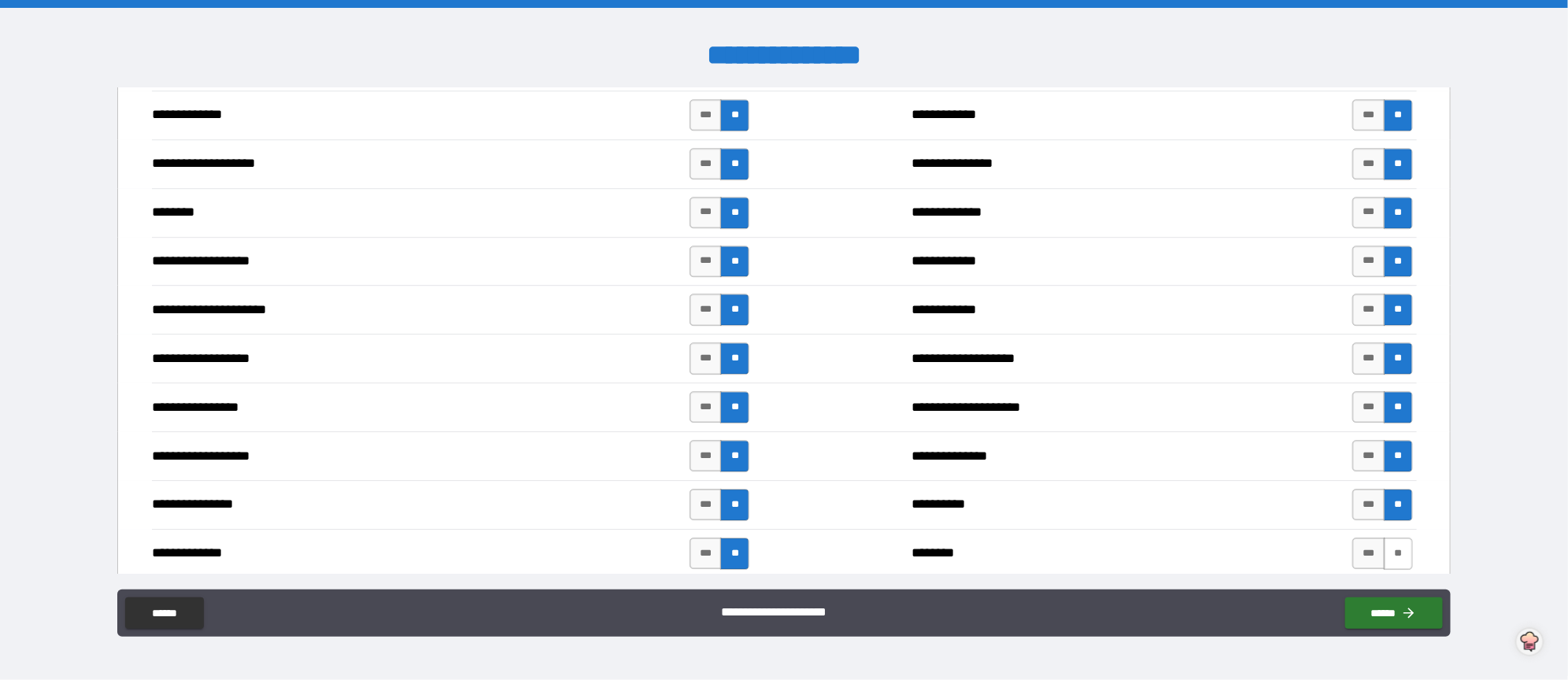 click on "**" at bounding box center (1398, 553) 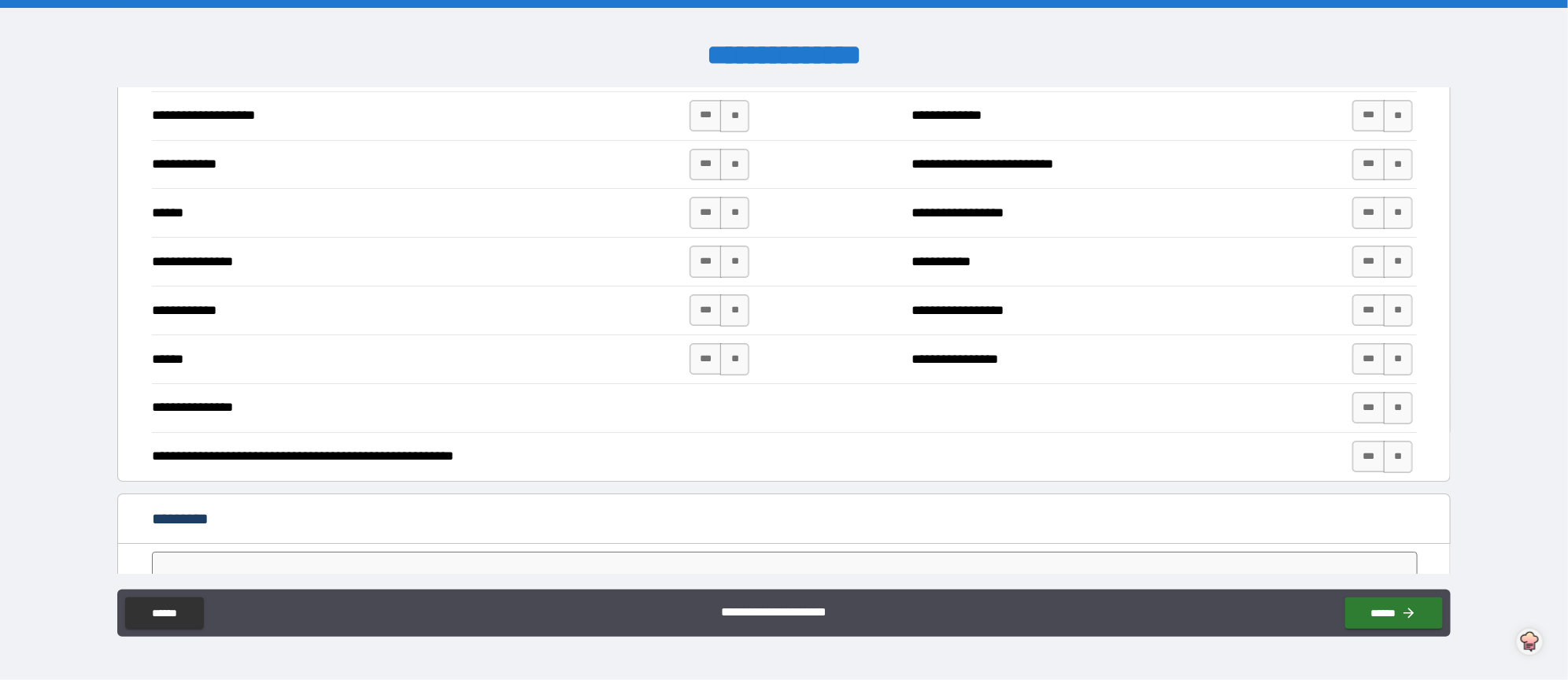 scroll, scrollTop: 2697, scrollLeft: 0, axis: vertical 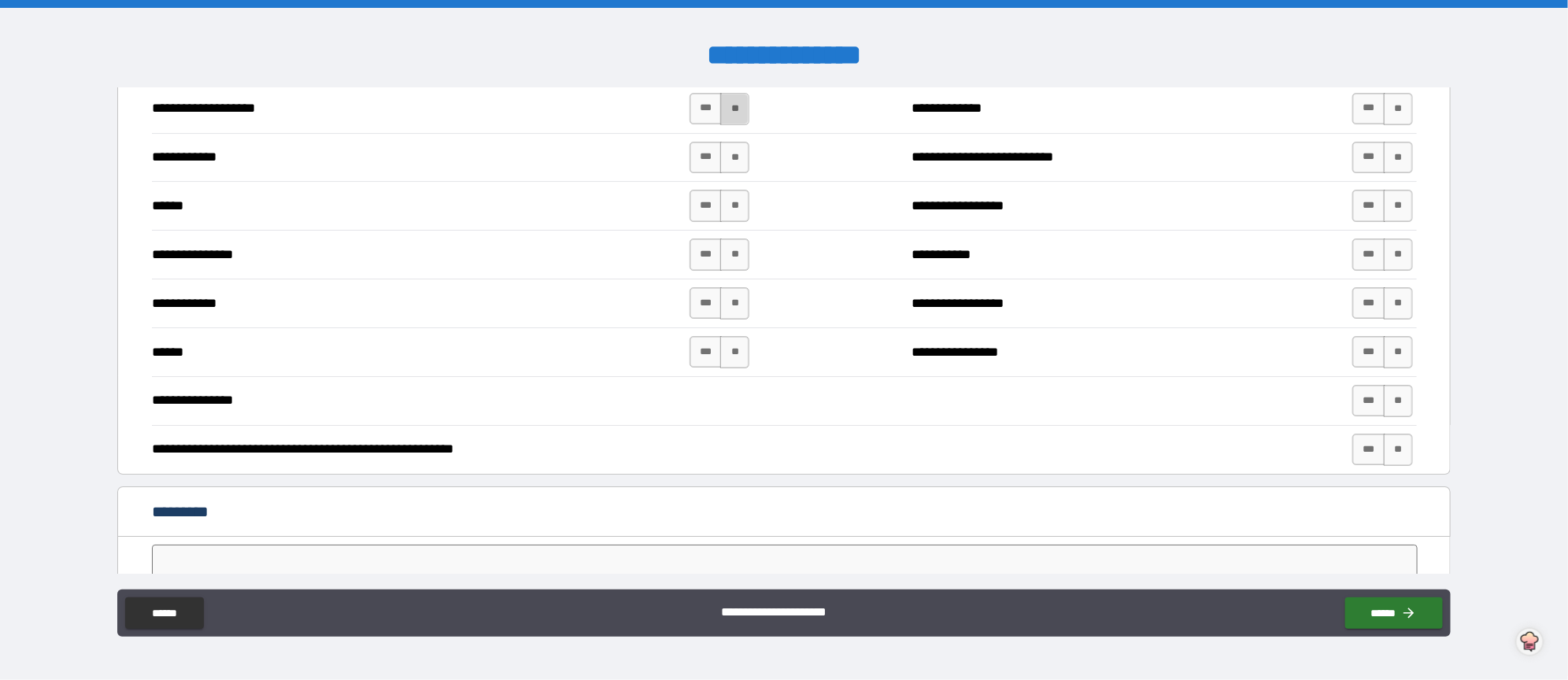 click on "**" at bounding box center (734, 109) 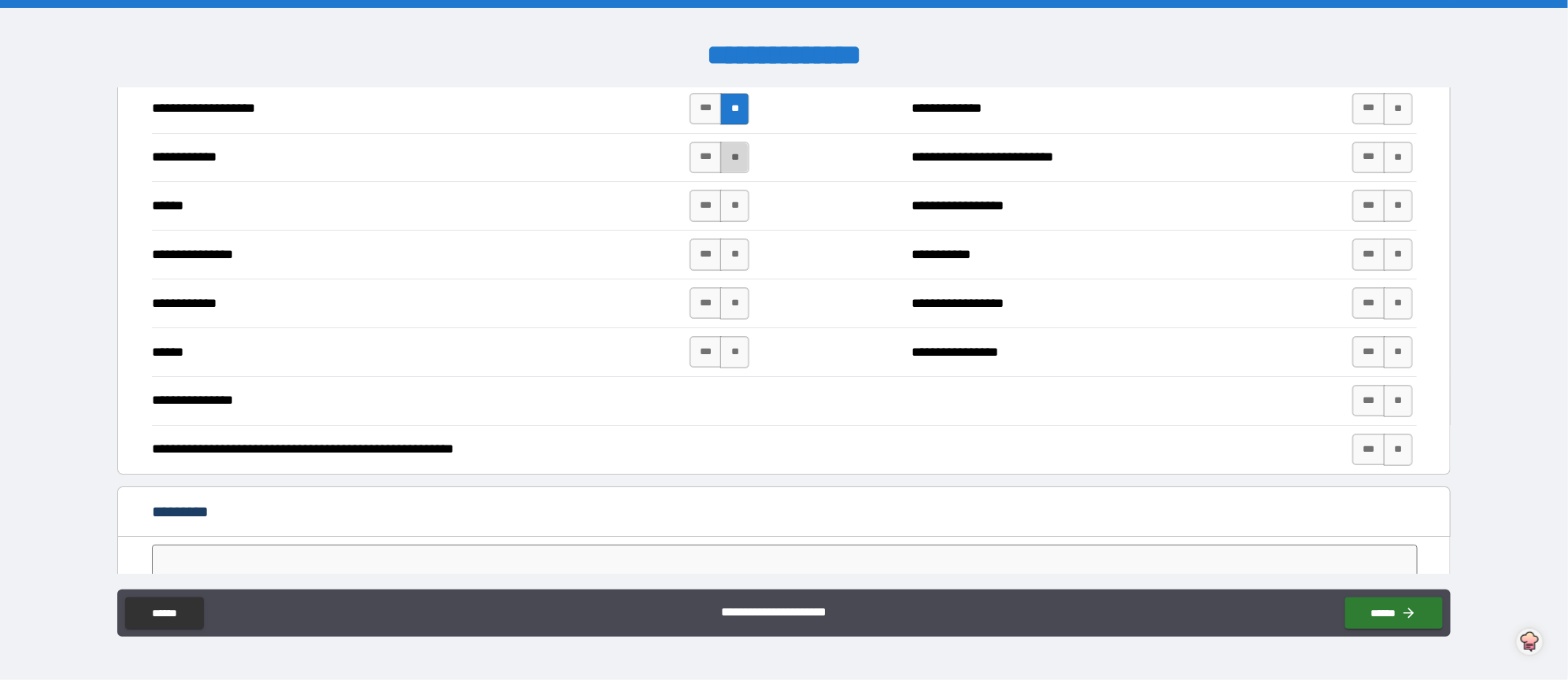click on "**" at bounding box center [734, 157] 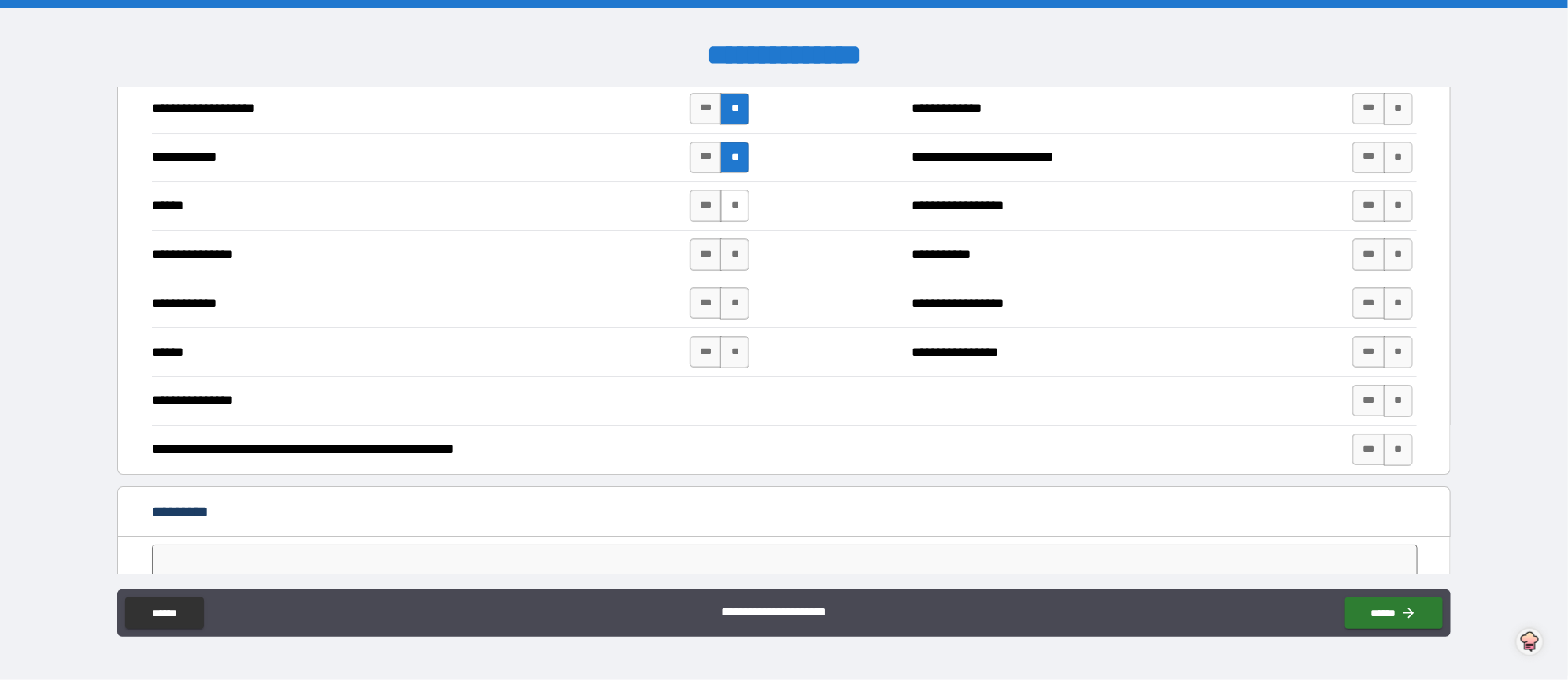 click on "**" at bounding box center (734, 205) 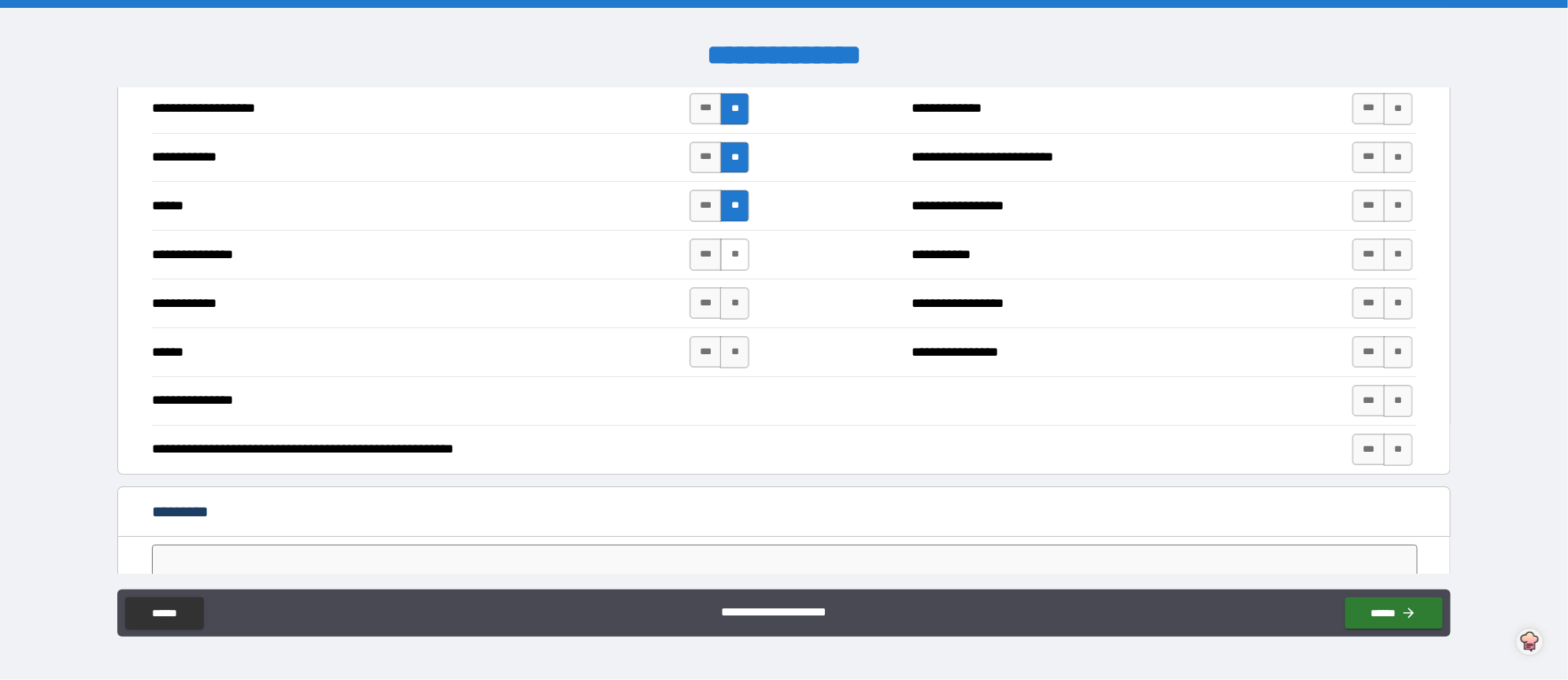 click on "**" at bounding box center (734, 254) 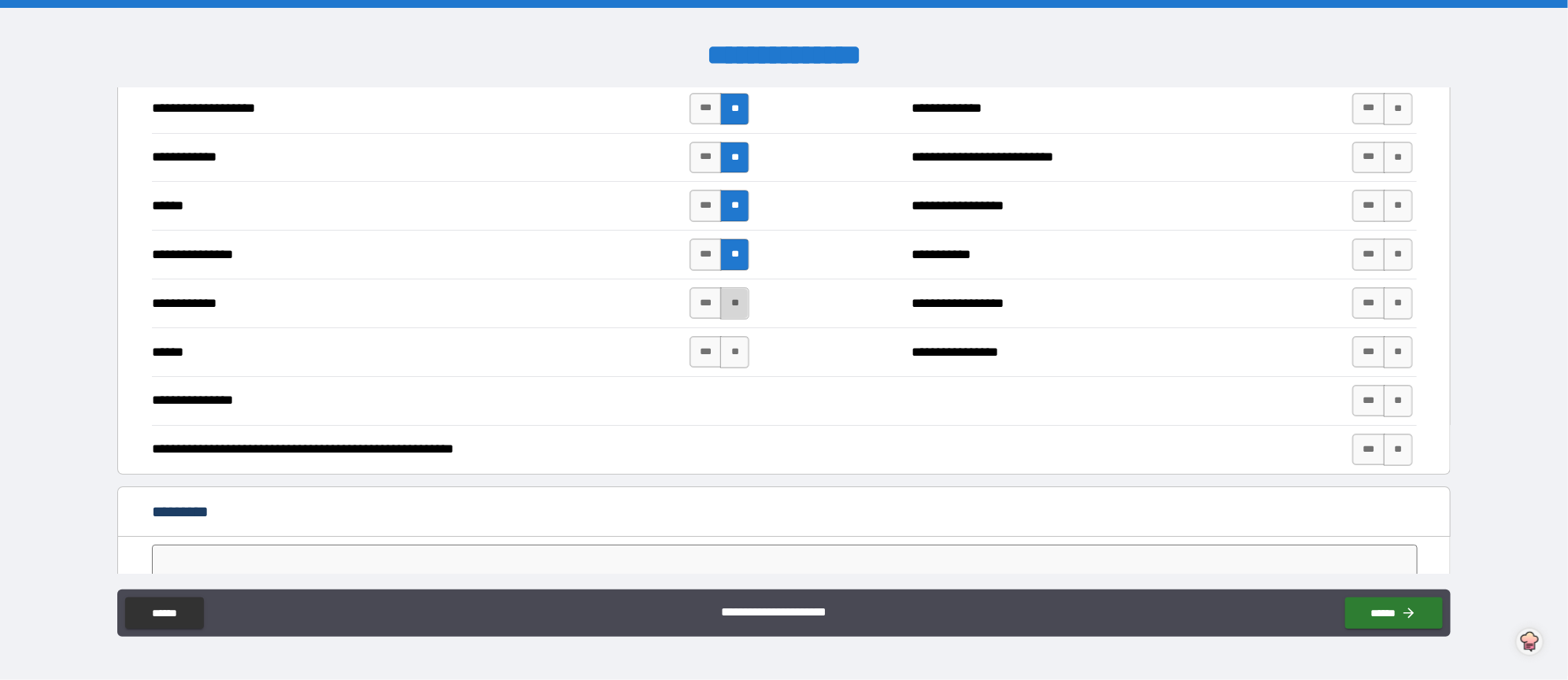 click on "**" at bounding box center [734, 303] 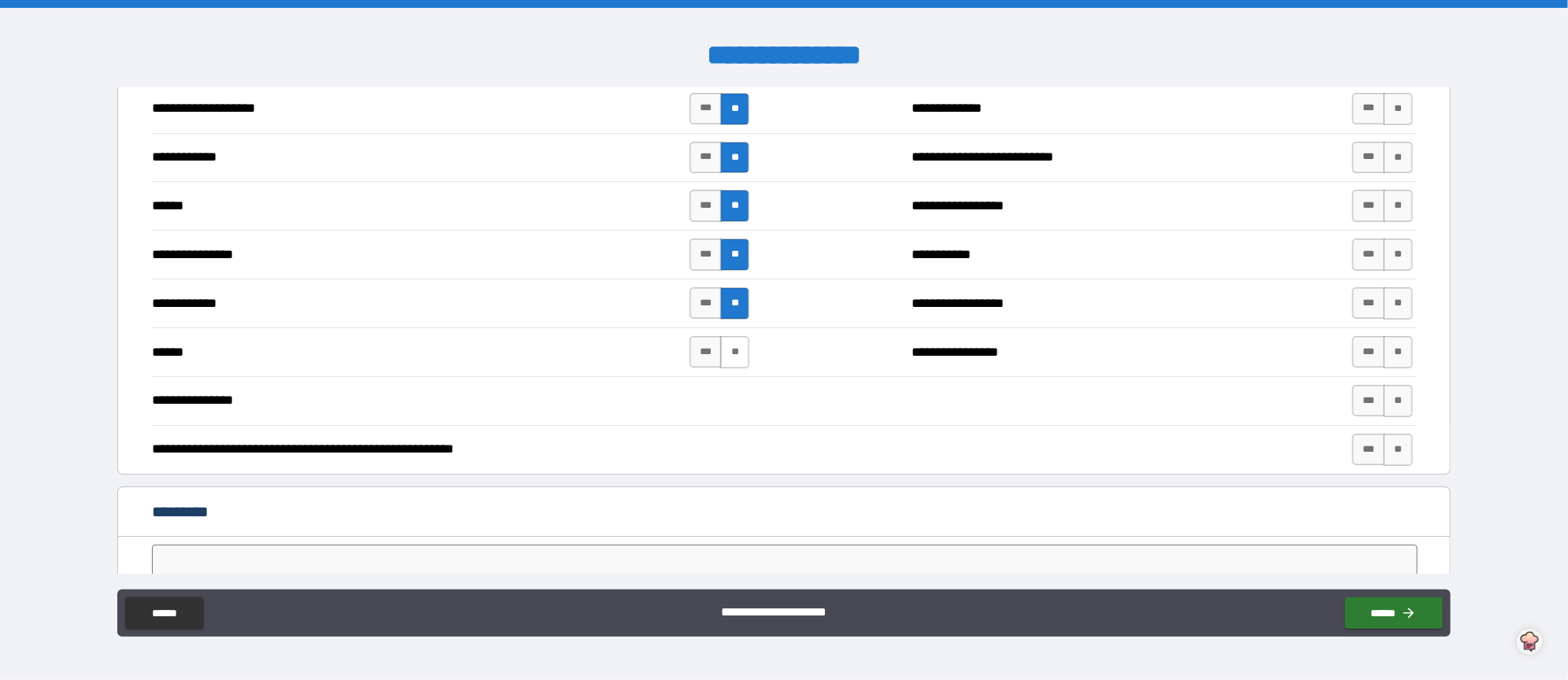 click on "**" at bounding box center [734, 352] 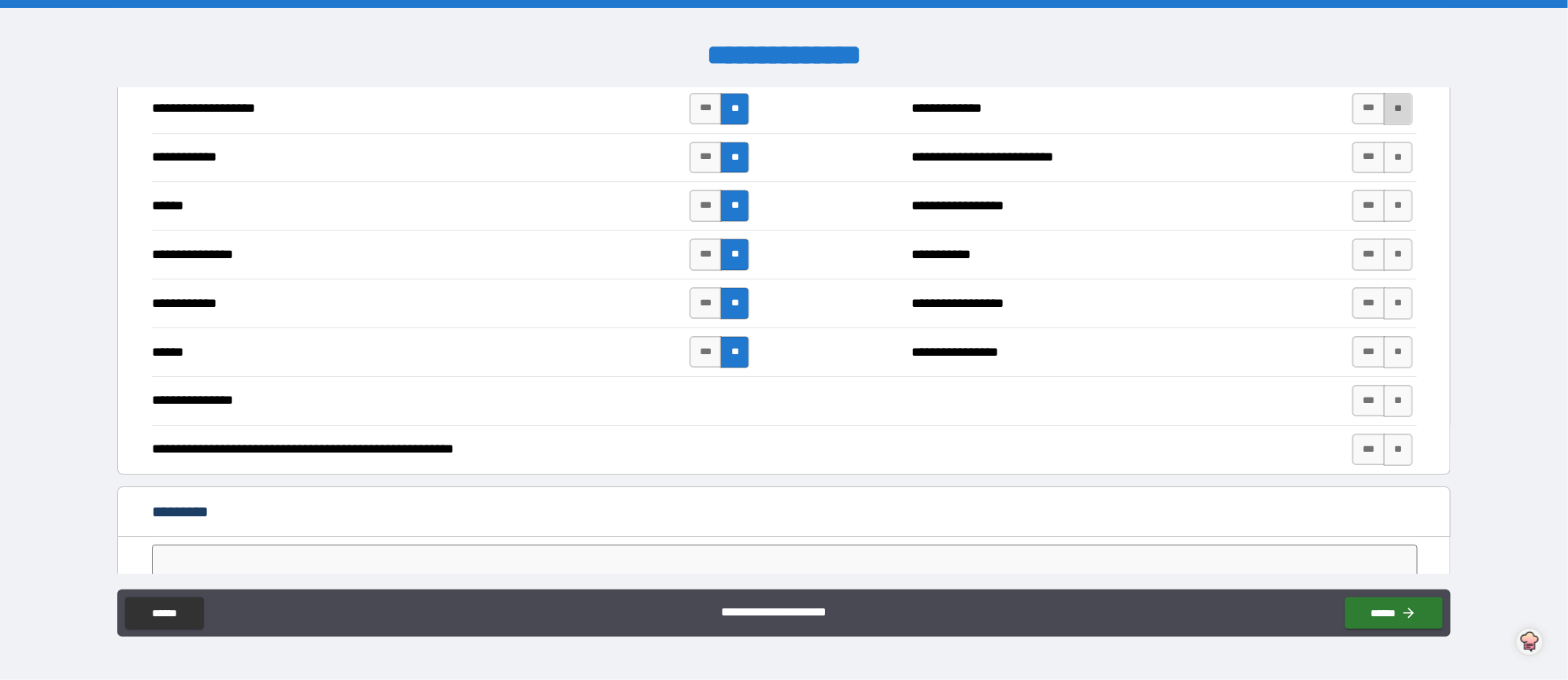 click on "**" at bounding box center [1398, 109] 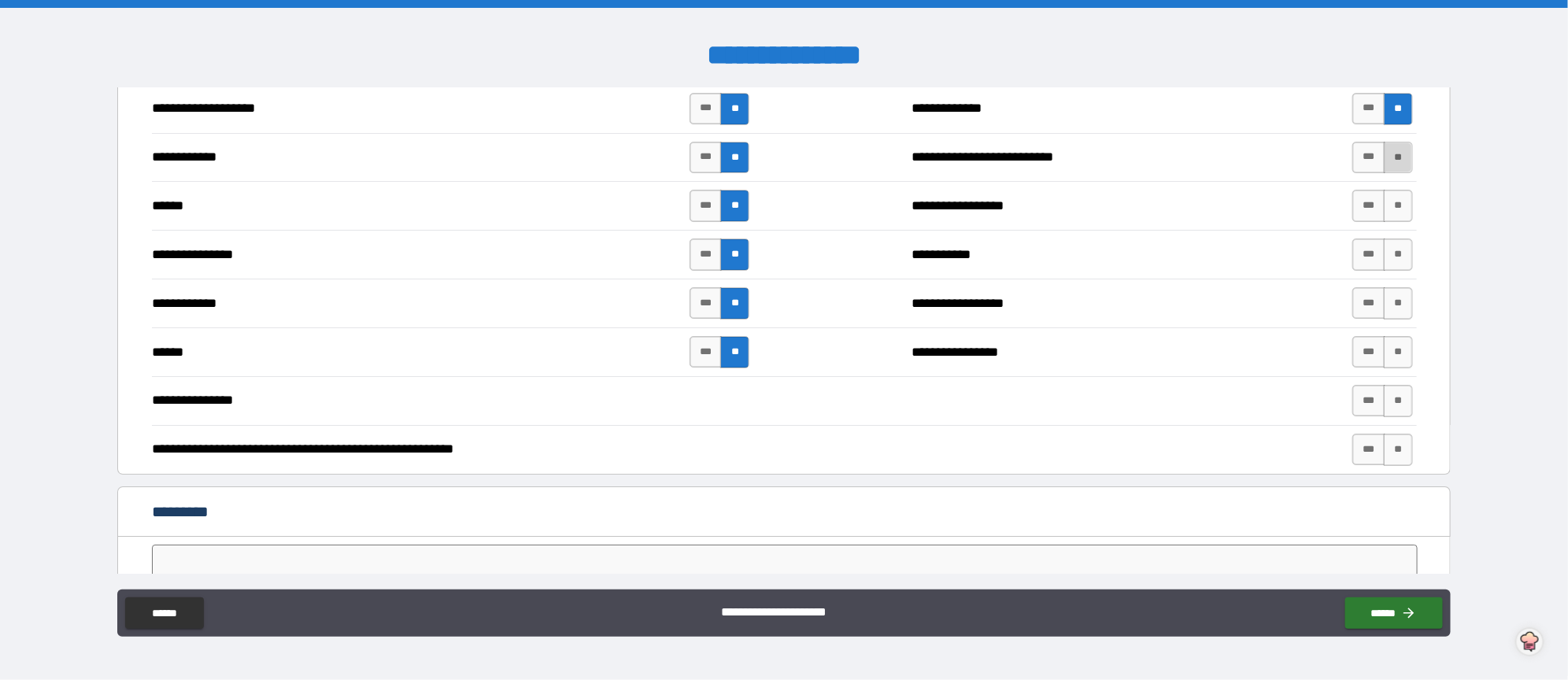 click on "**" at bounding box center (1398, 157) 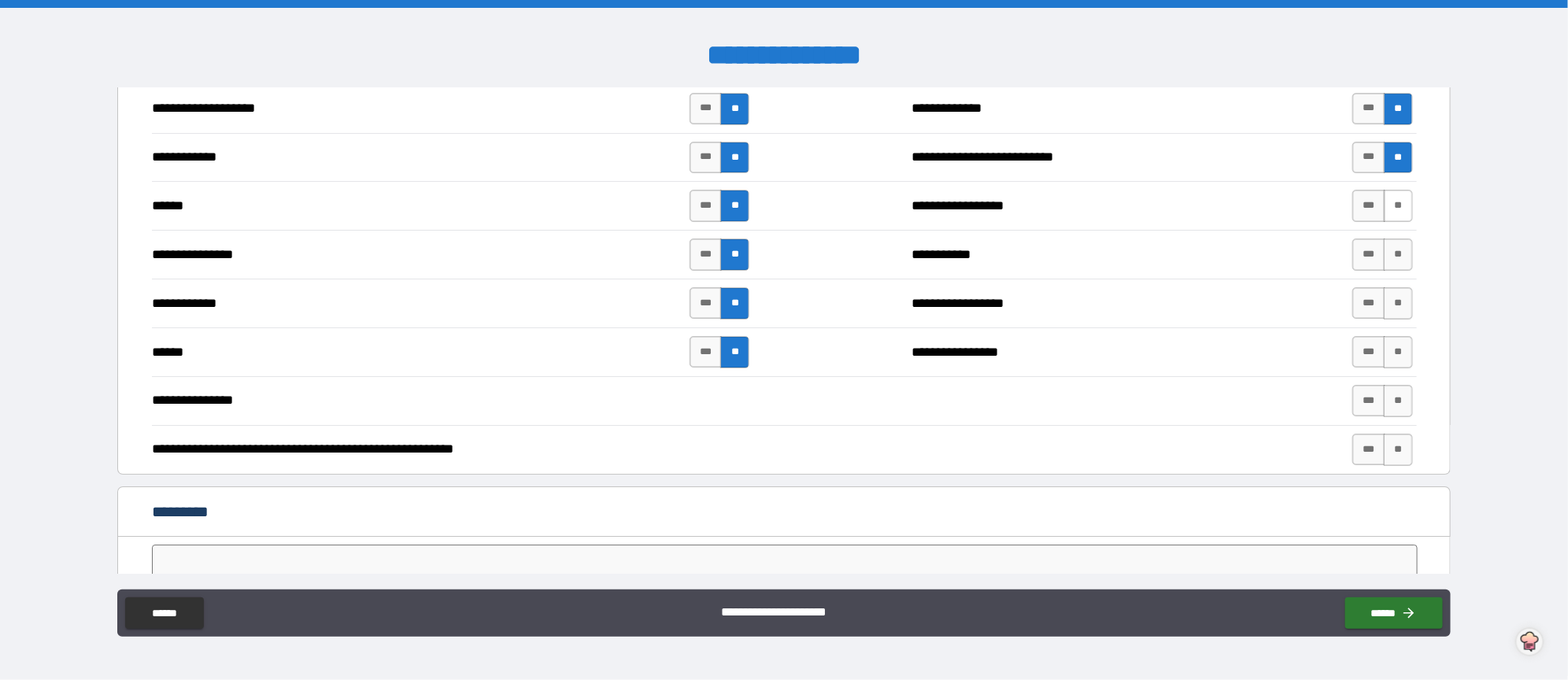 click on "**" at bounding box center [1398, 205] 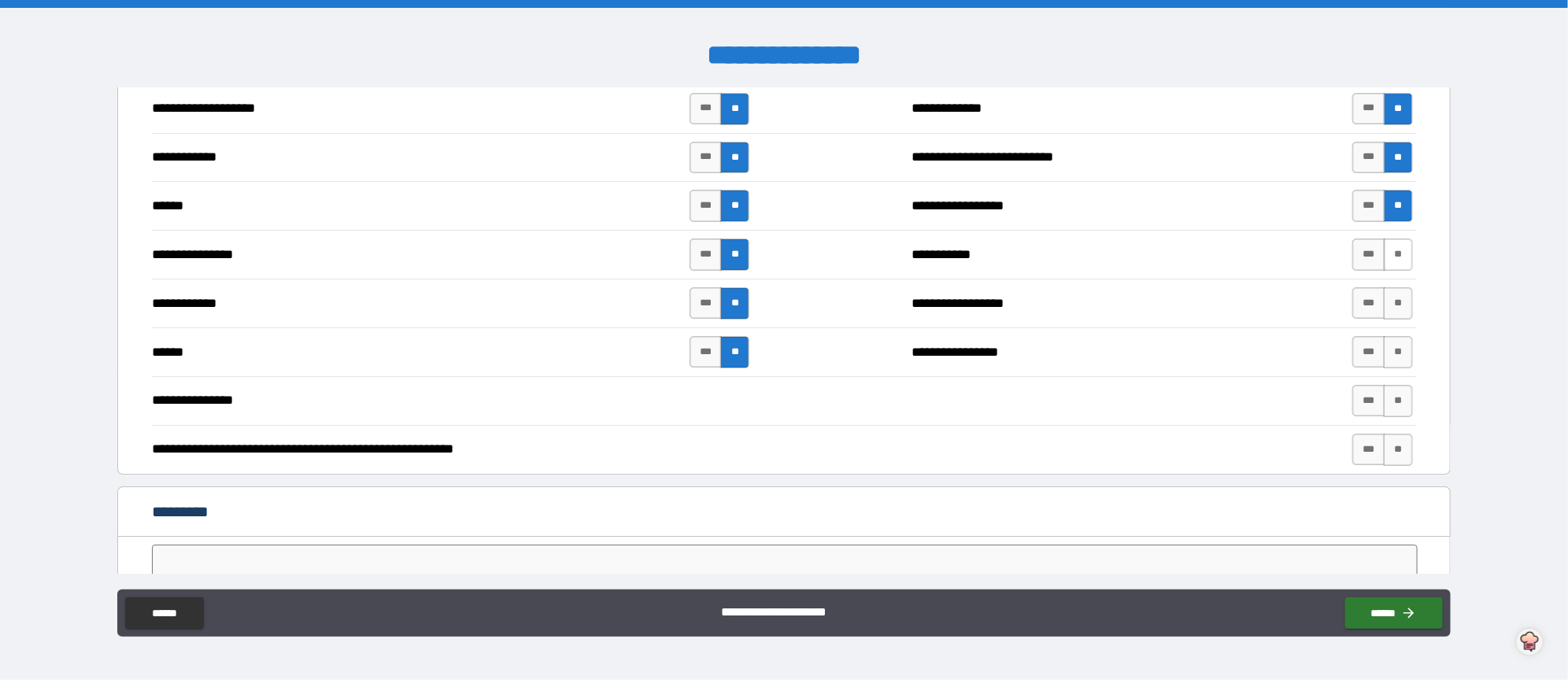 click on "**" at bounding box center (1398, 254) 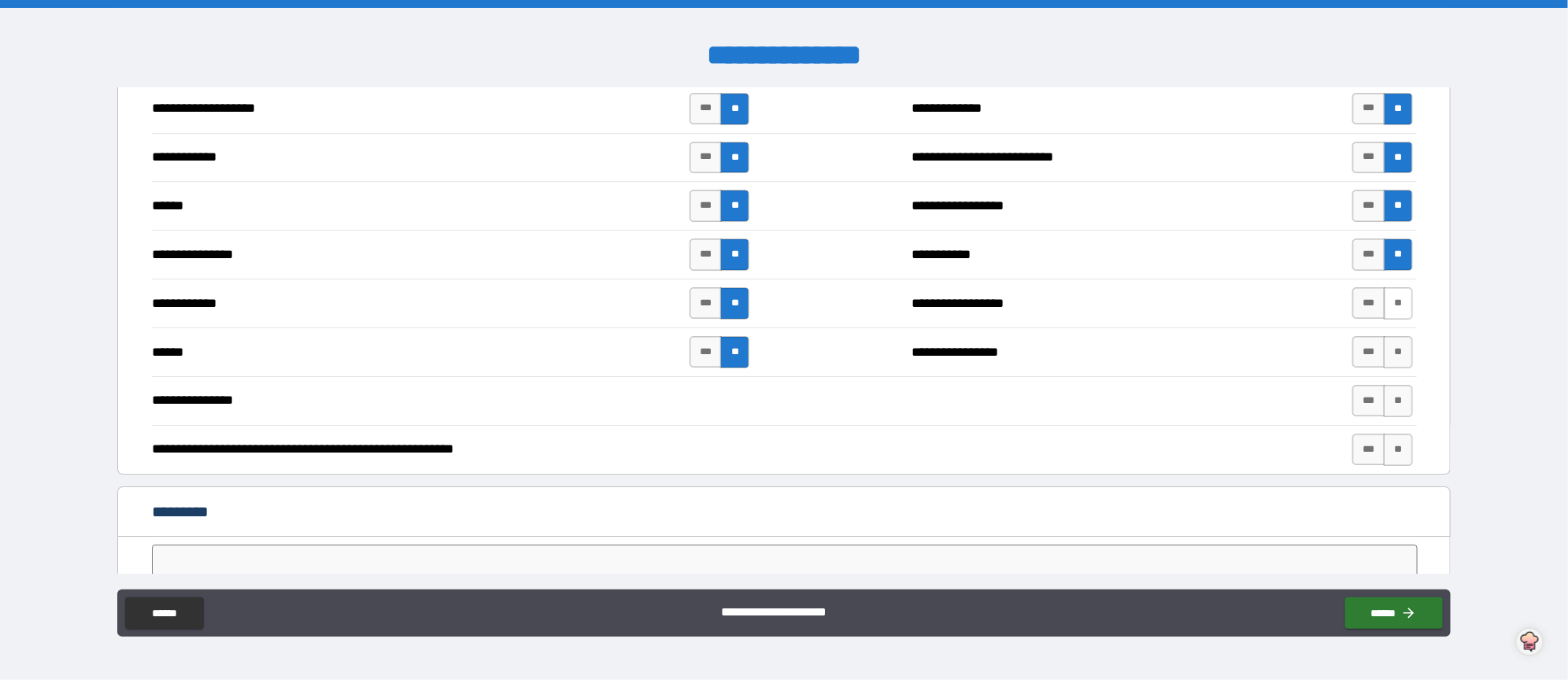 click on "**" at bounding box center [1398, 303] 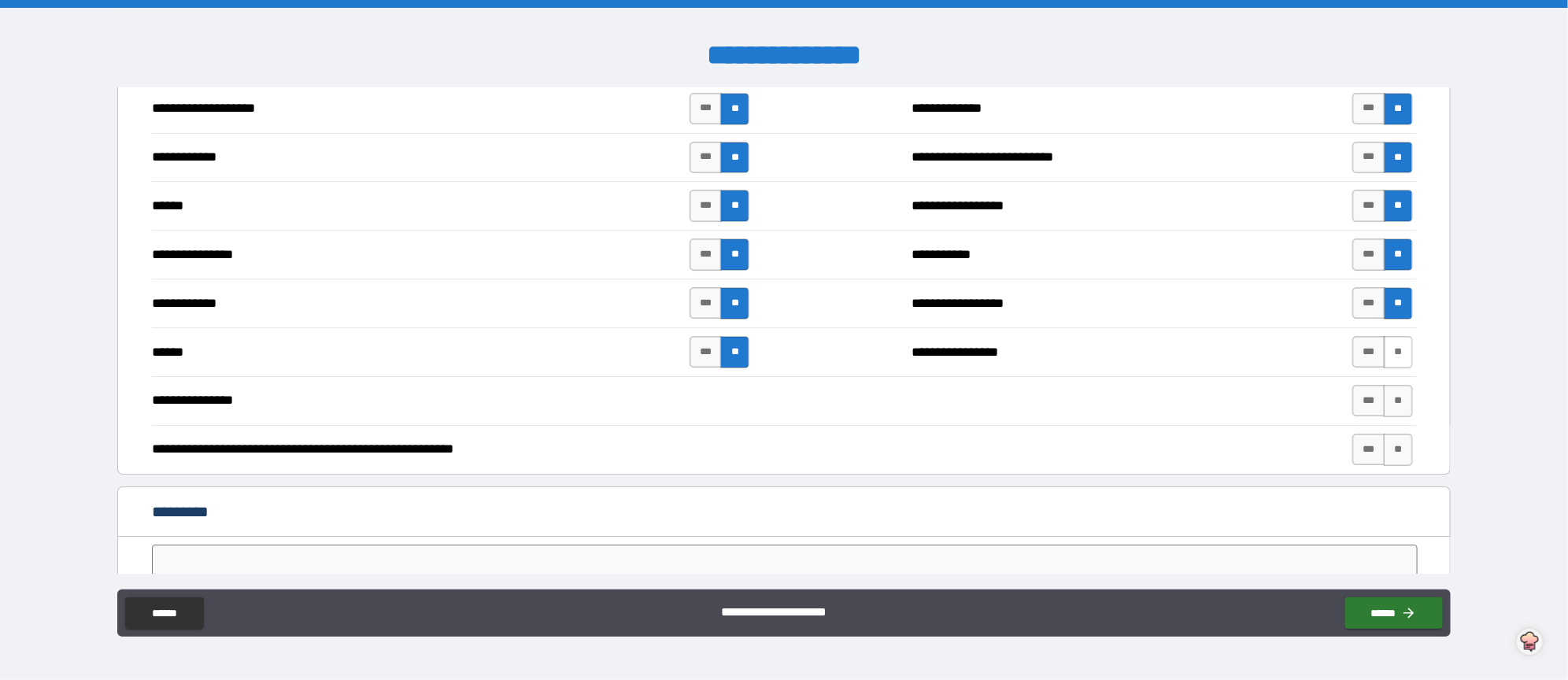 click on "**" at bounding box center [1398, 352] 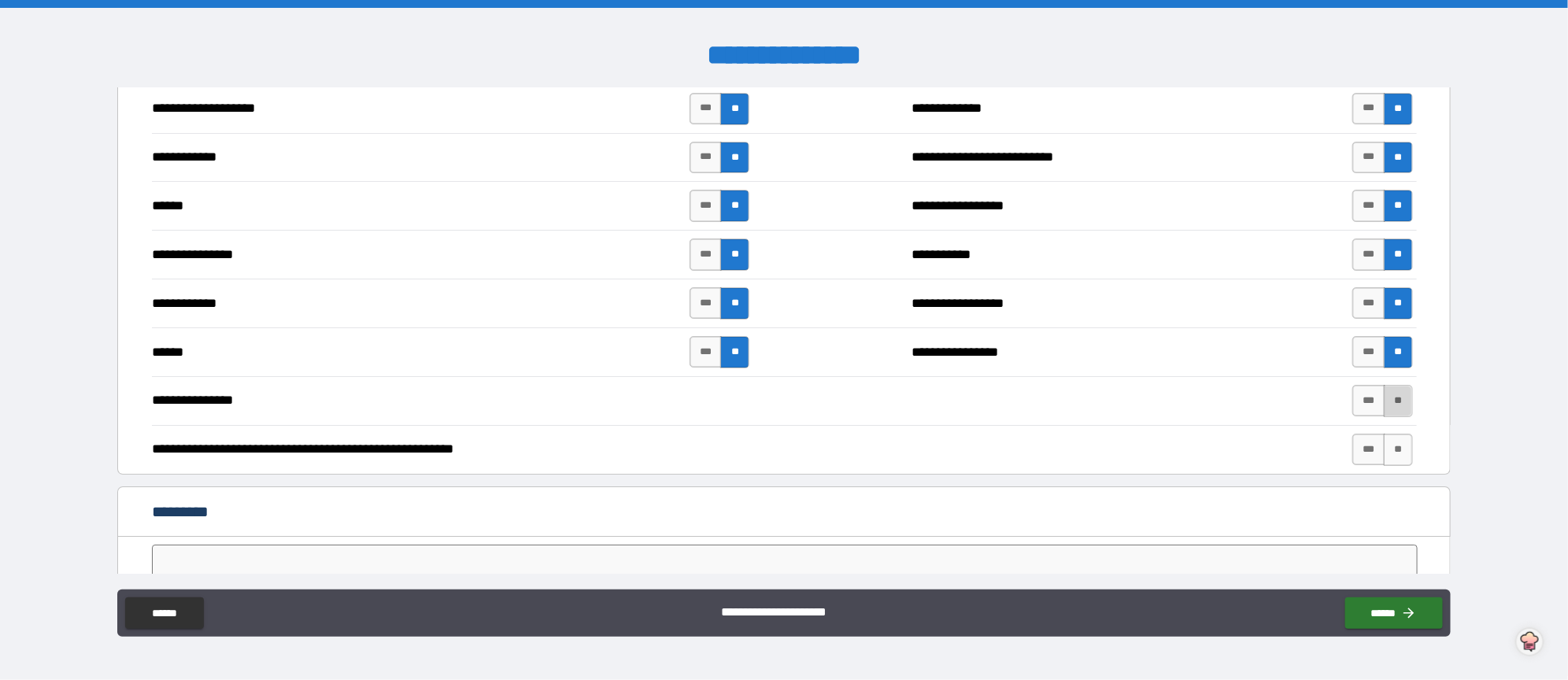click on "**" at bounding box center (1398, 401) 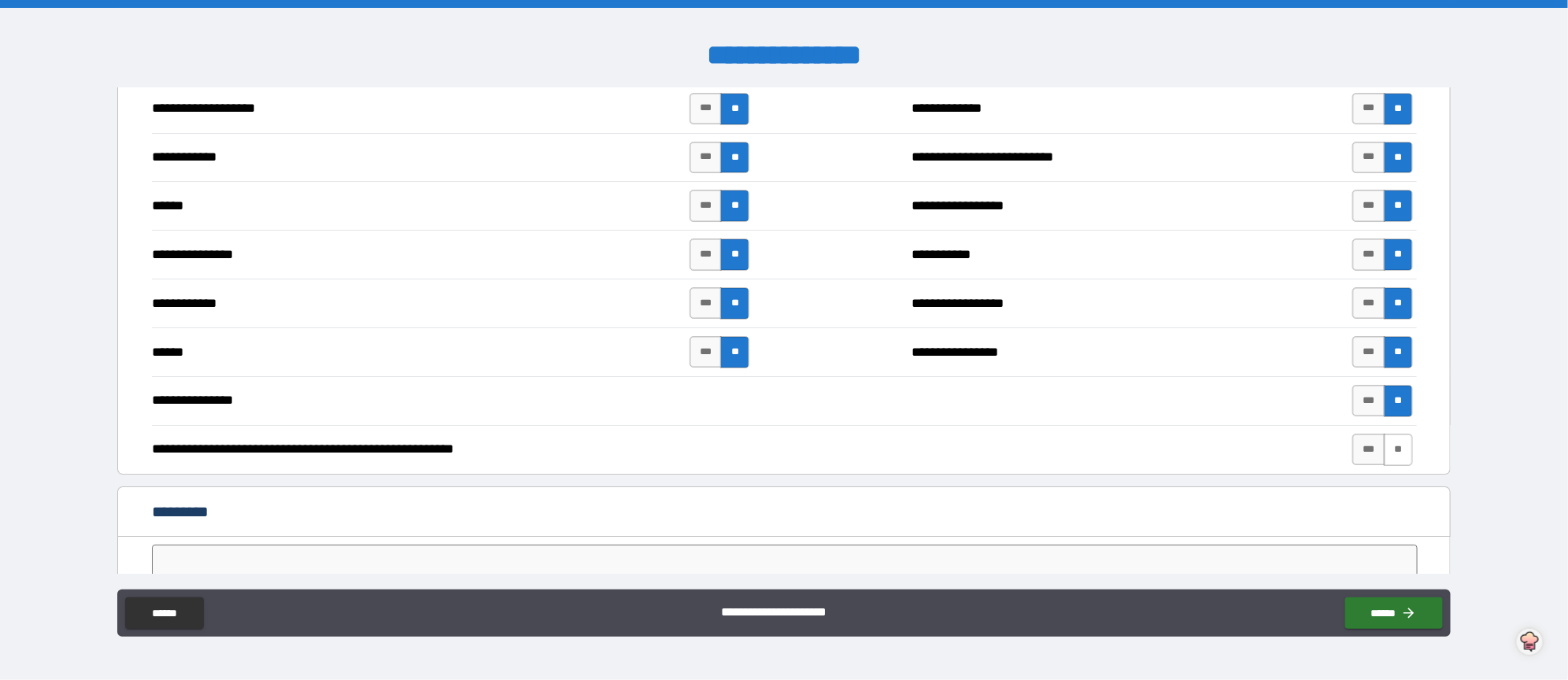 click on "**" at bounding box center [1398, 449] 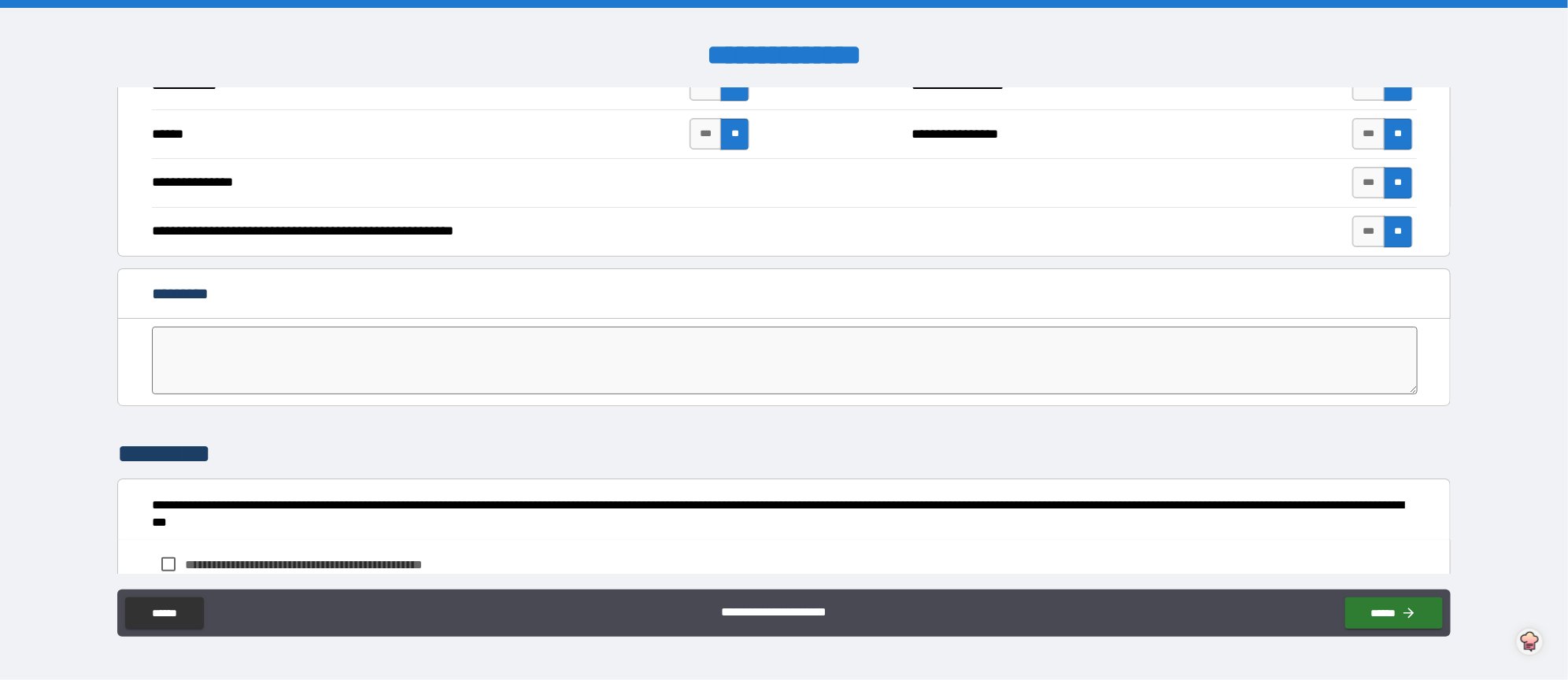 scroll, scrollTop: 3030, scrollLeft: 0, axis: vertical 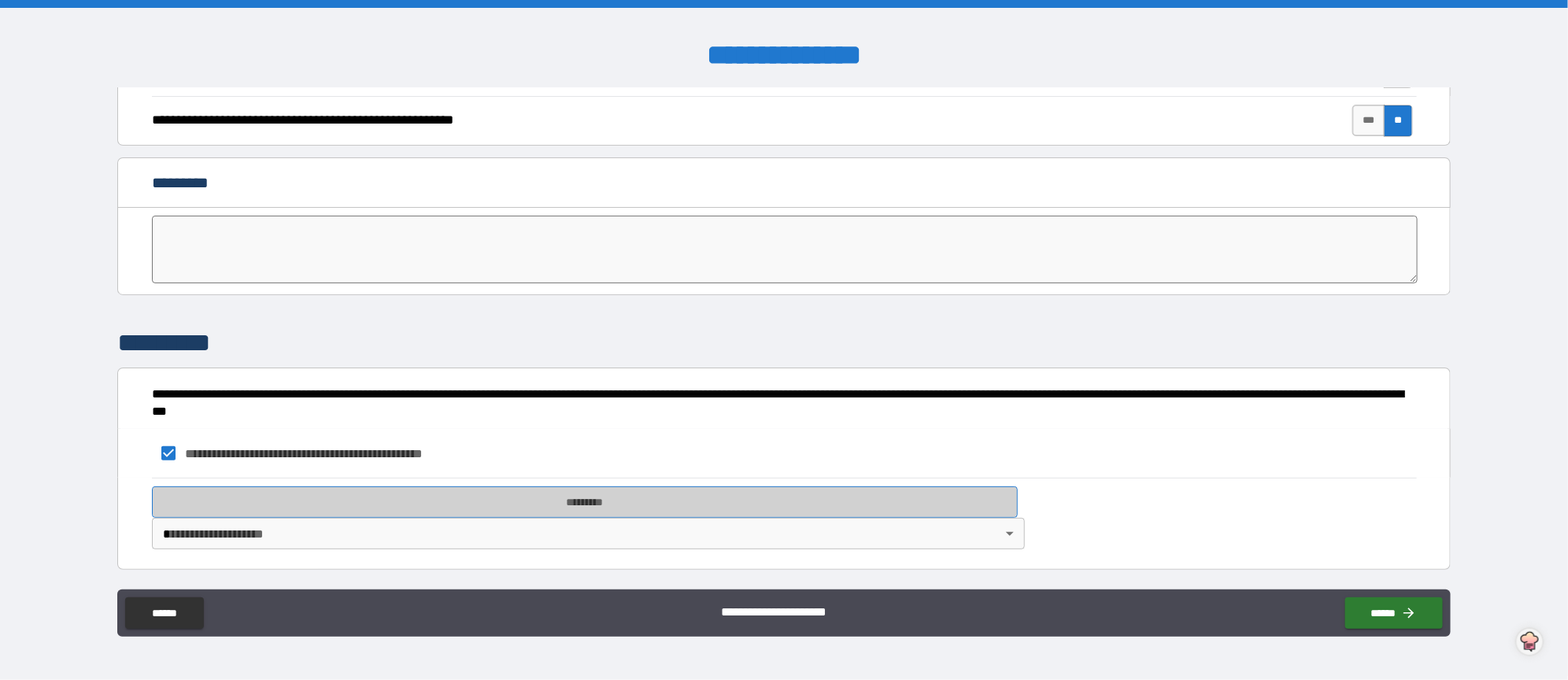 click on "*********" at bounding box center [585, 502] 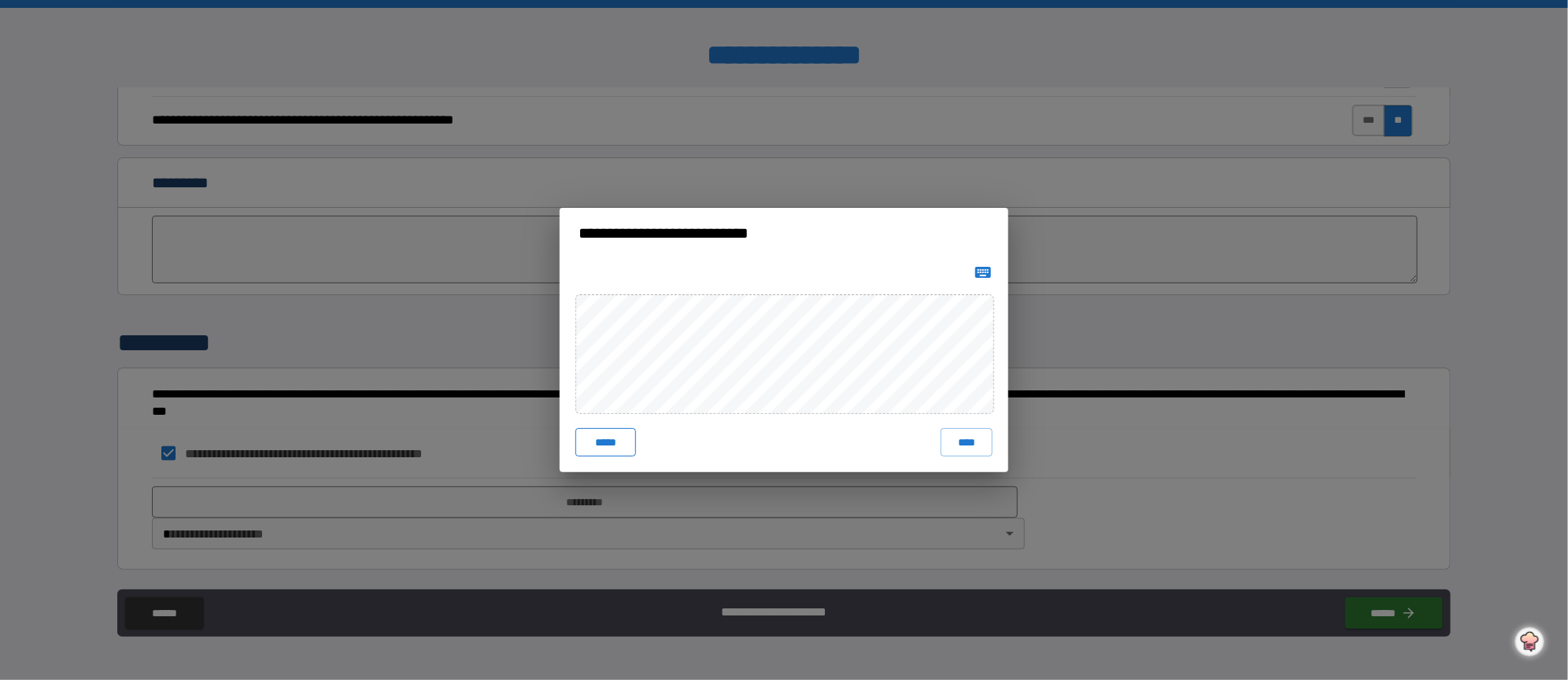 click on "*****" at bounding box center (605, 442) 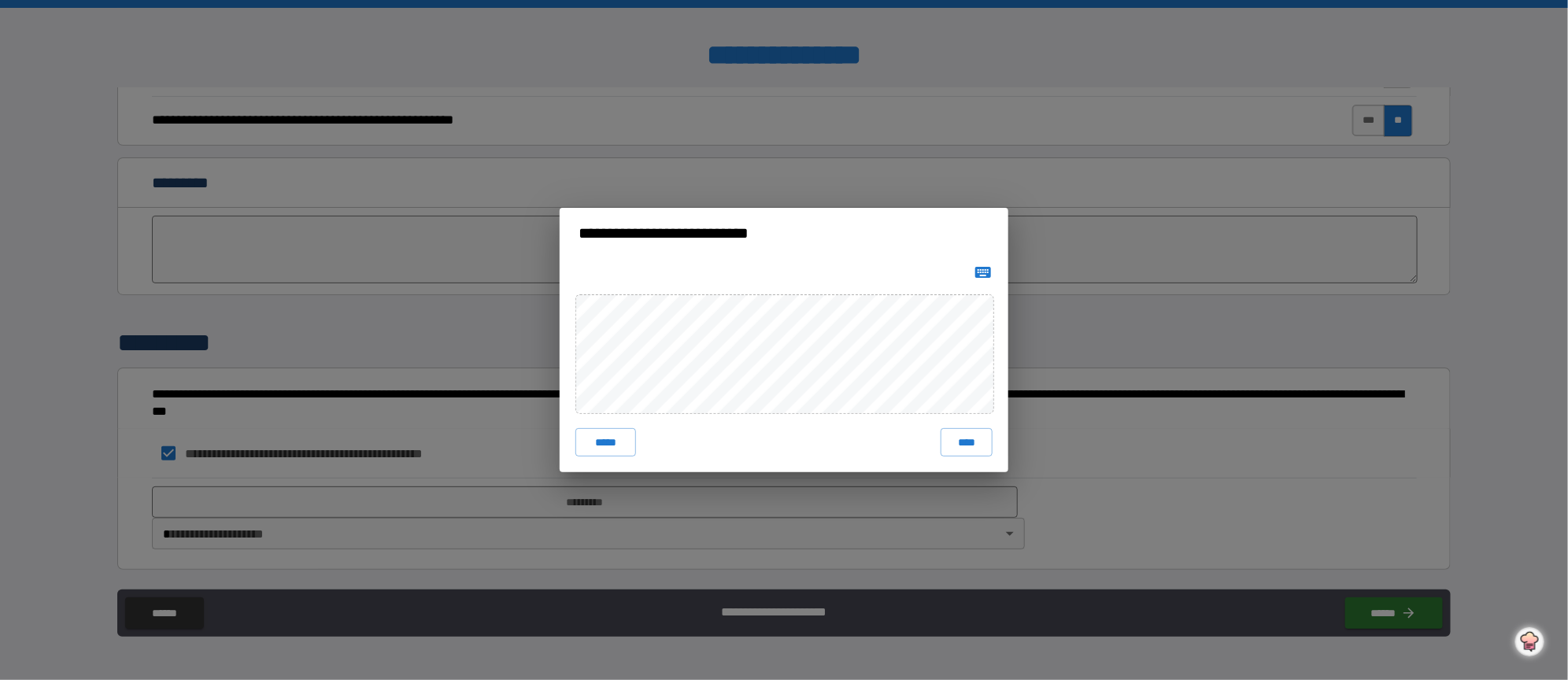 type 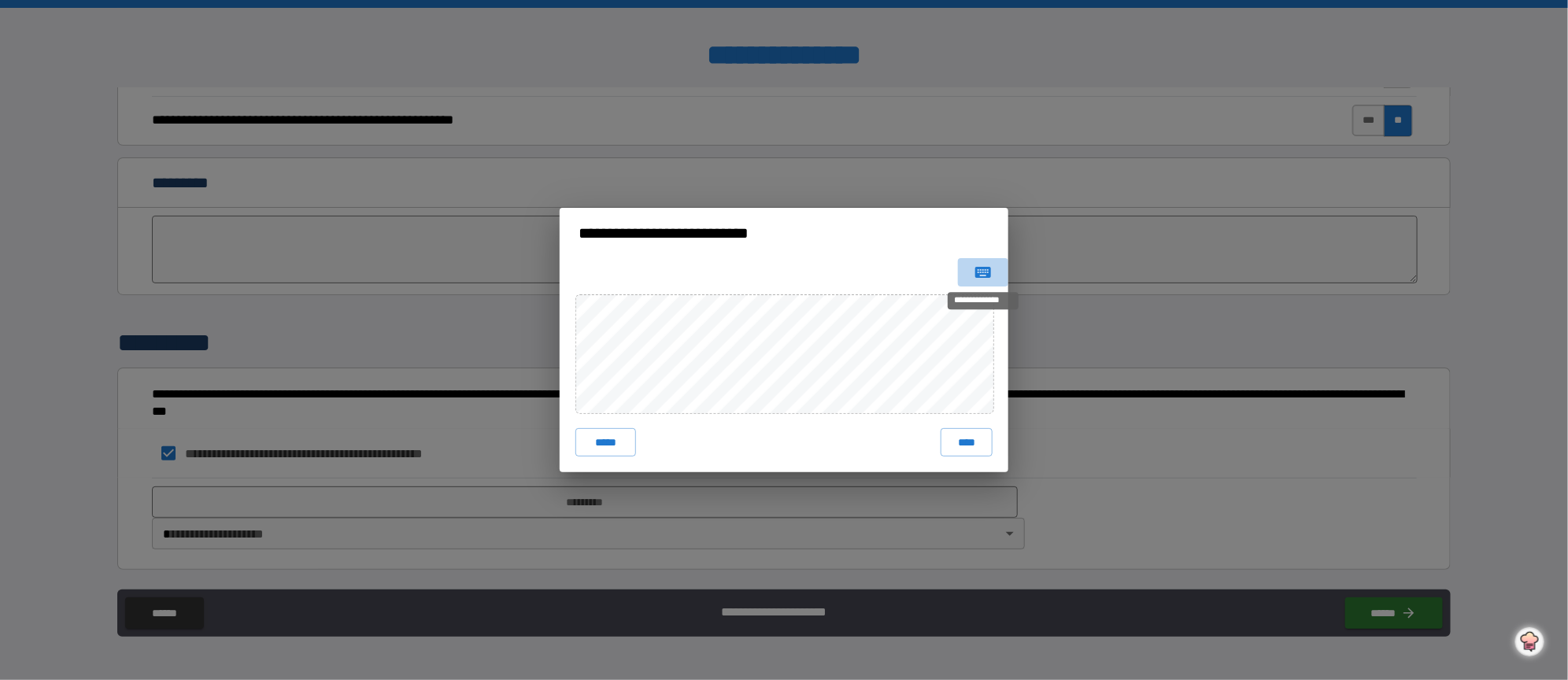 click 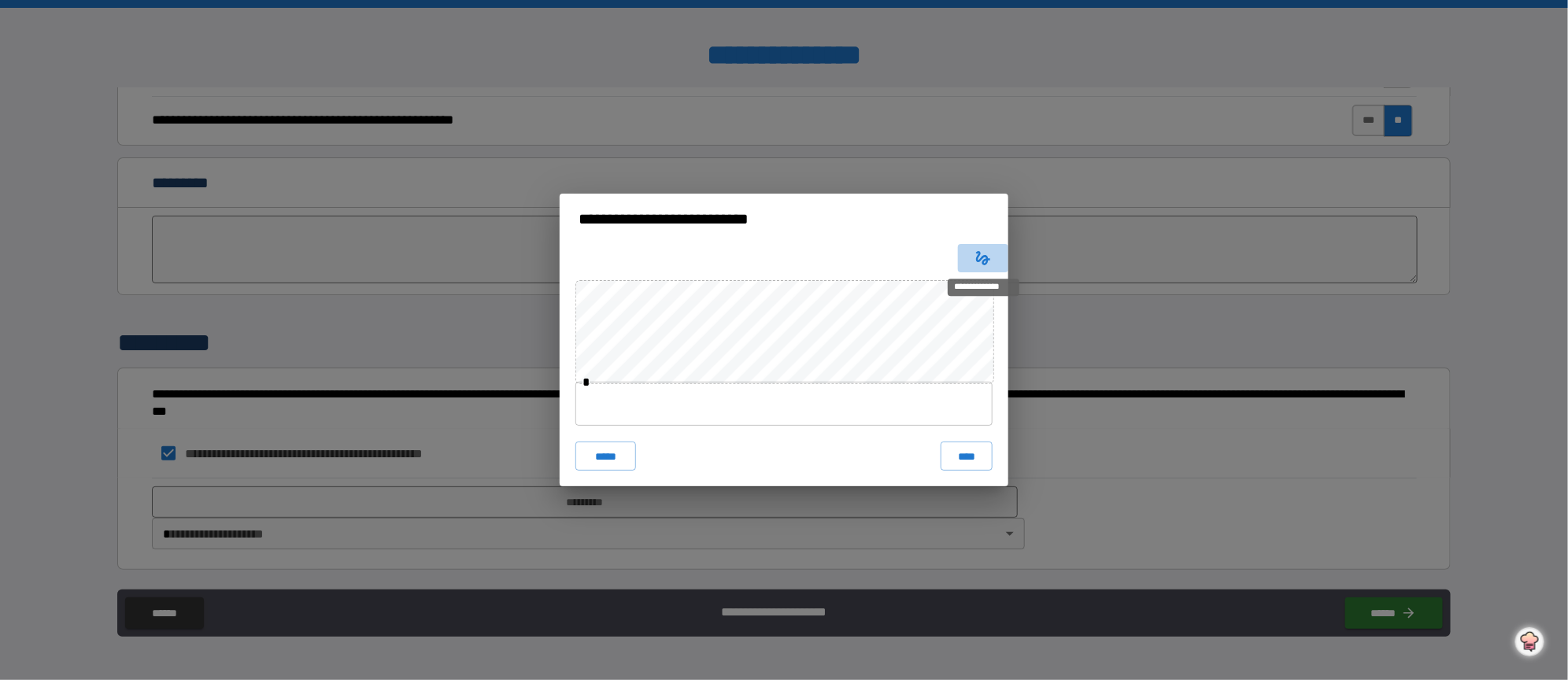 click 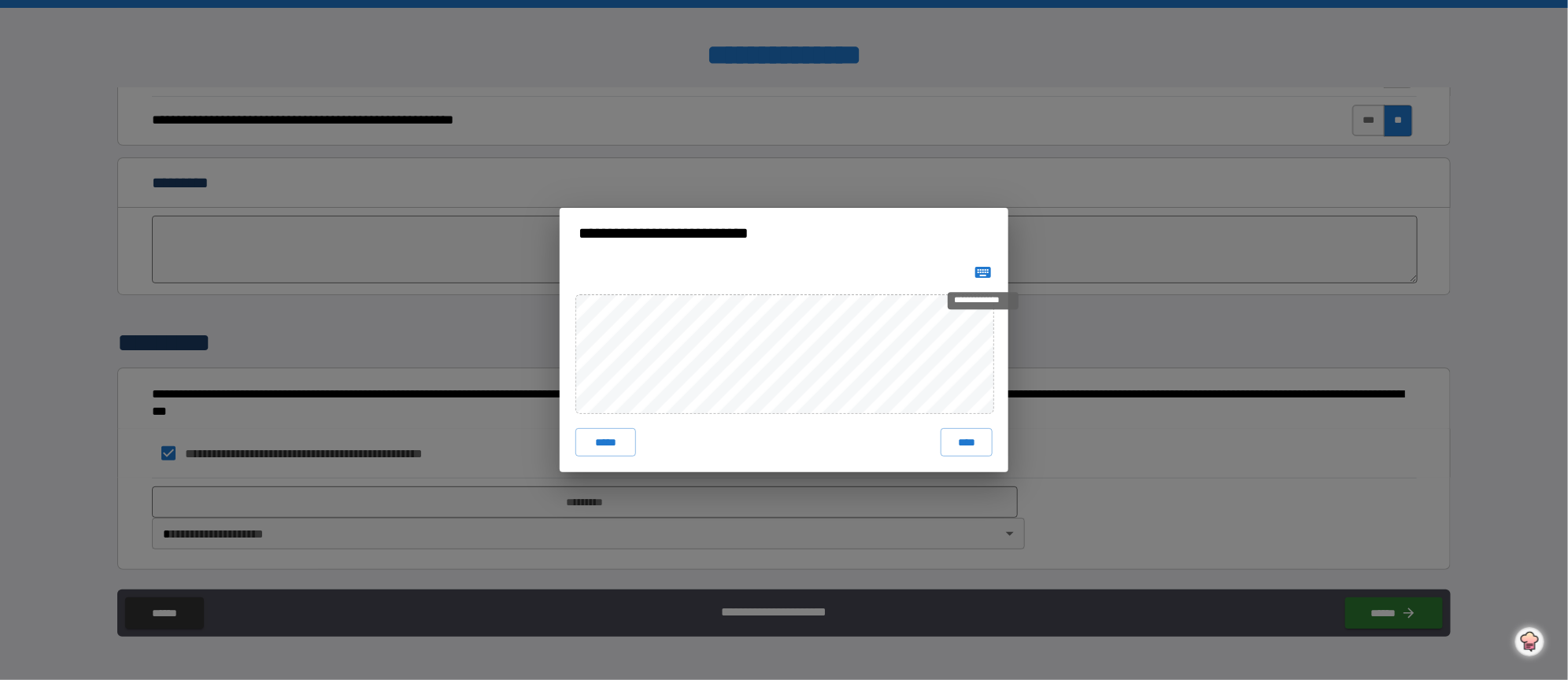 type 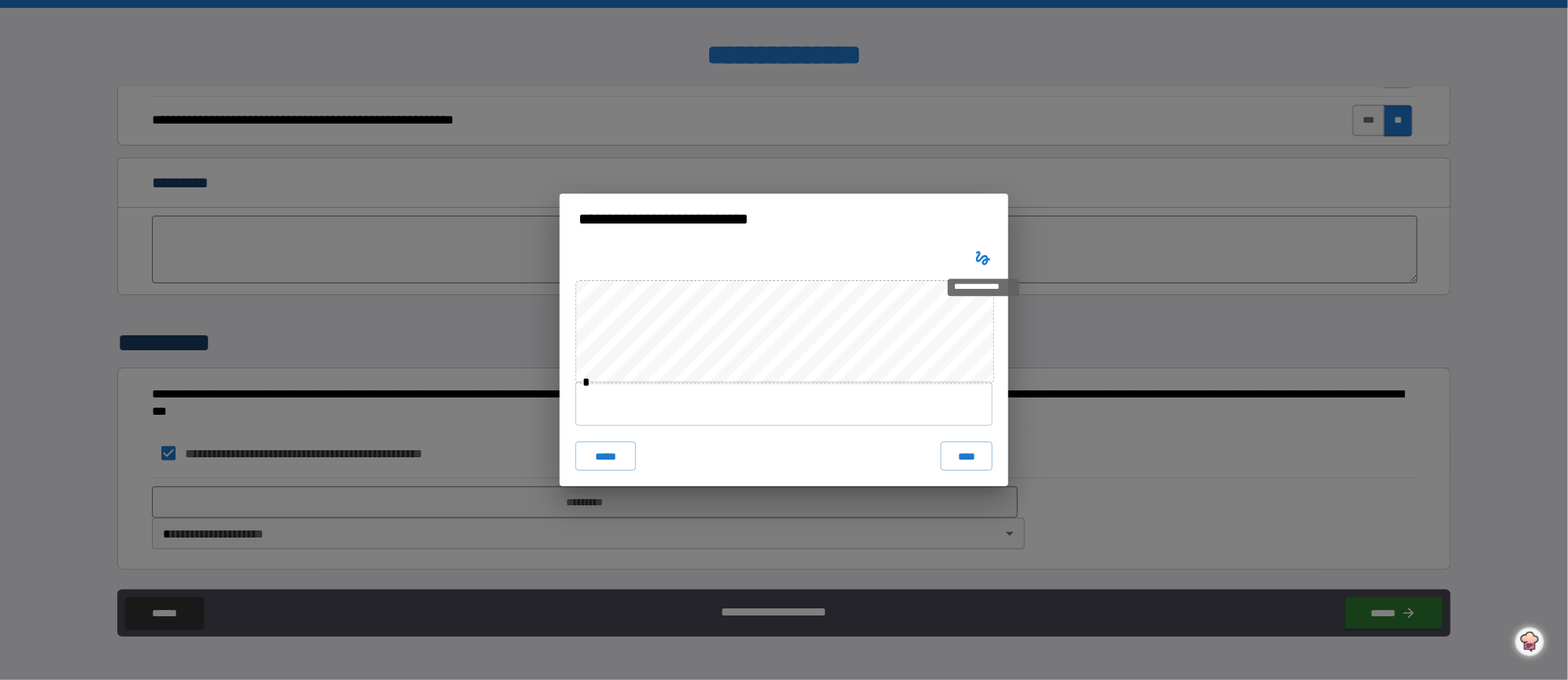 click at bounding box center [983, 258] 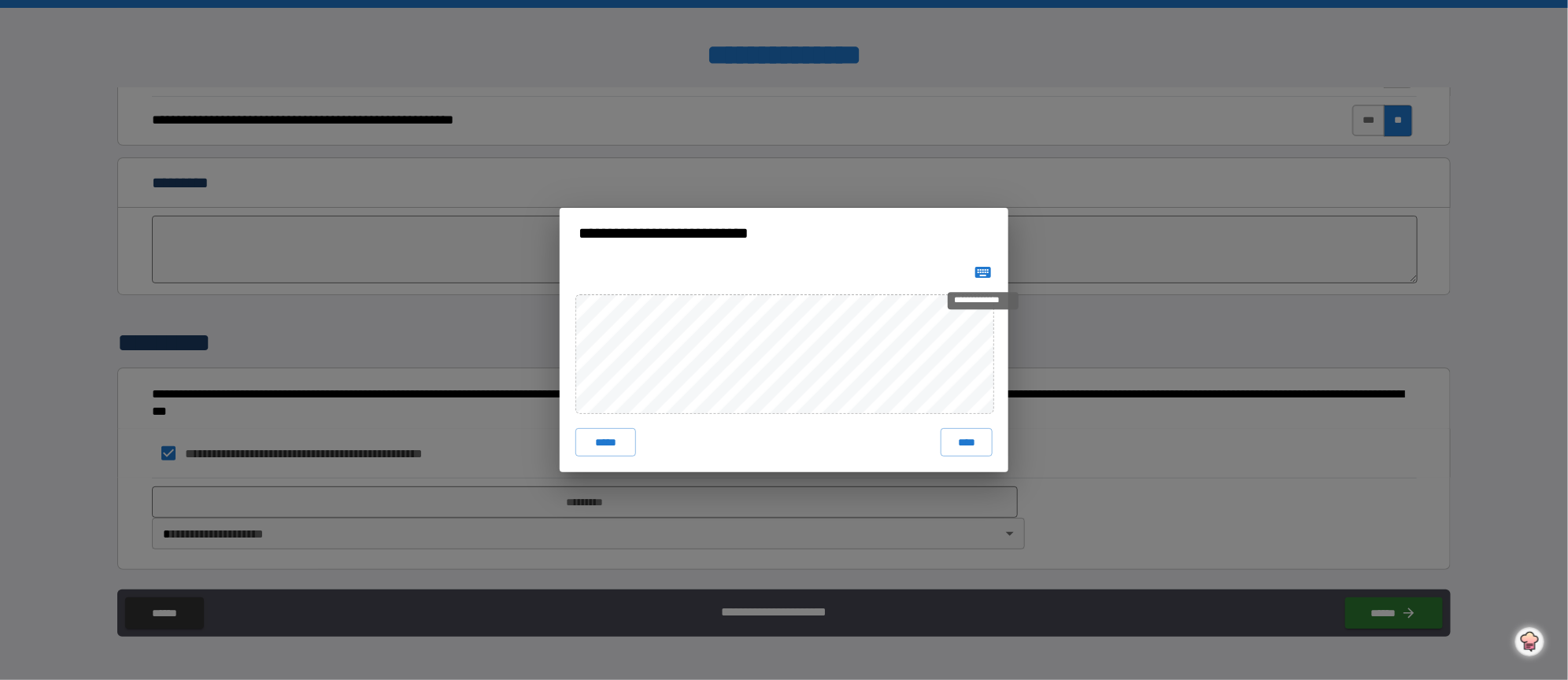 click at bounding box center (983, 272) 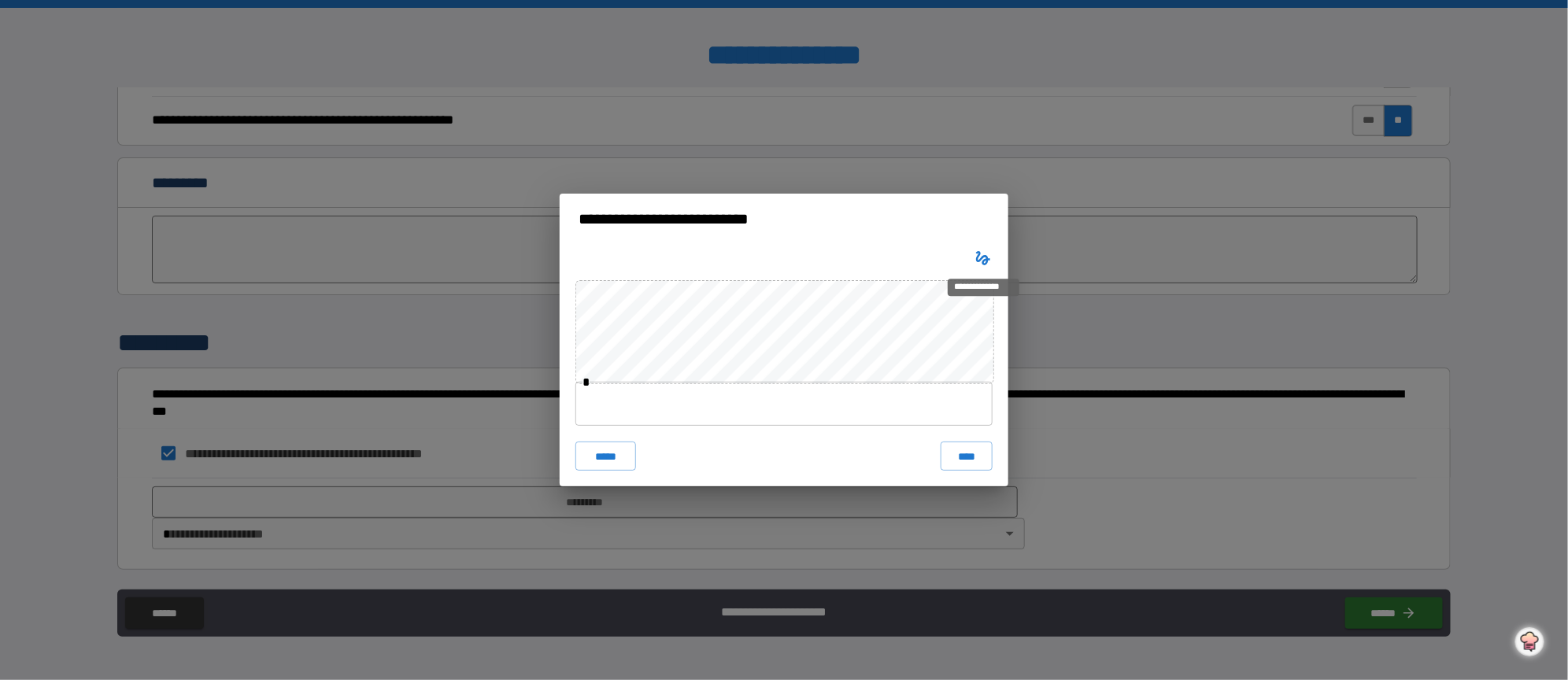 click on "**********" at bounding box center (784, 340) 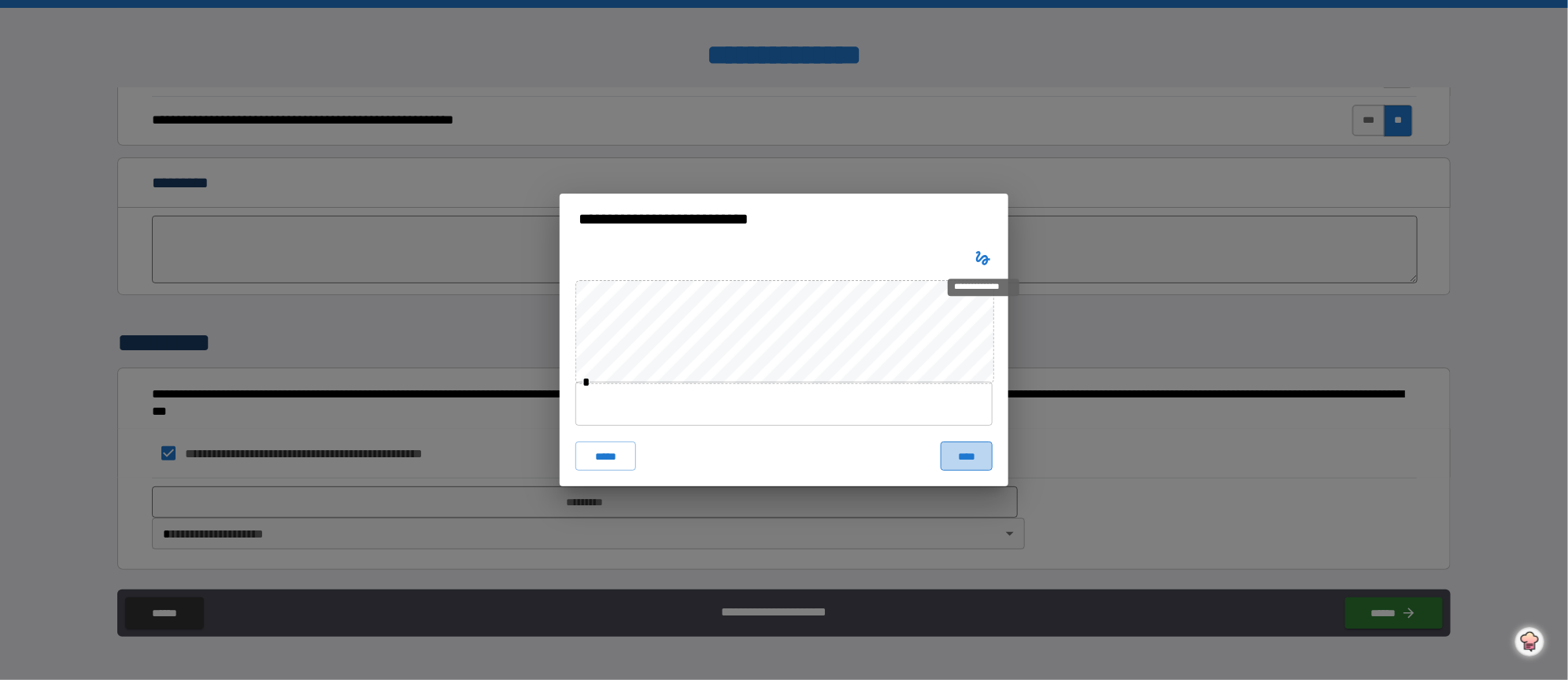 click on "****" at bounding box center (967, 456) 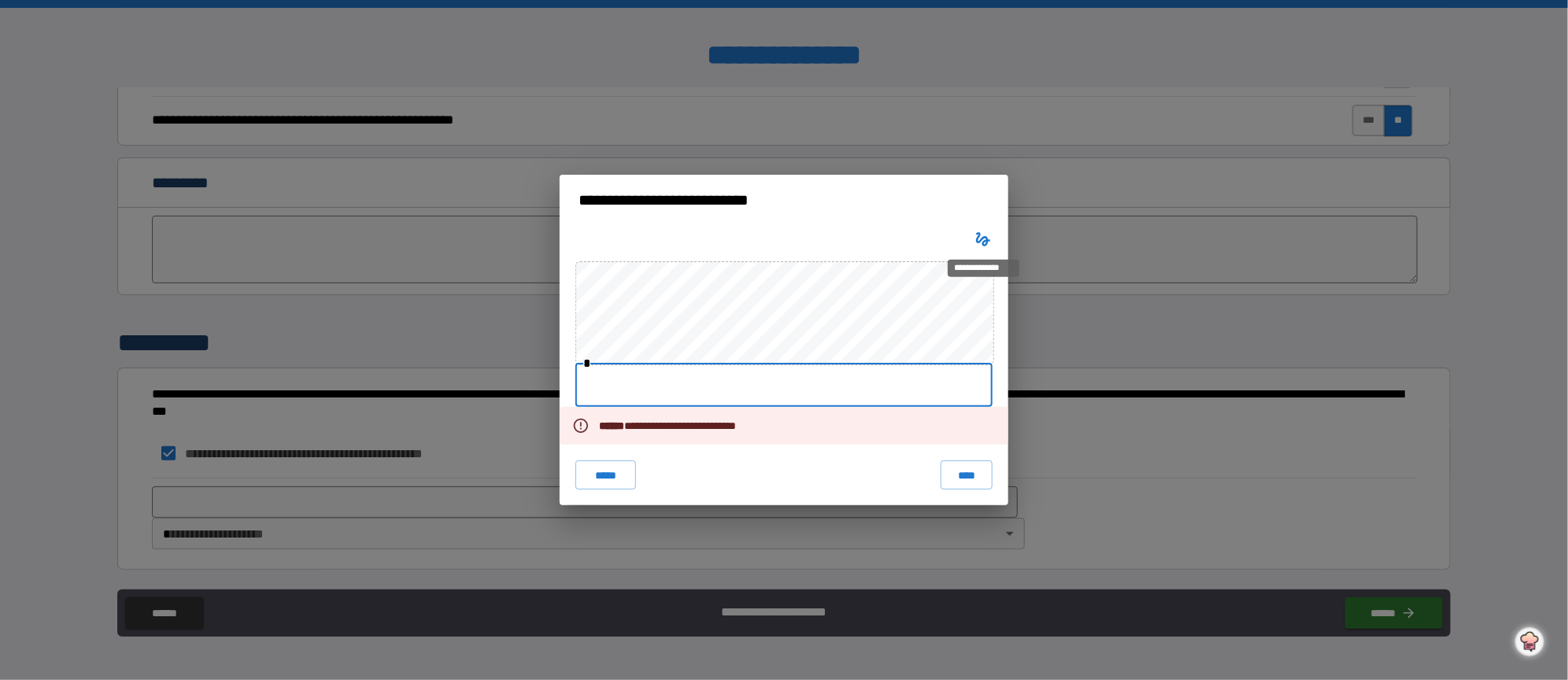 click at bounding box center (784, 385) 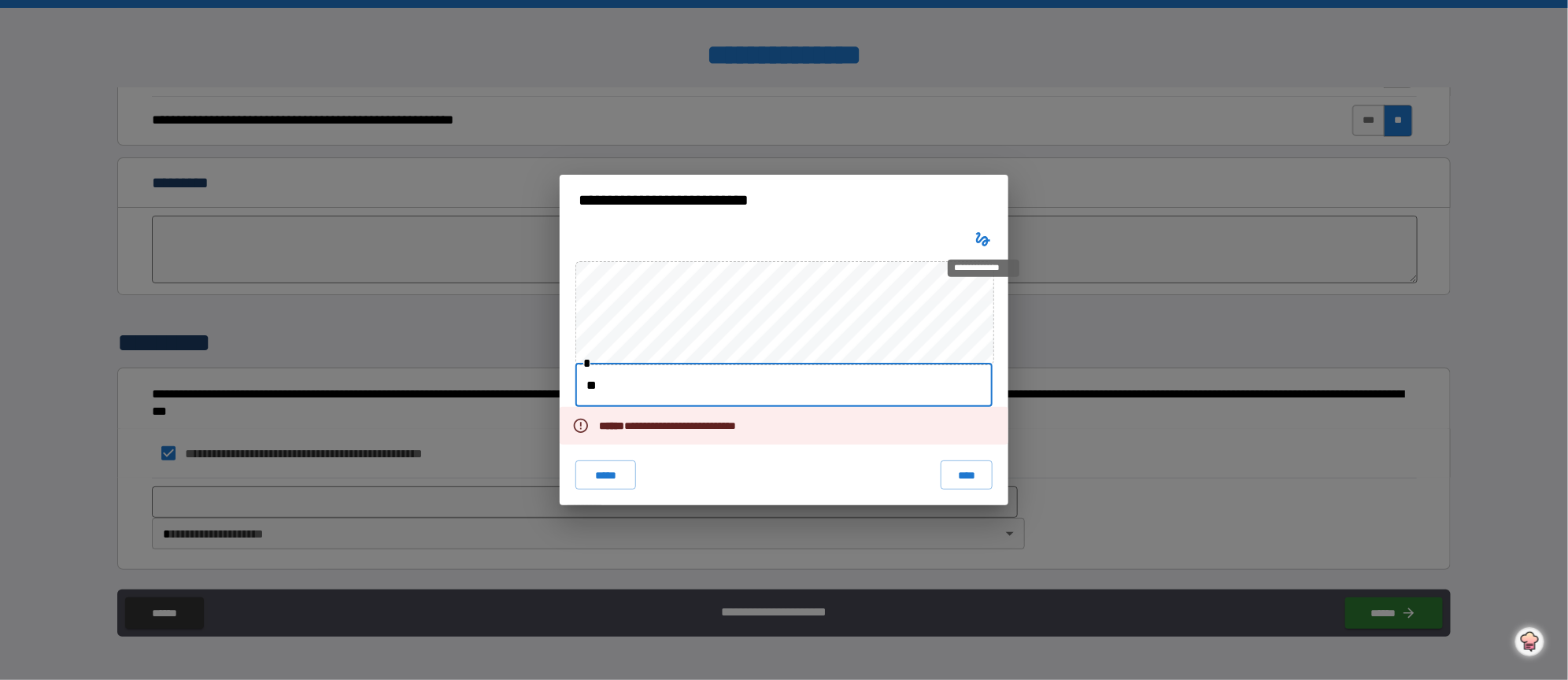 type on "*" 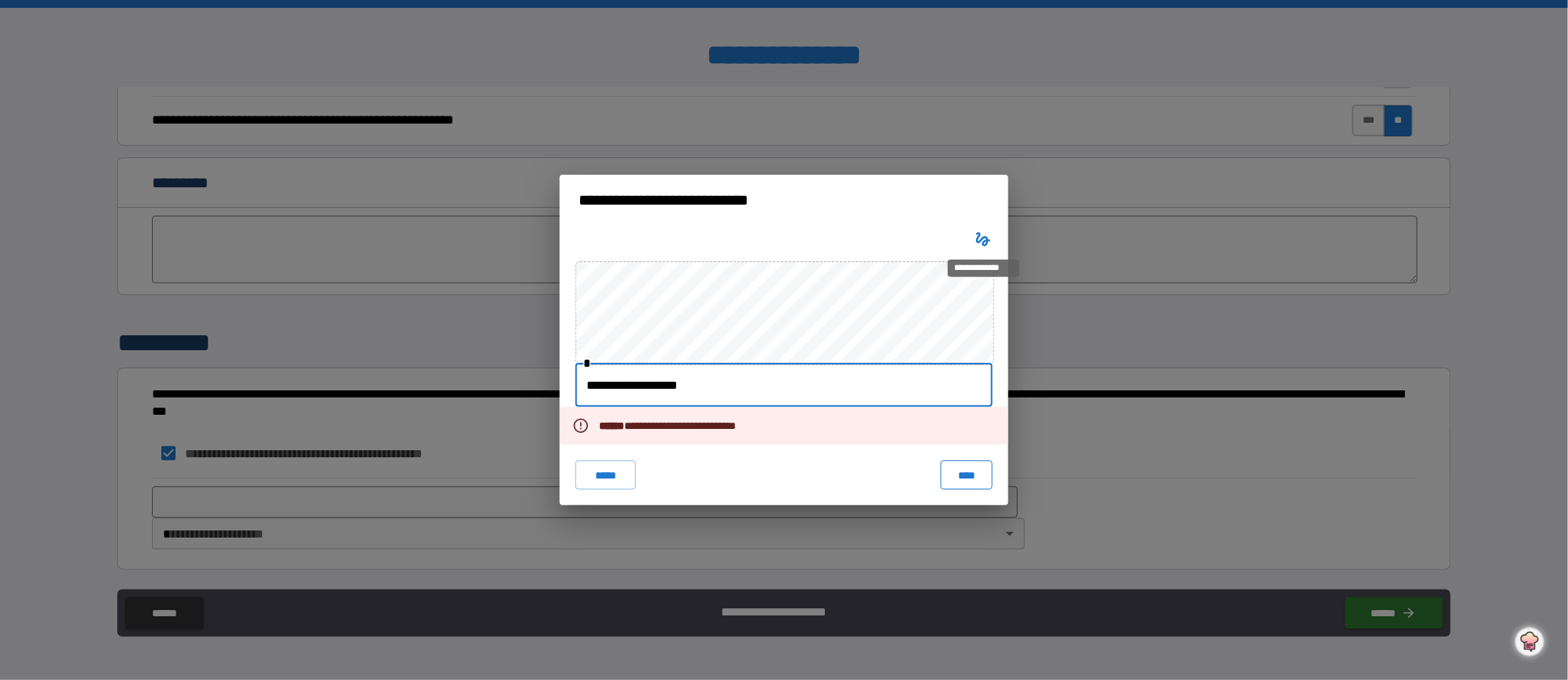 type on "**********" 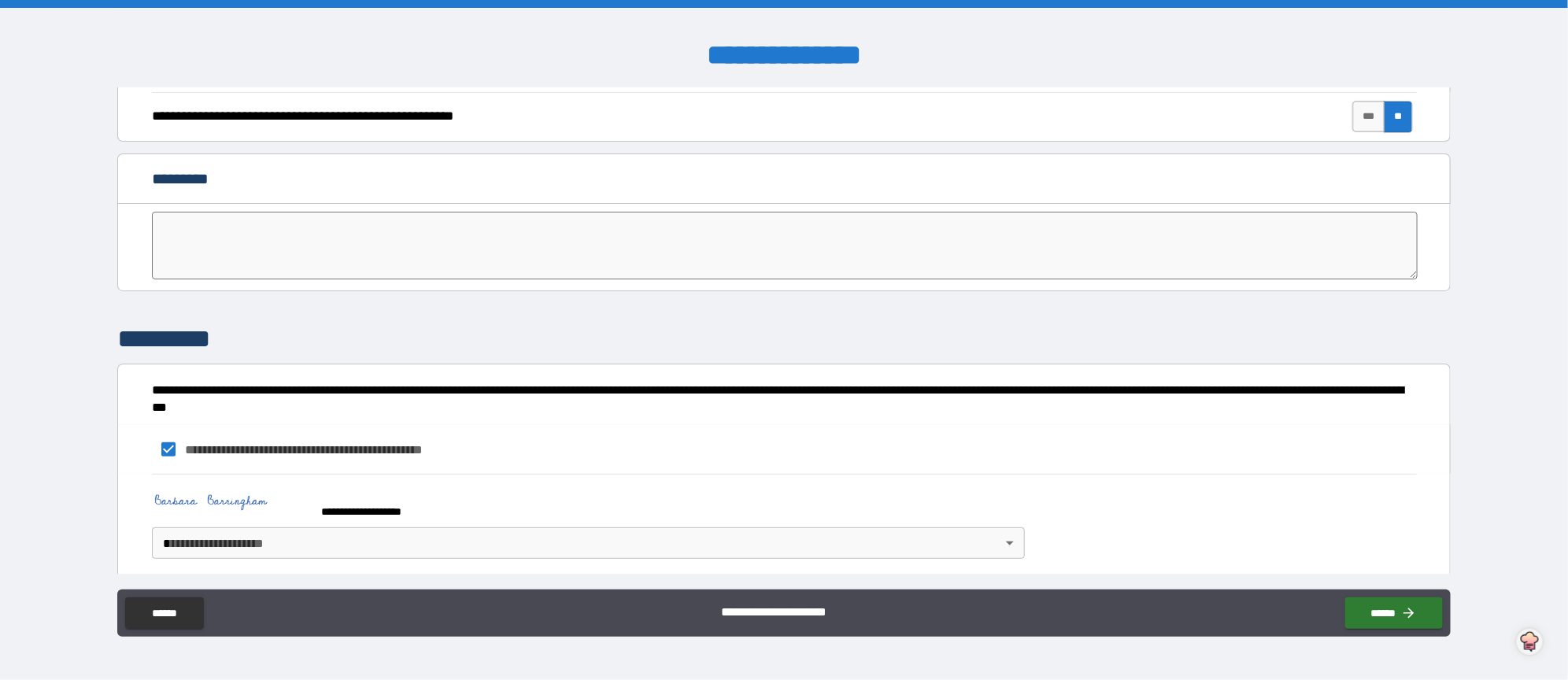 click on "**********" at bounding box center [784, 340] 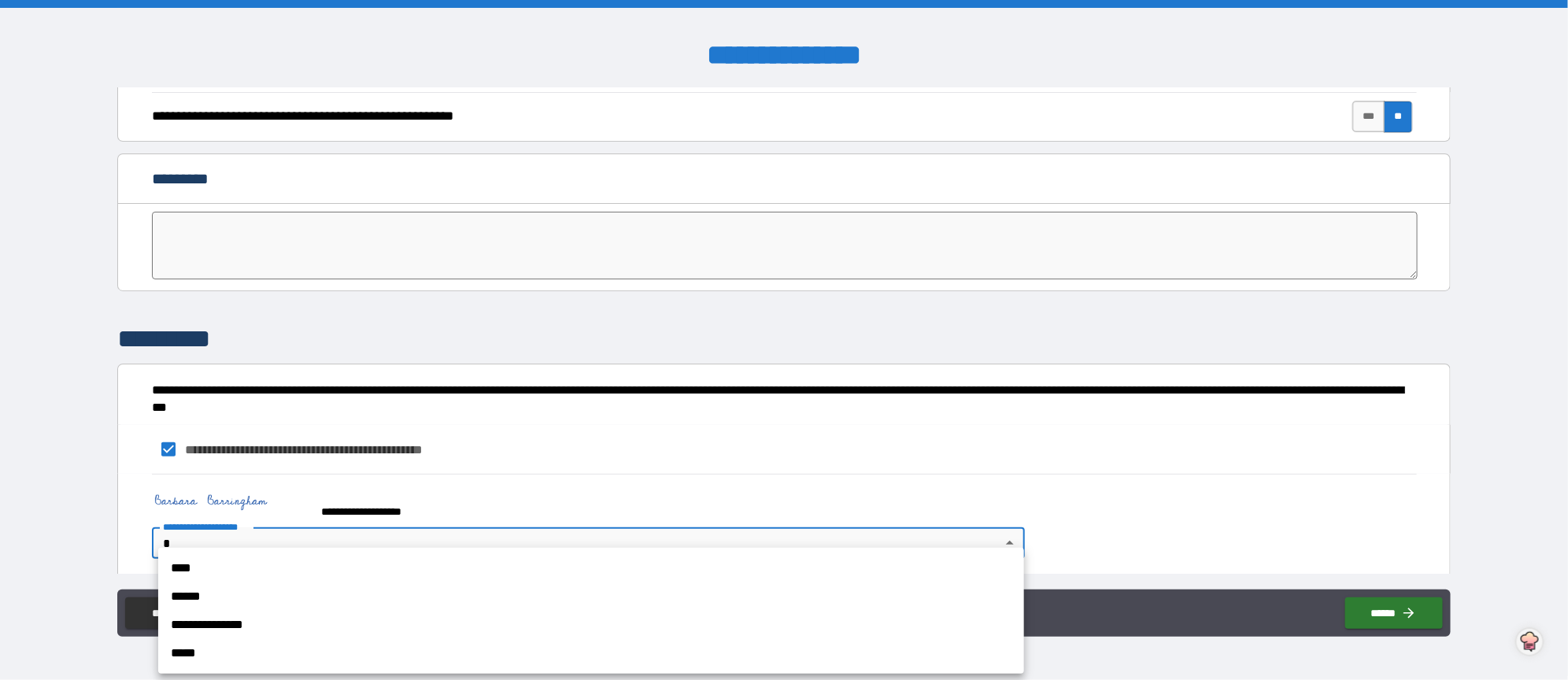 click on "****" at bounding box center [591, 568] 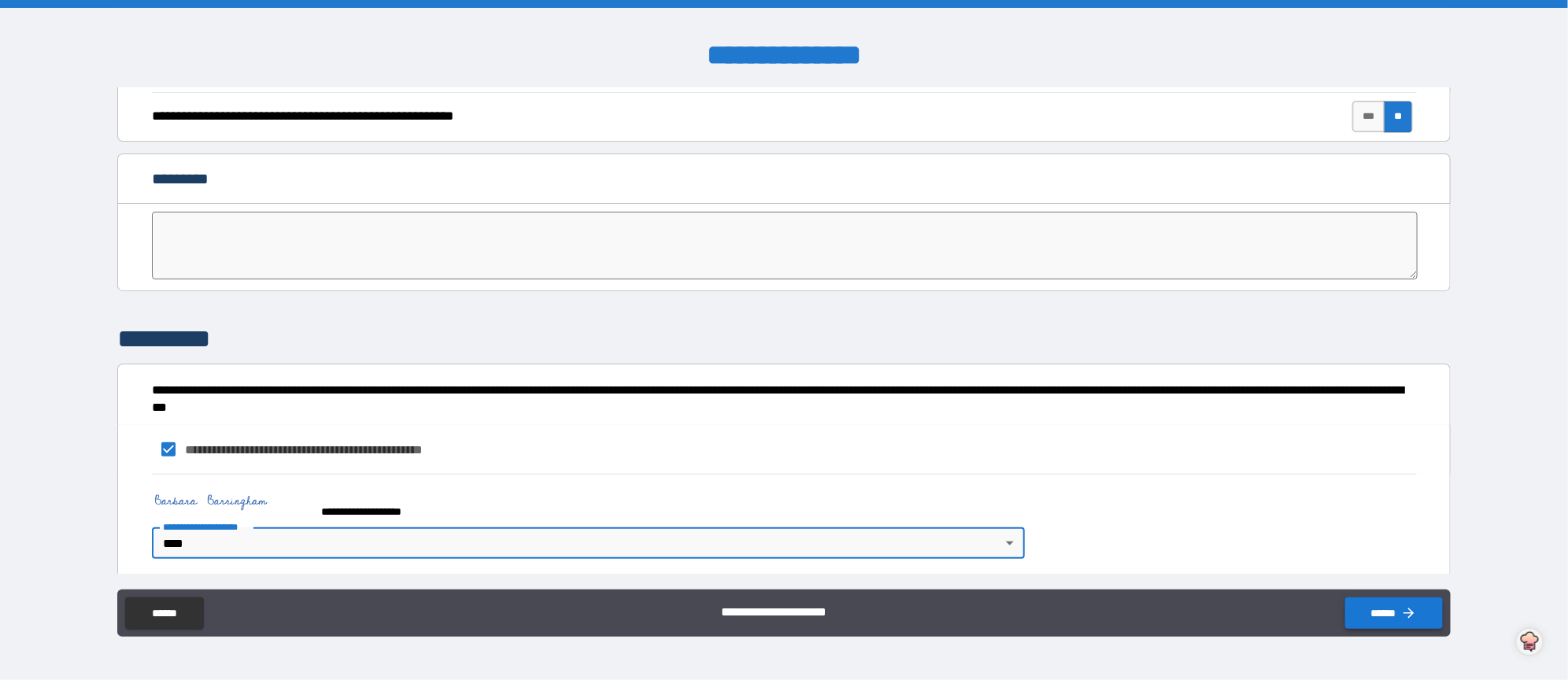 click on "******" at bounding box center [1394, 613] 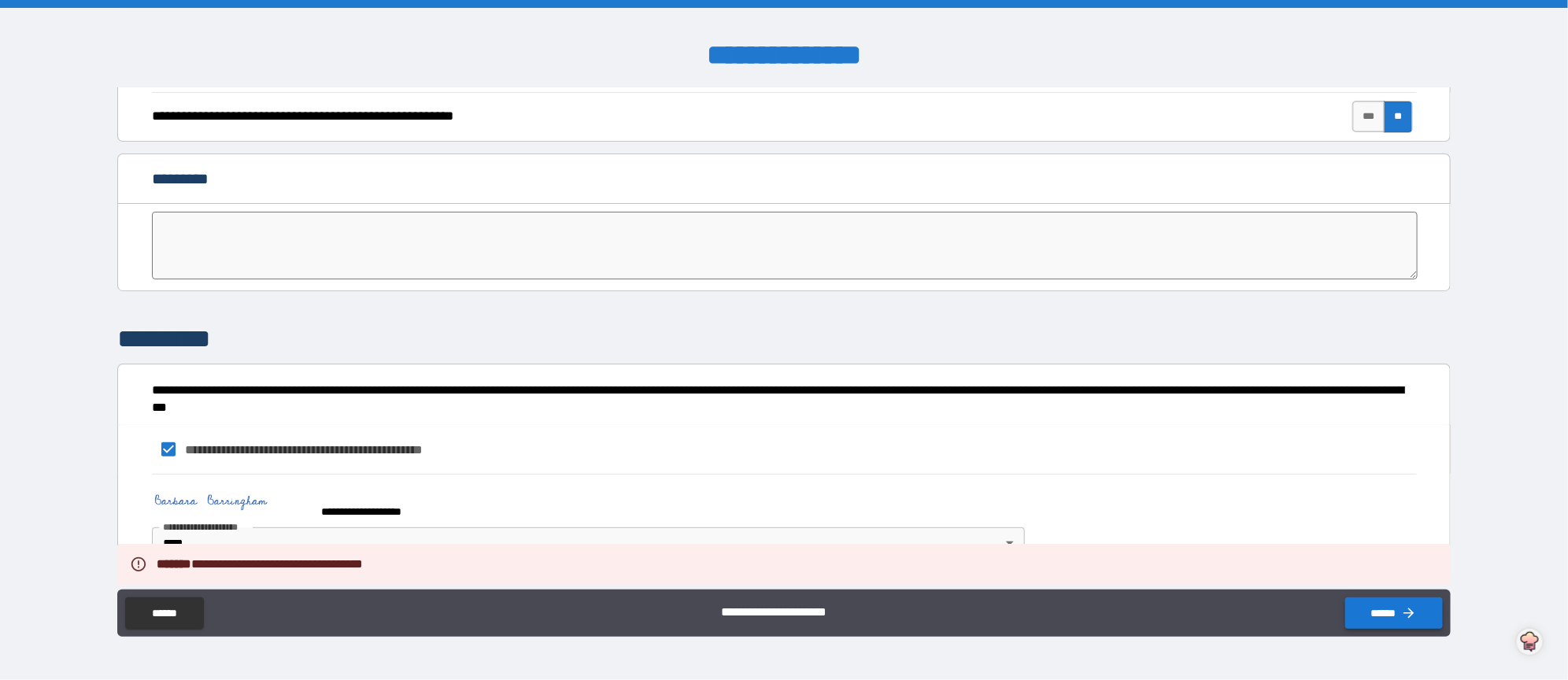 scroll, scrollTop: 3044, scrollLeft: 0, axis: vertical 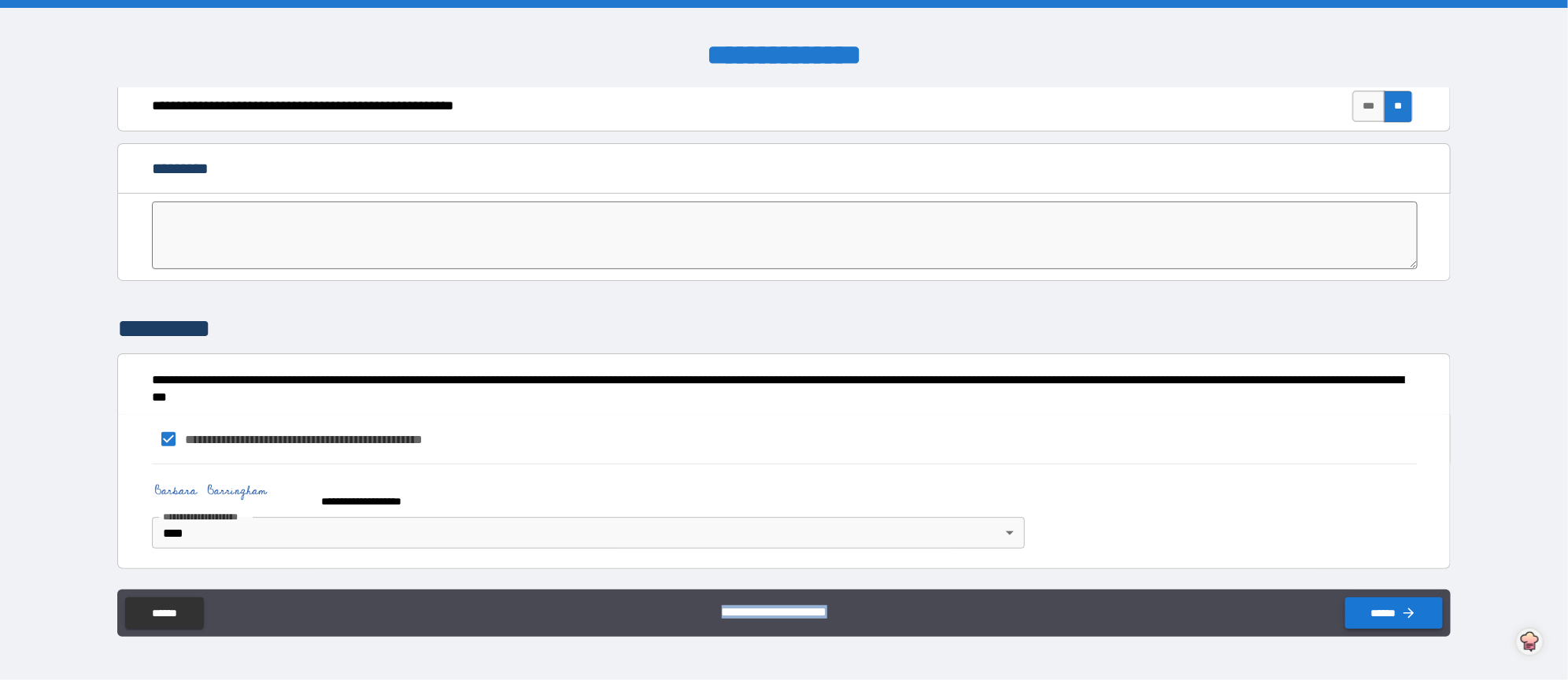 drag, startPoint x: 1438, startPoint y: 518, endPoint x: 1426, endPoint y: 597, distance: 79.906195 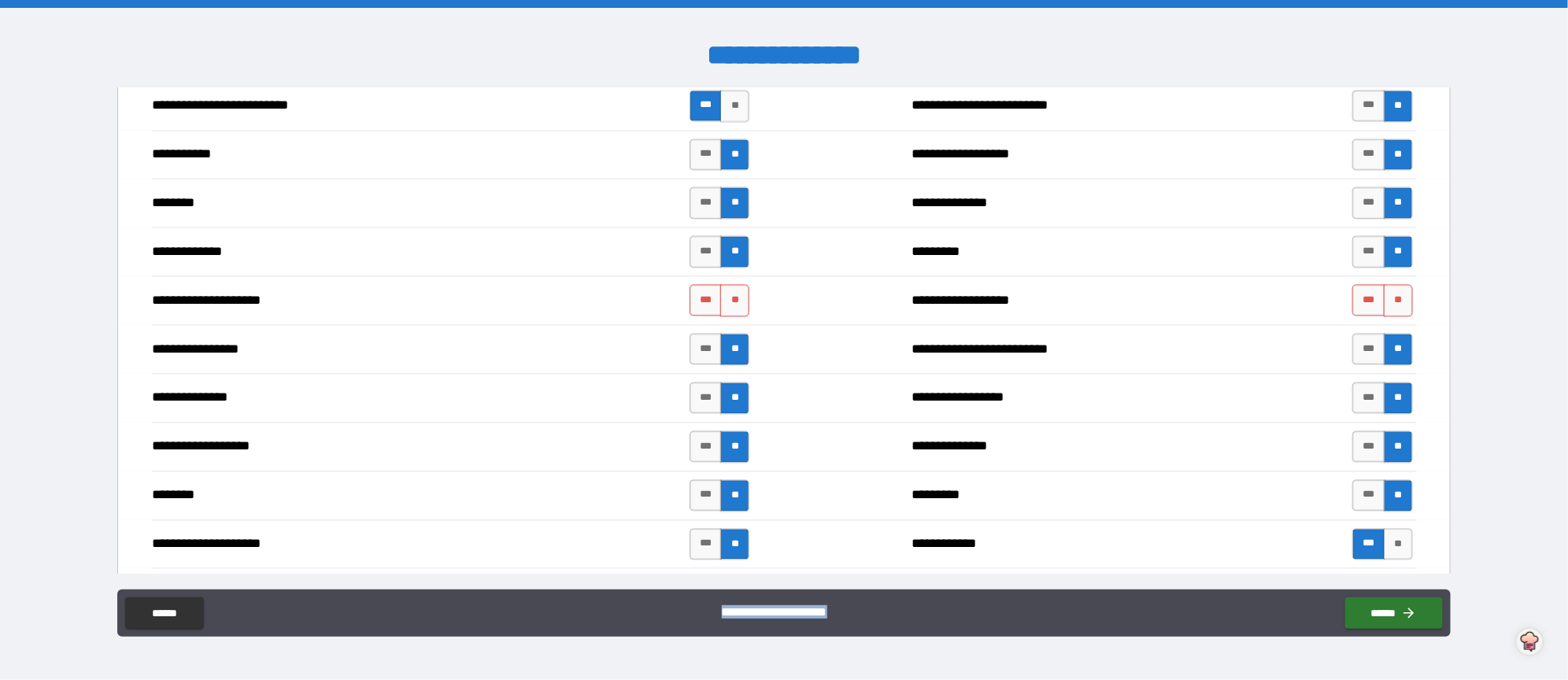 scroll, scrollTop: 1207, scrollLeft: 0, axis: vertical 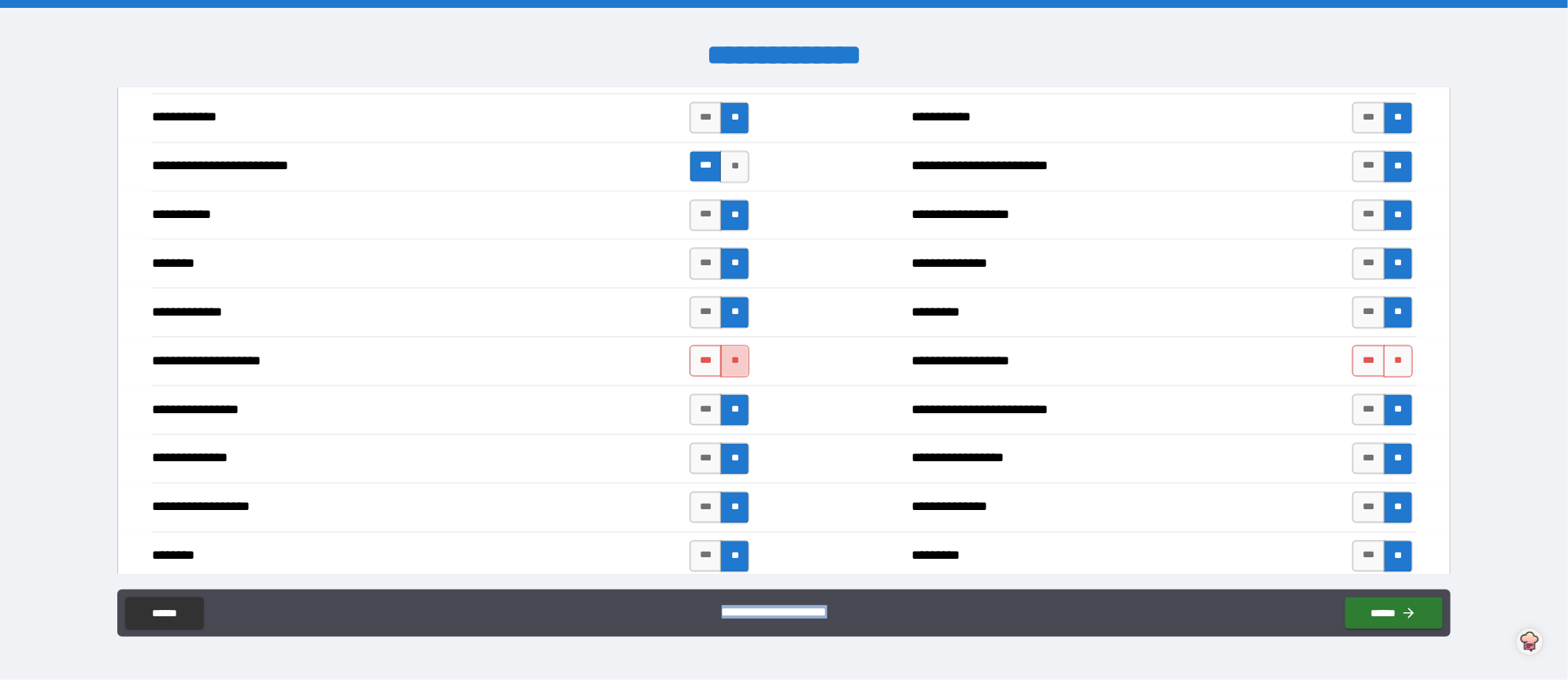 click on "**" at bounding box center (734, 361) 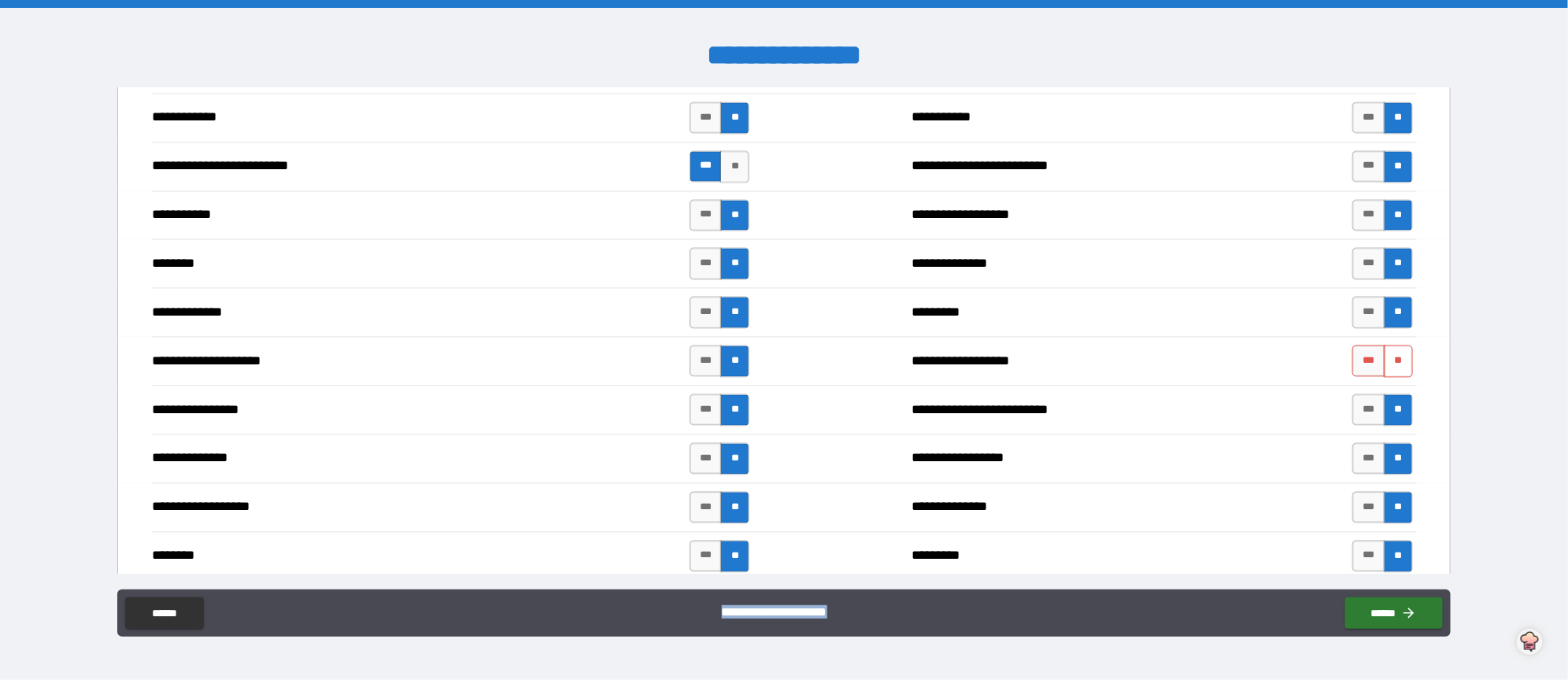 click on "**" at bounding box center (1398, 361) 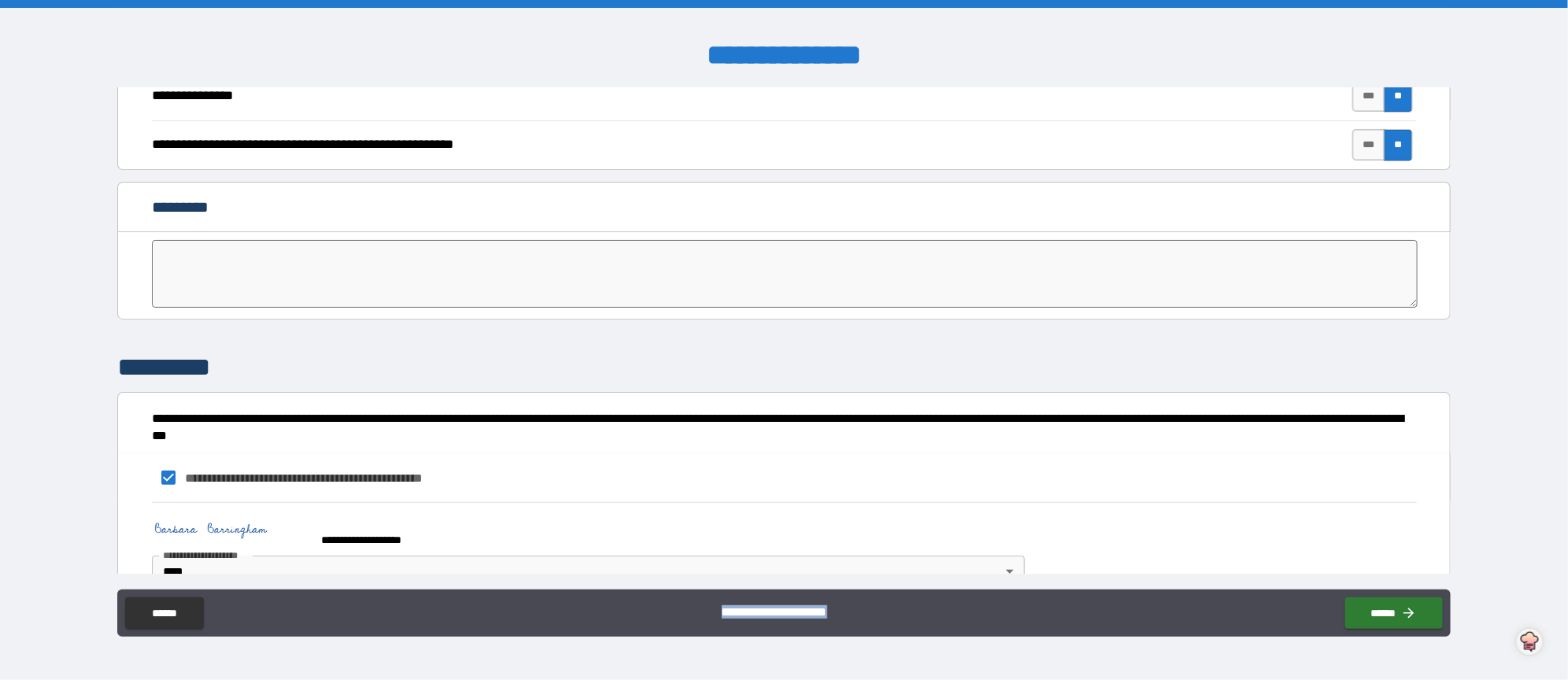 scroll, scrollTop: 3044, scrollLeft: 0, axis: vertical 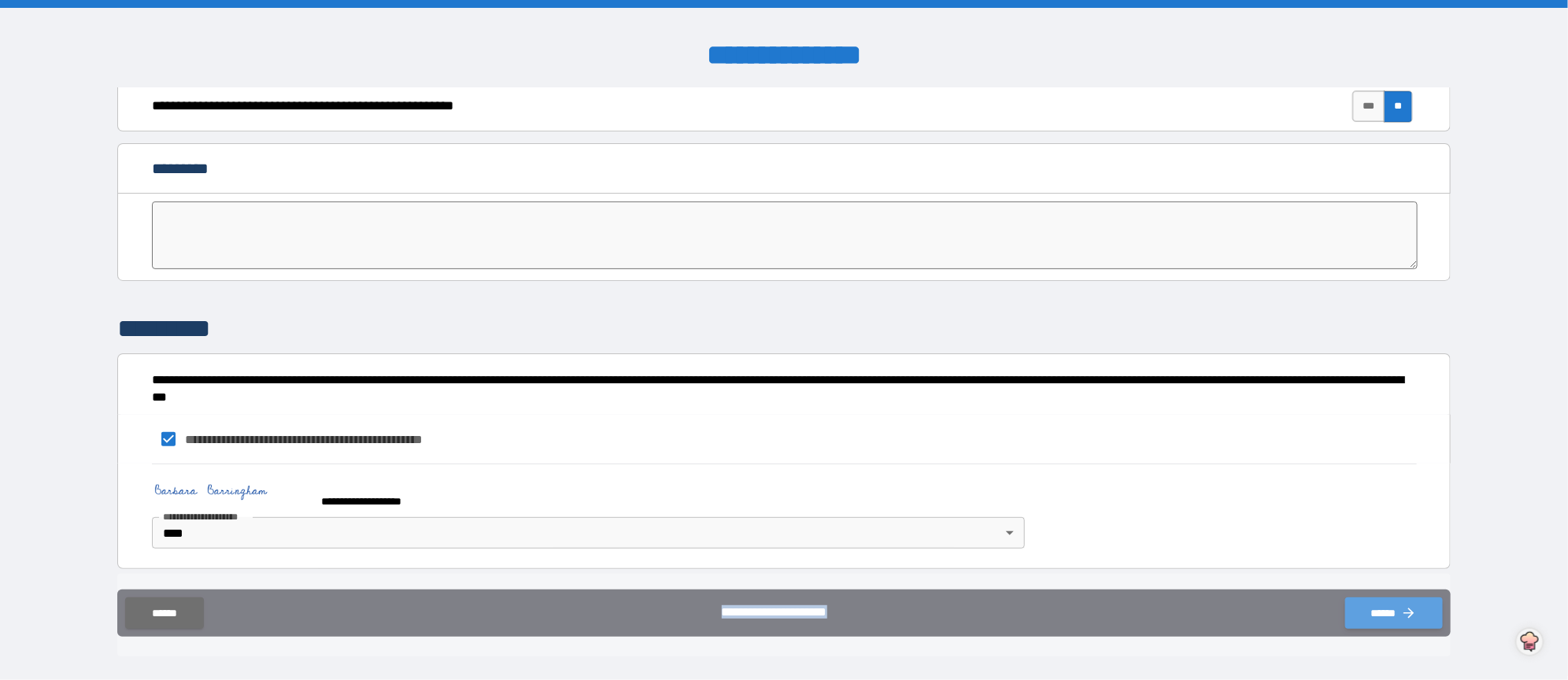 click on "******" at bounding box center [1394, 613] 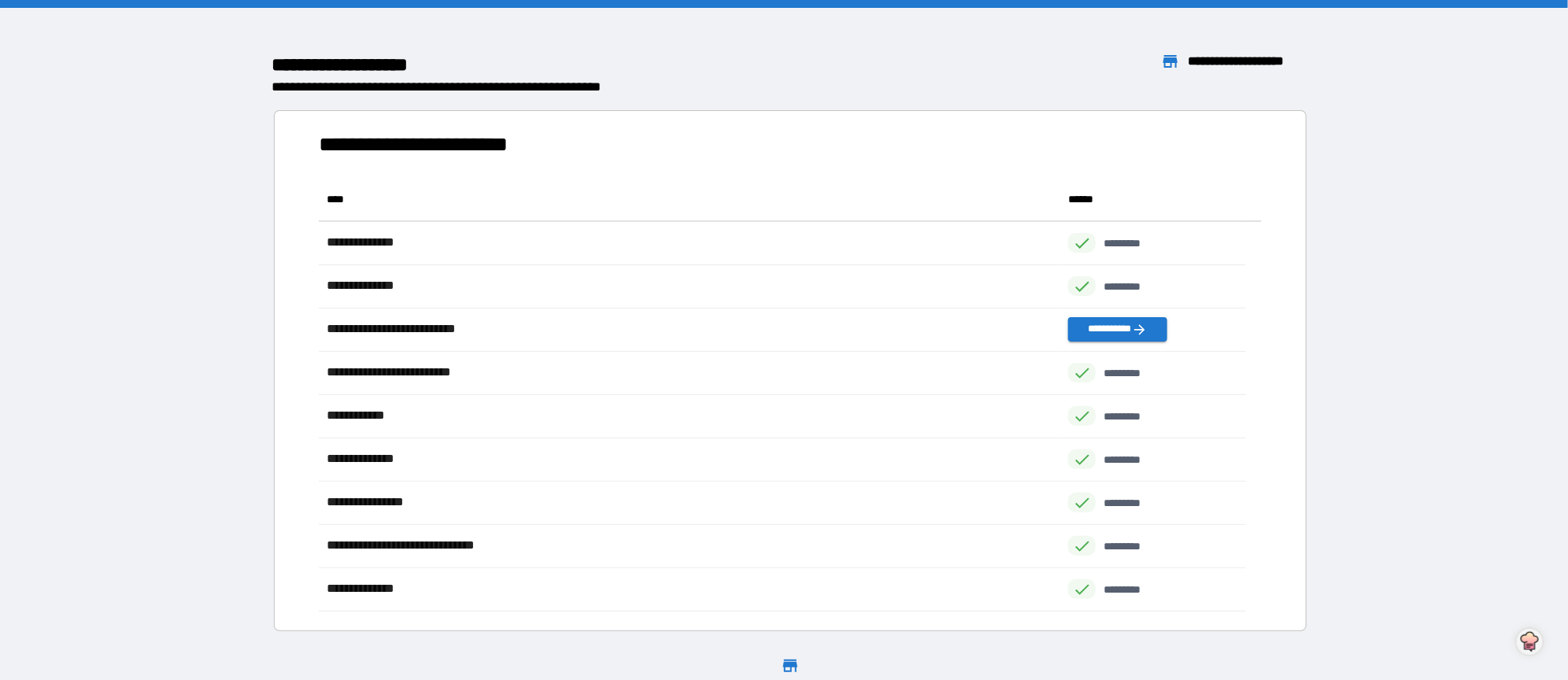 scroll, scrollTop: 24, scrollLeft: 23, axis: both 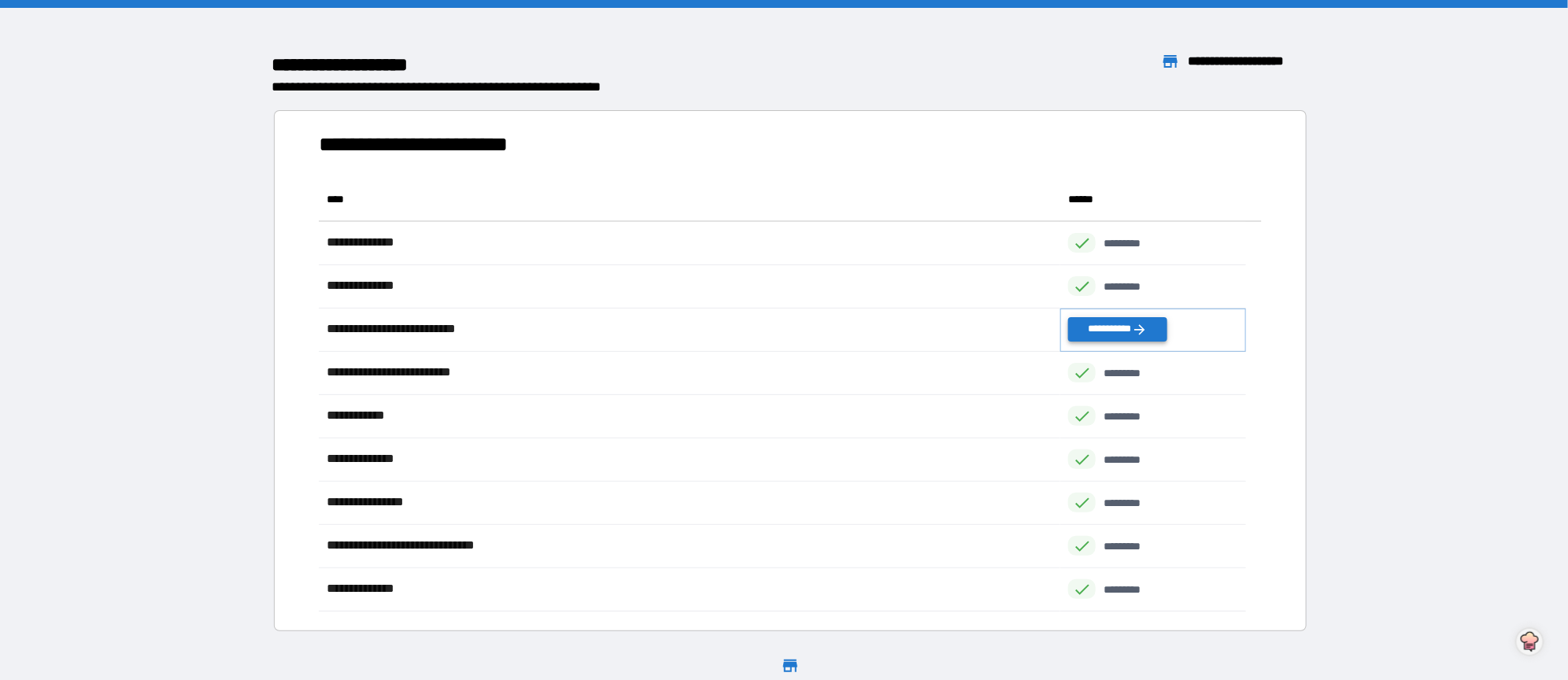 click on "**********" at bounding box center (1117, 329) 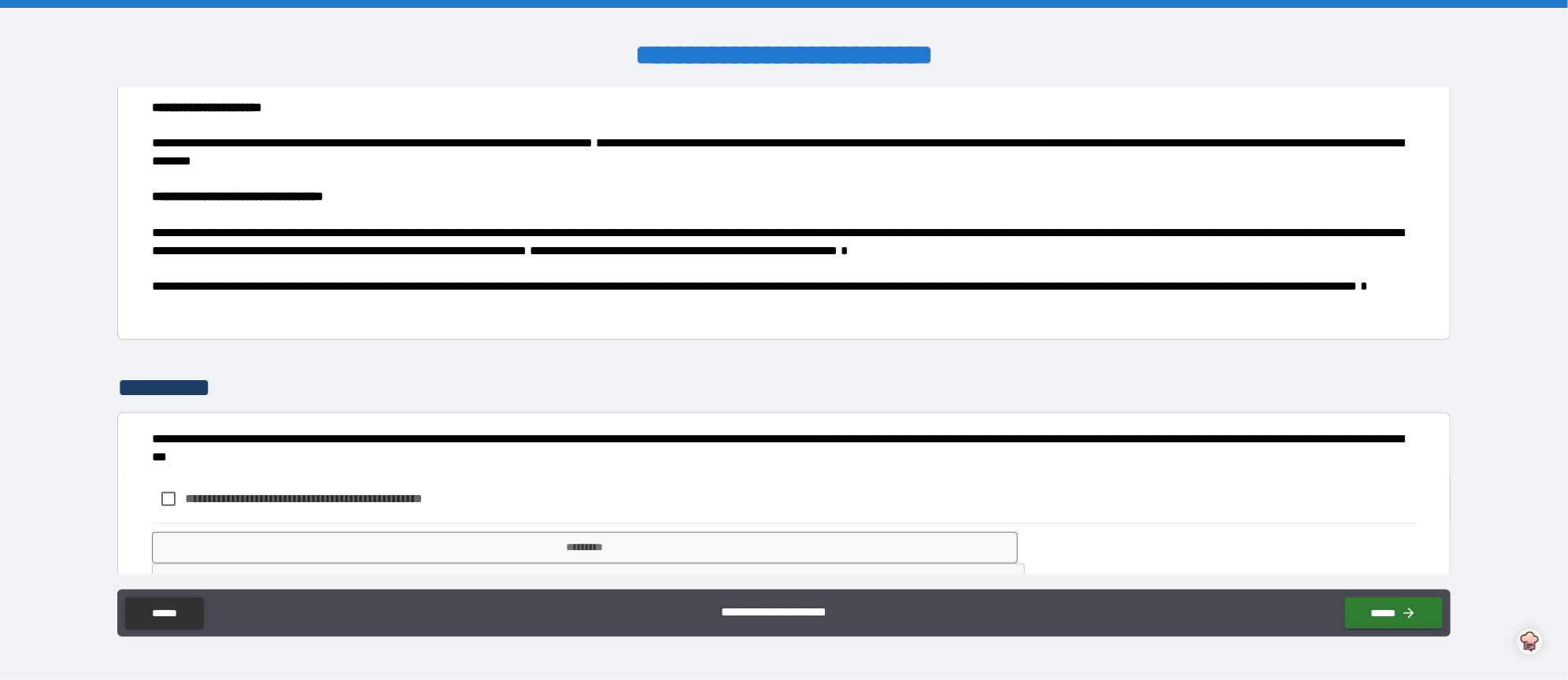 scroll, scrollTop: 355, scrollLeft: 0, axis: vertical 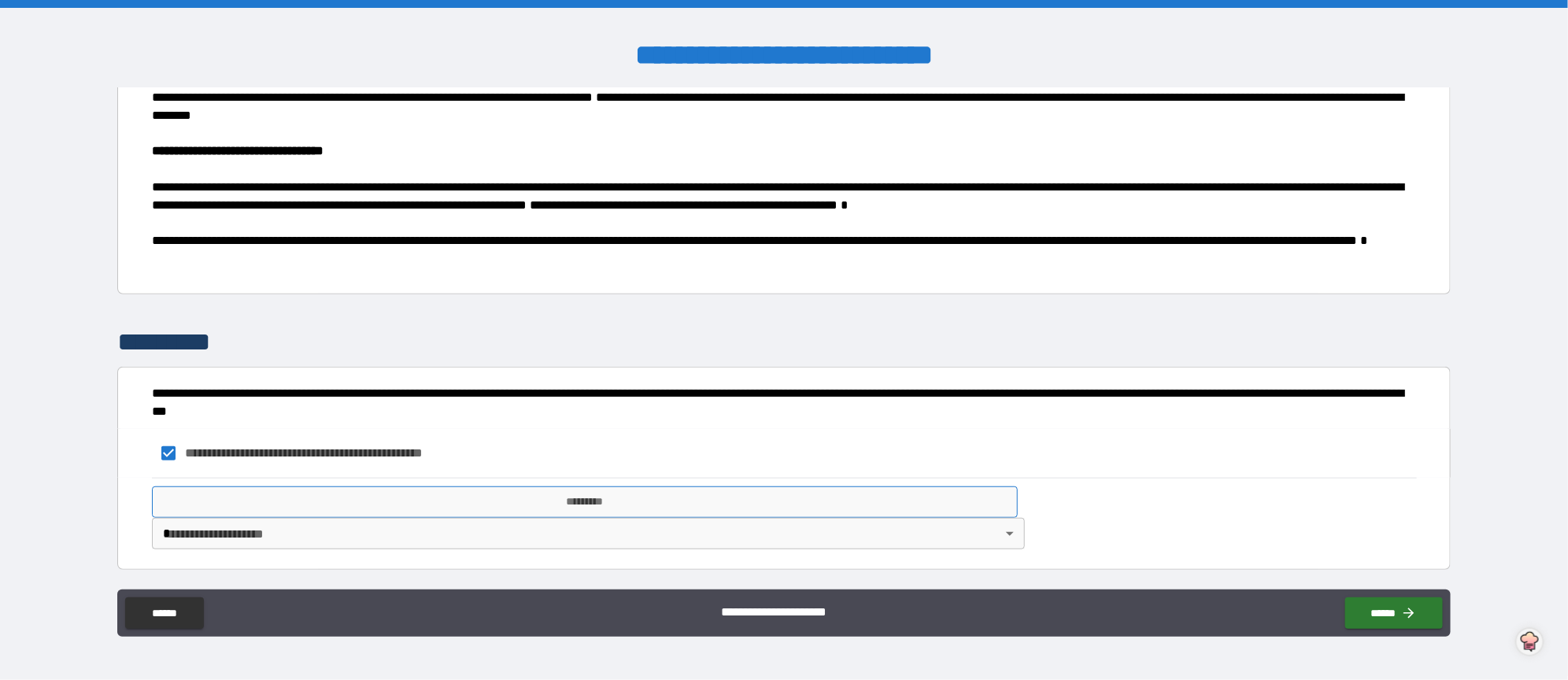 click on "*********" at bounding box center [585, 502] 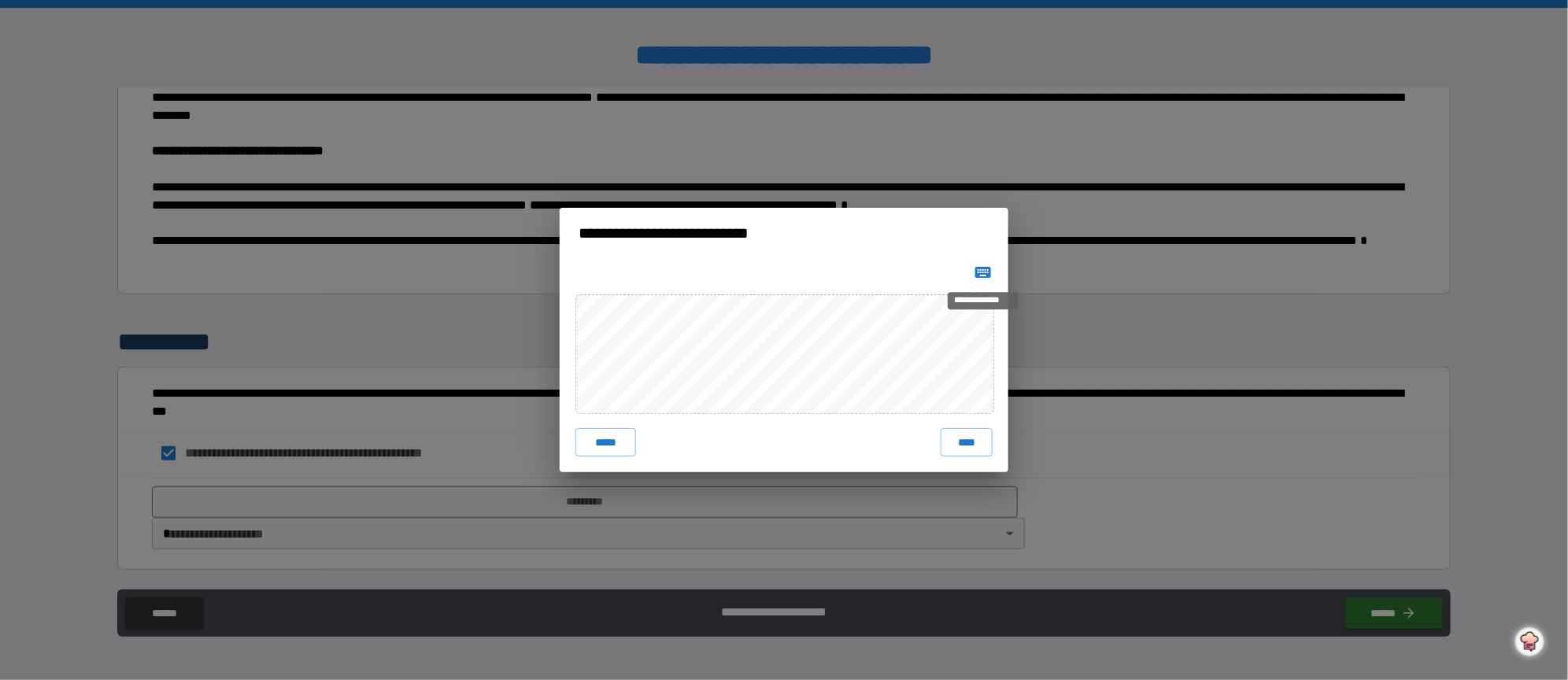 click 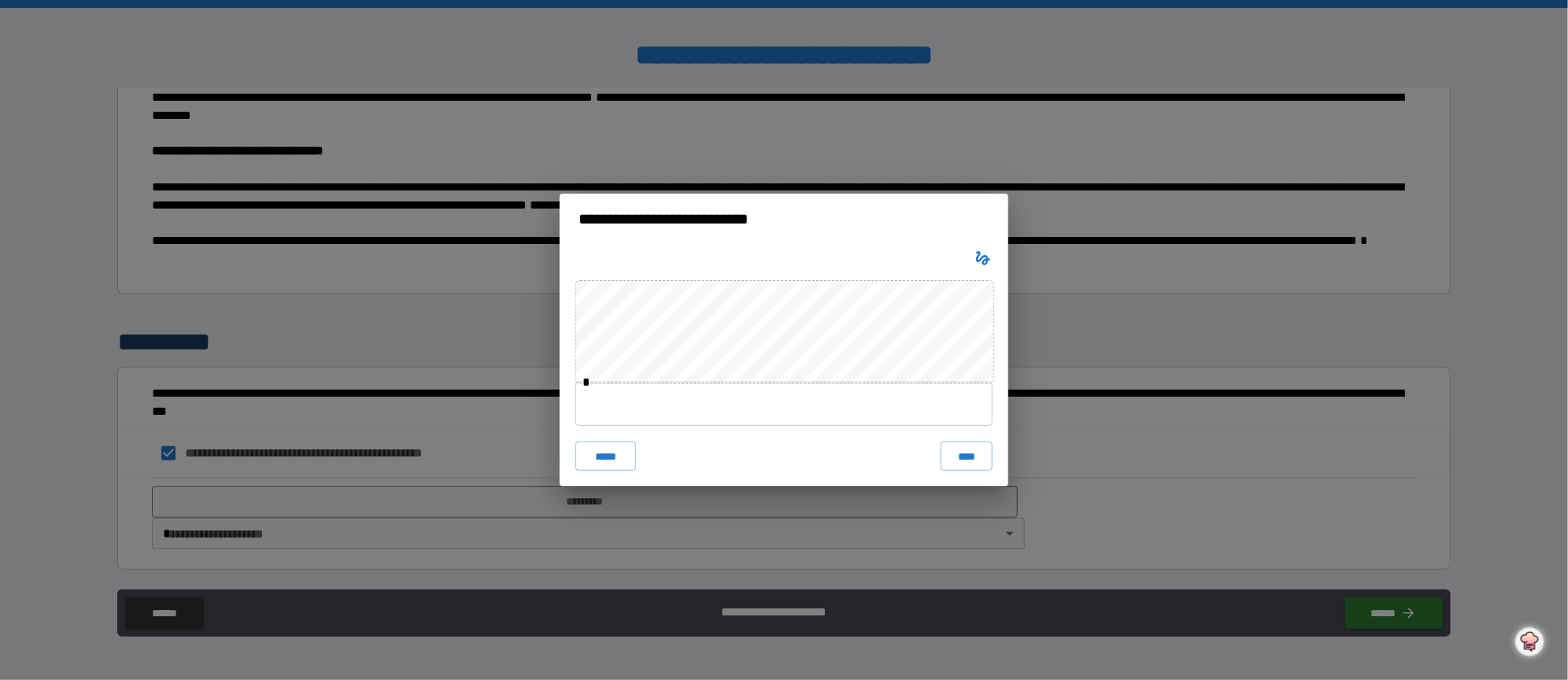 click at bounding box center [784, 404] 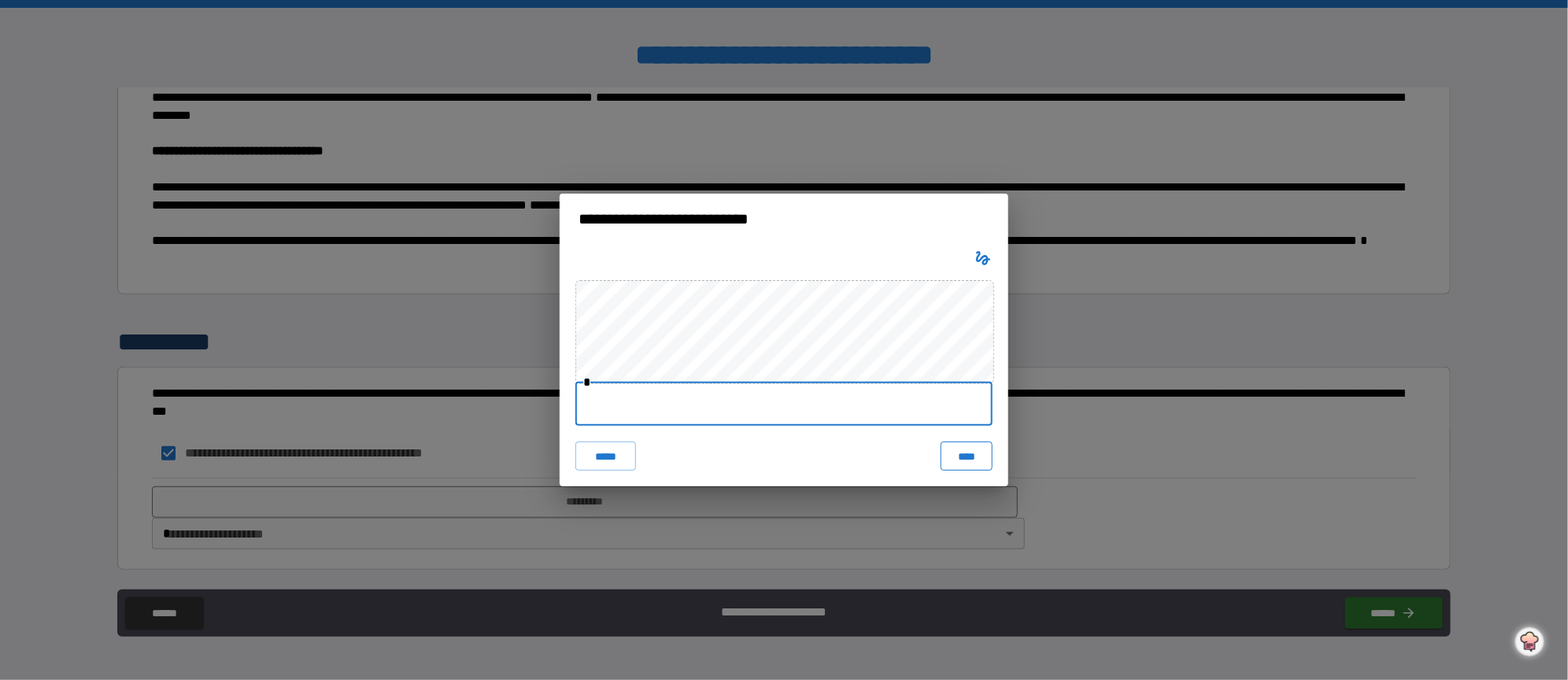 type on "**********" 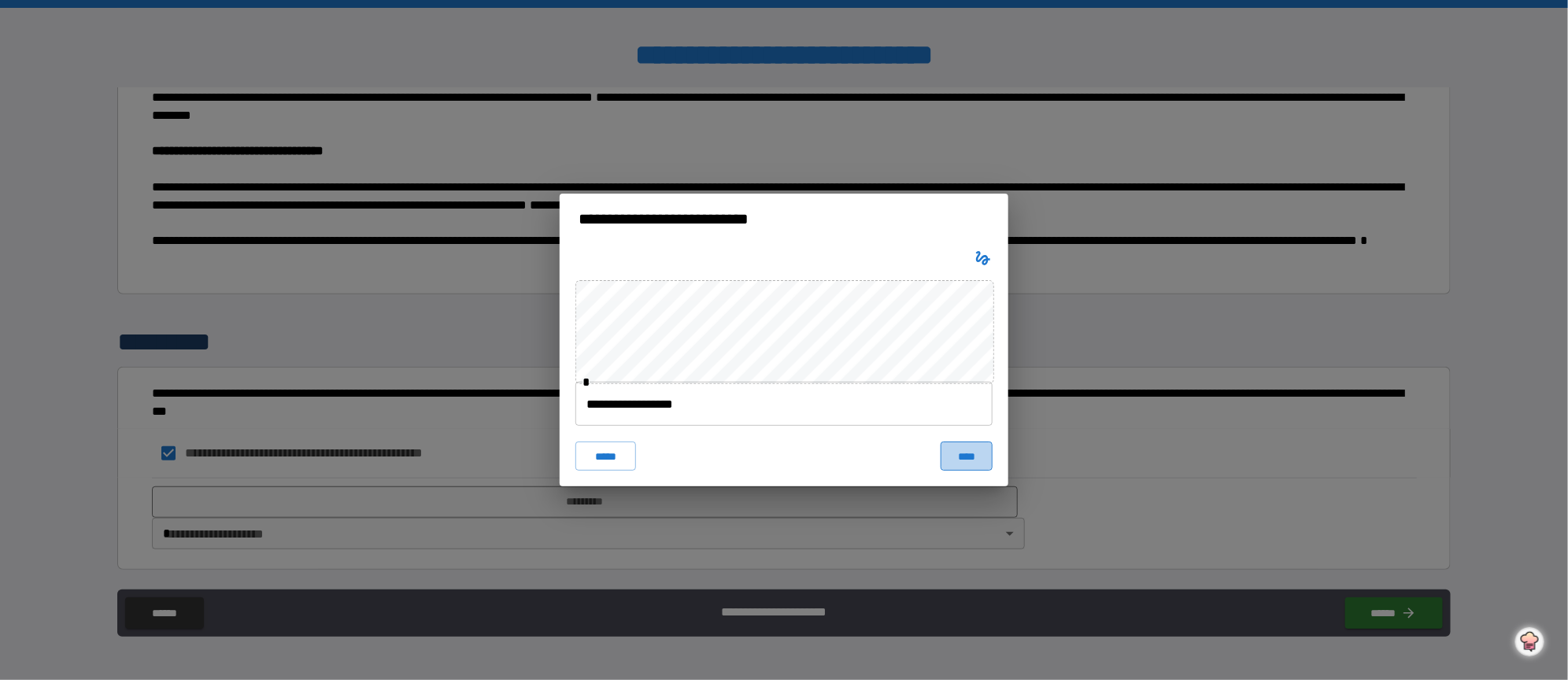 click on "****" at bounding box center [967, 456] 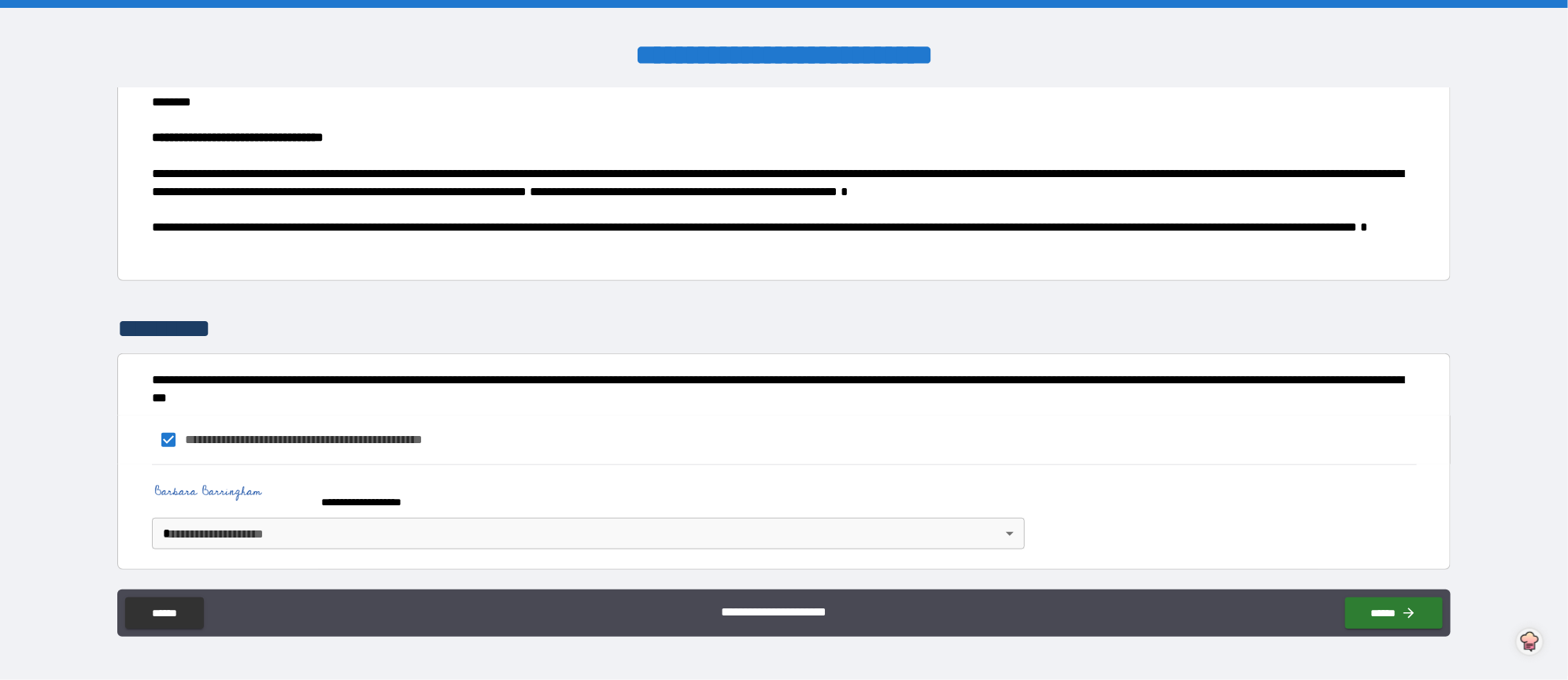click on "**********" at bounding box center (784, 340) 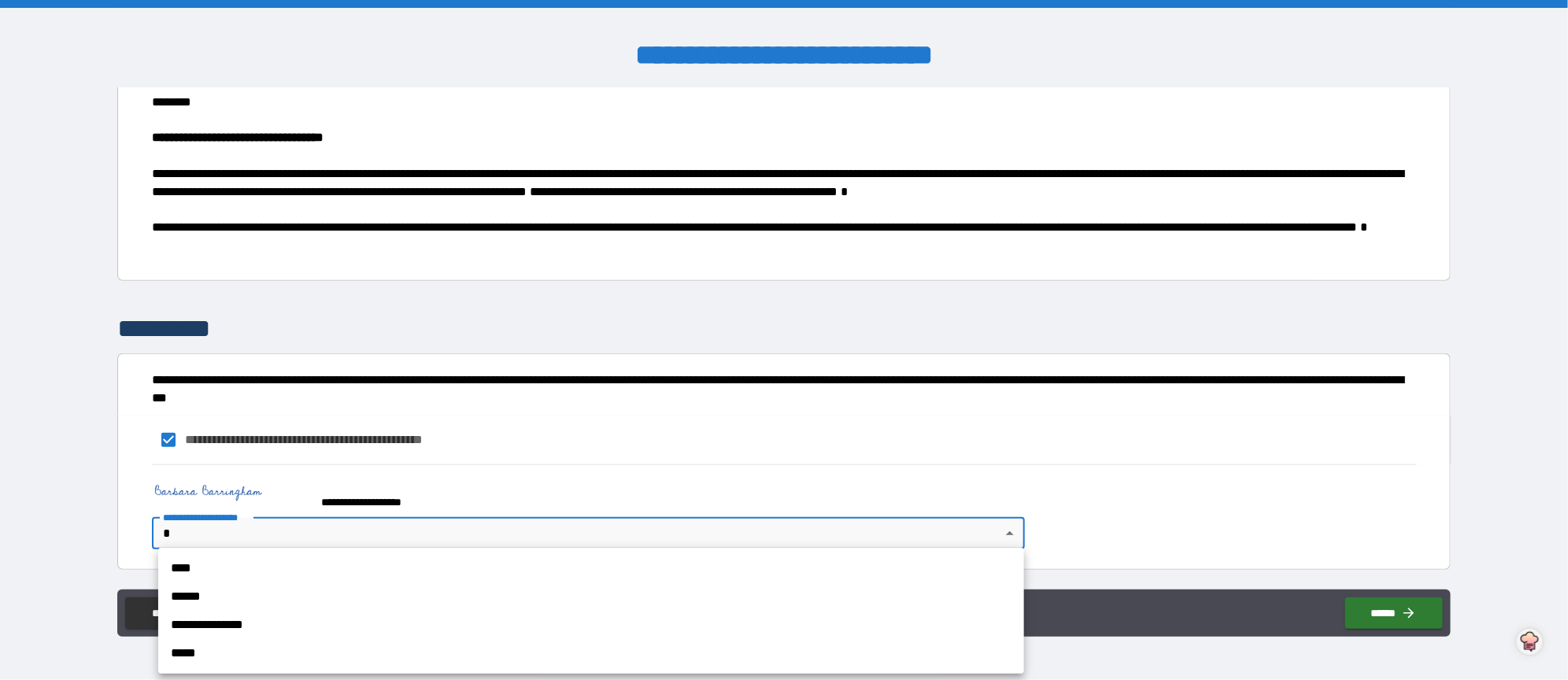 click on "****" at bounding box center (591, 568) 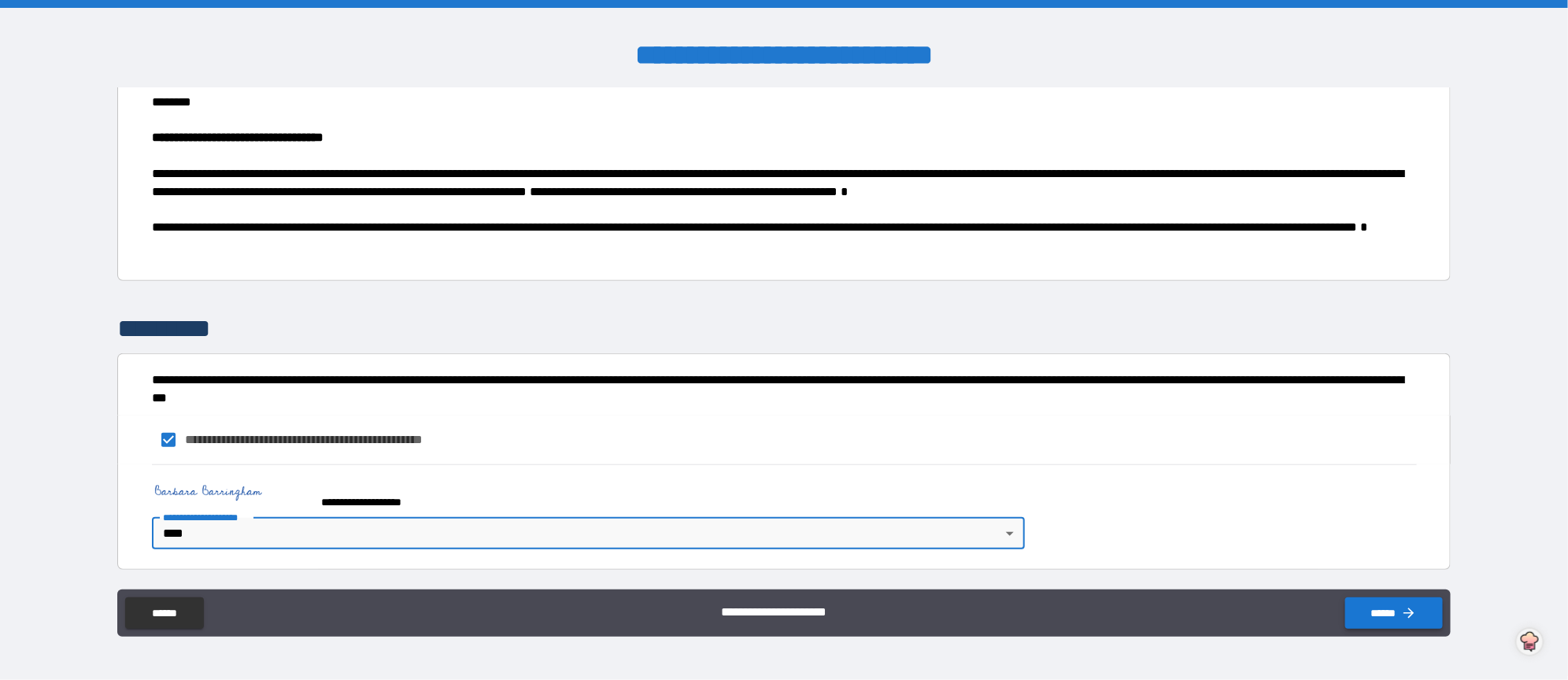 click on "******" at bounding box center [1394, 613] 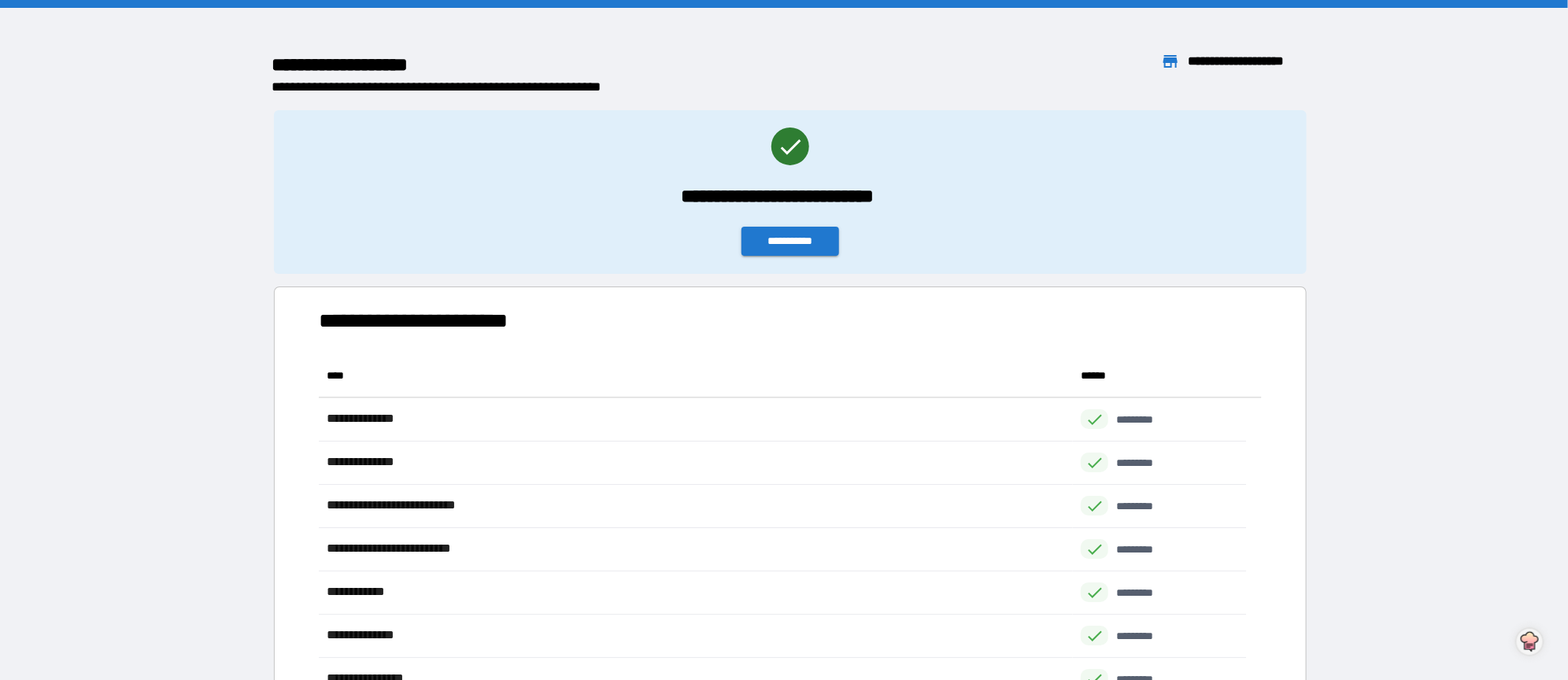 scroll, scrollTop: 409, scrollLeft: 903, axis: both 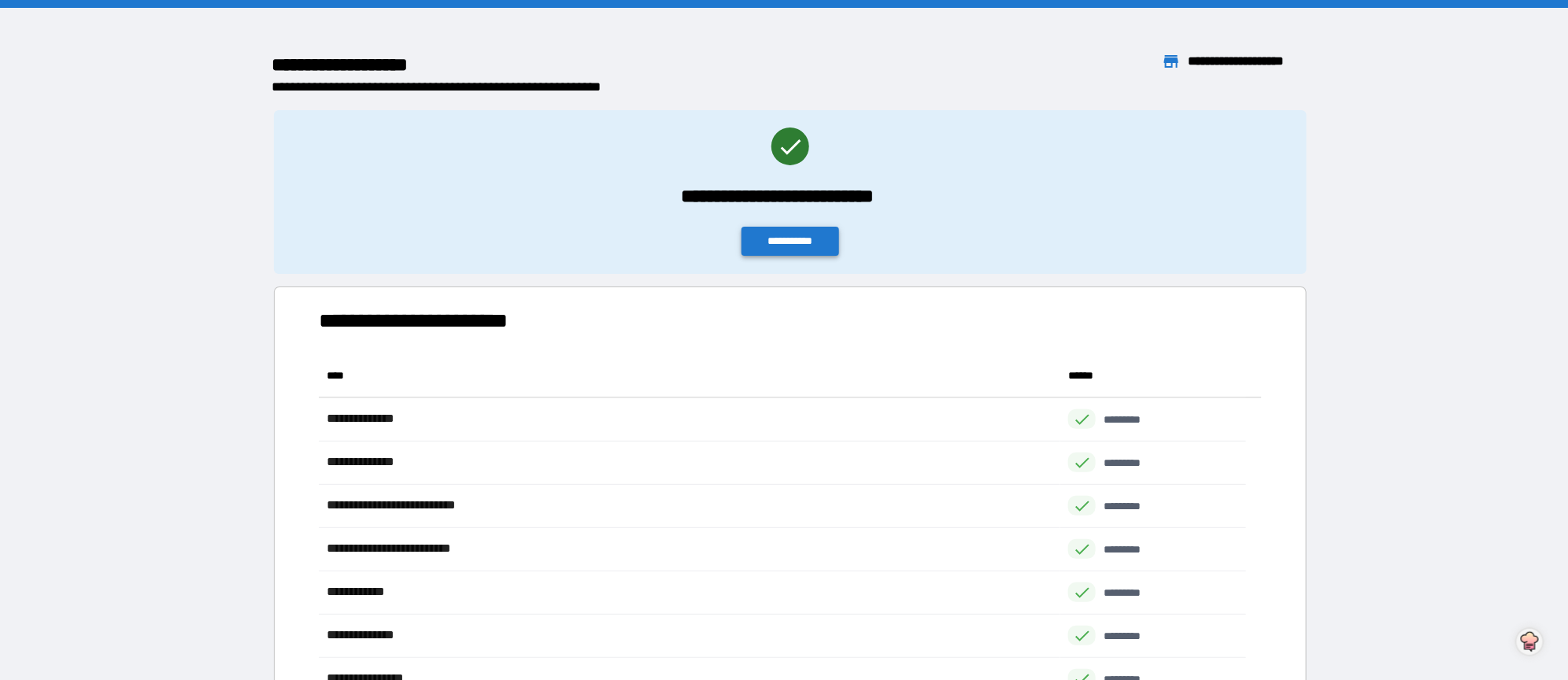 click on "**********" at bounding box center (790, 241) 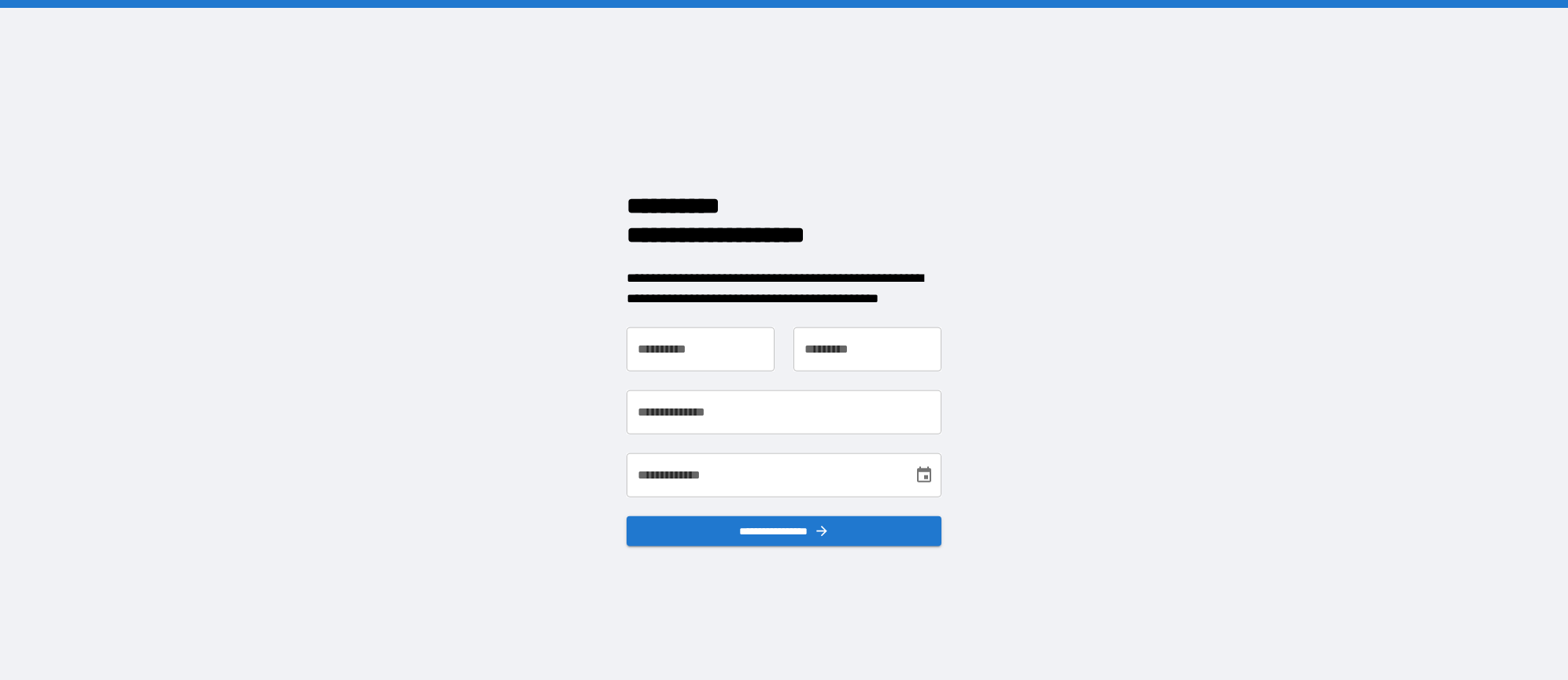 scroll, scrollTop: 0, scrollLeft: 0, axis: both 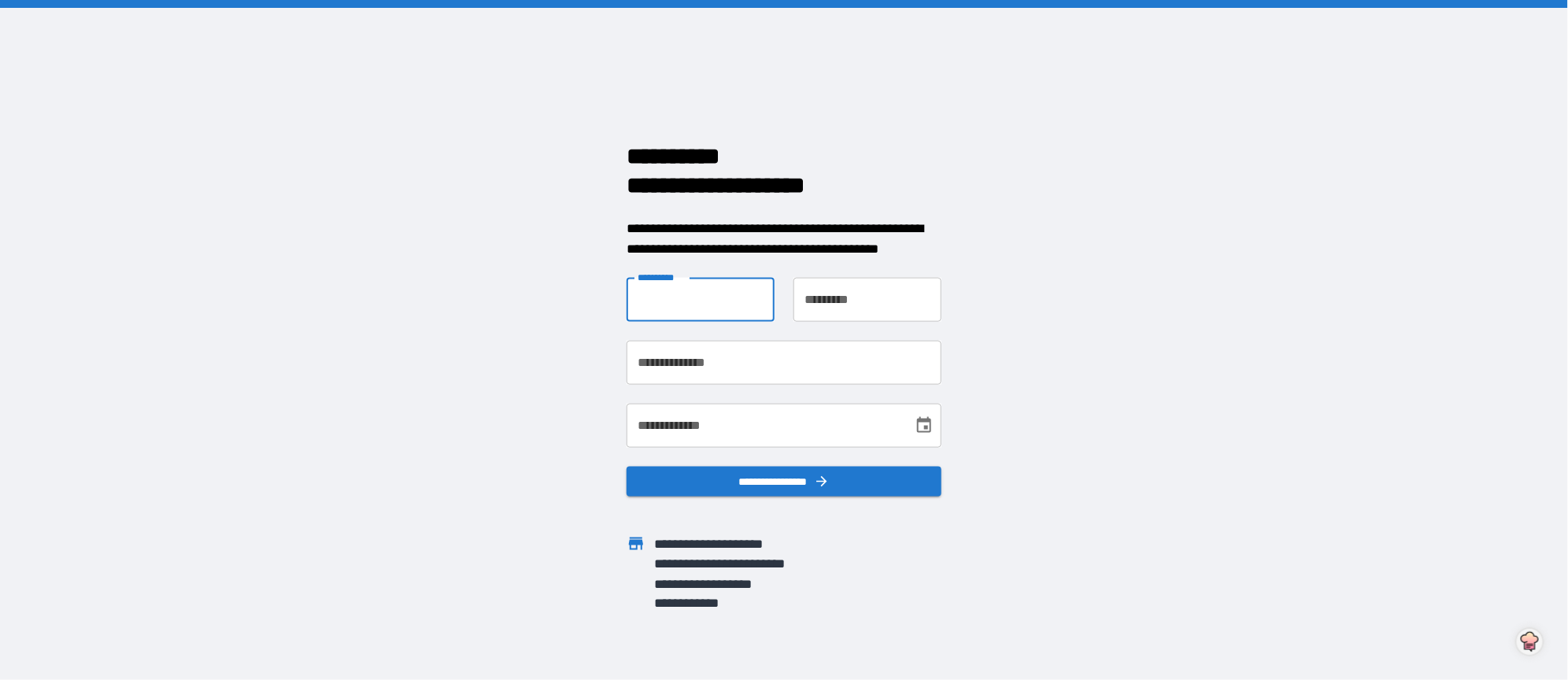click on "**********" at bounding box center (701, 300) 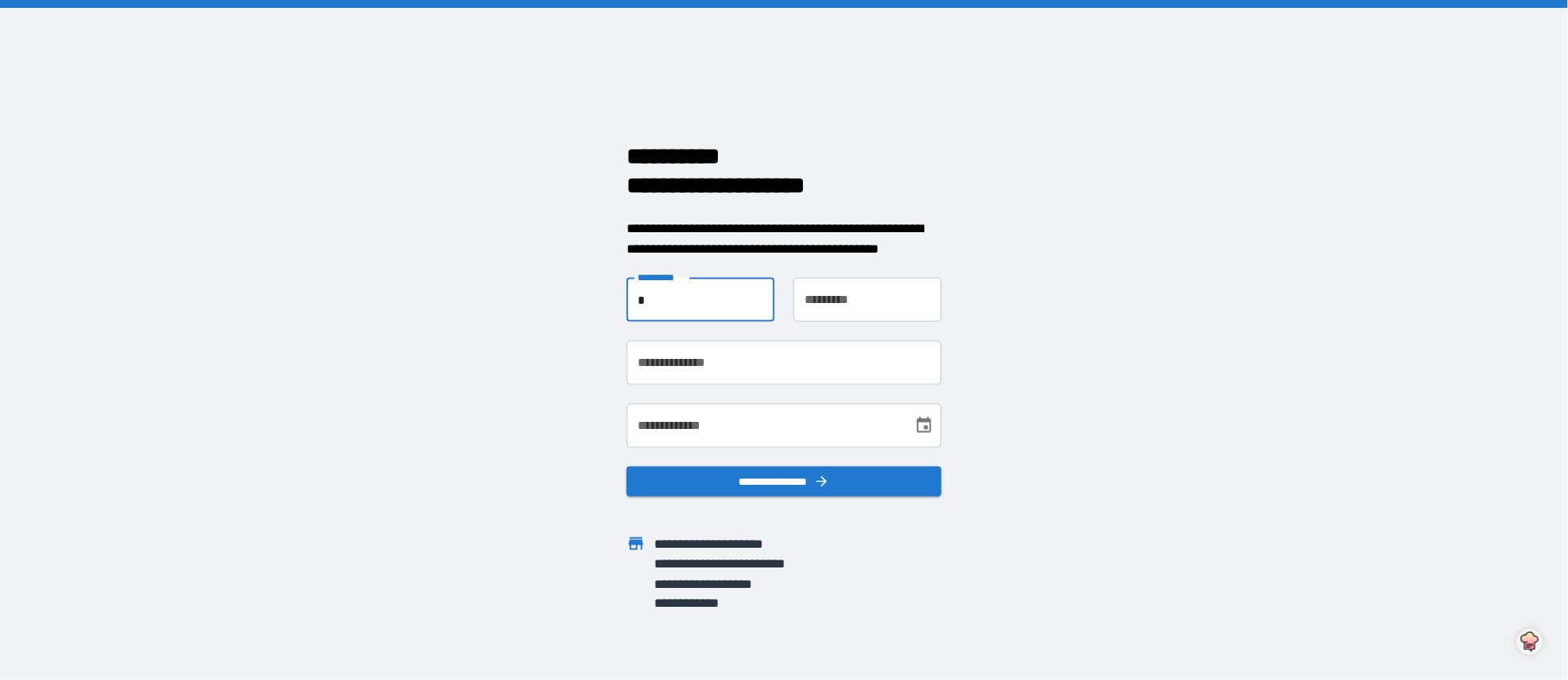 type on "*******" 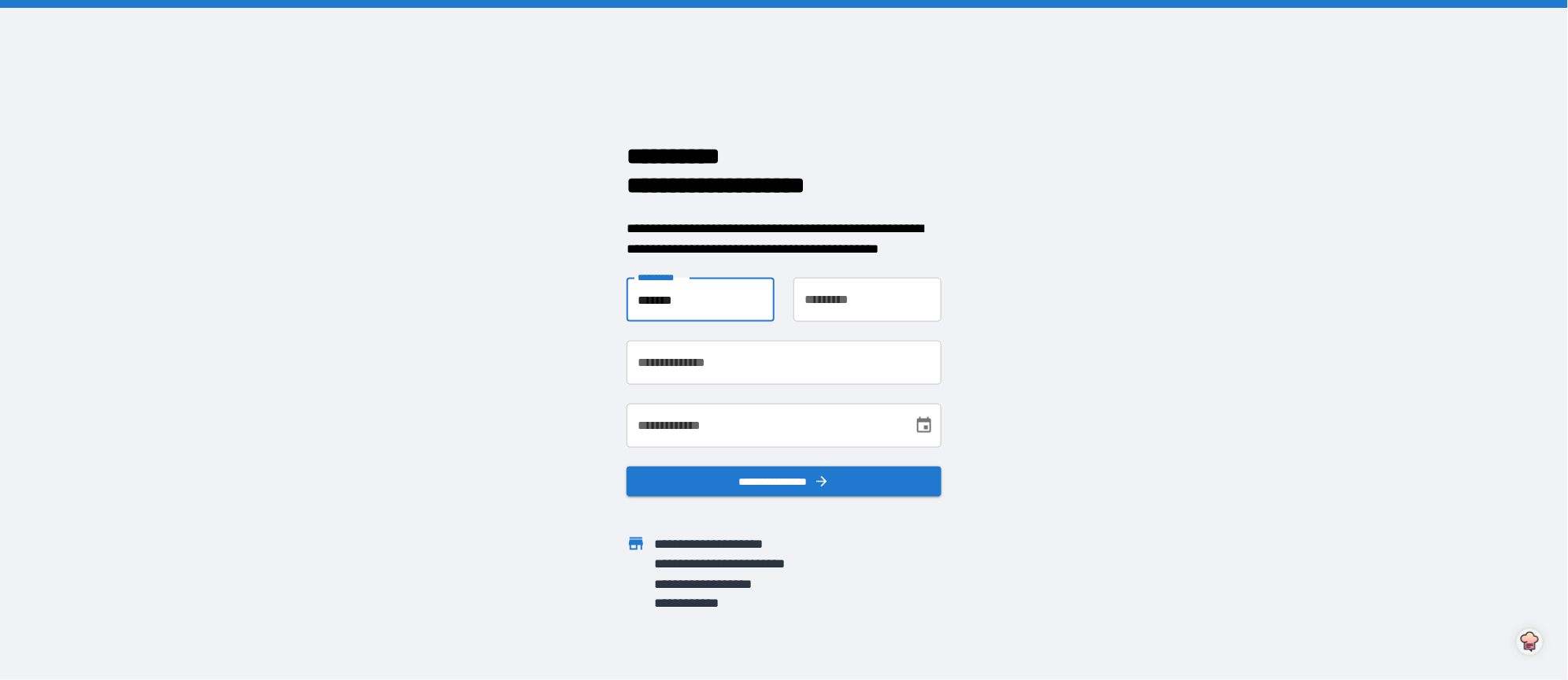 type on "**********" 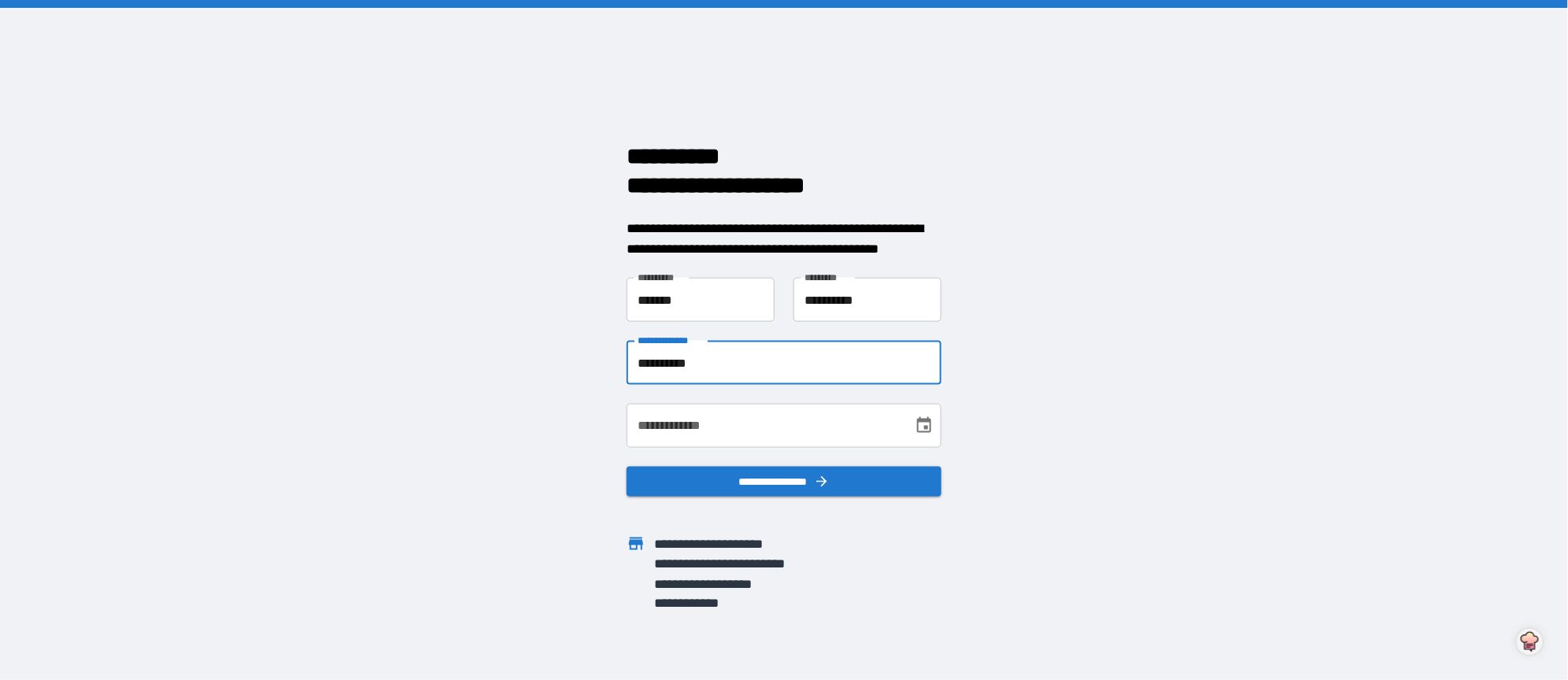 click on "**********" at bounding box center [784, 363] 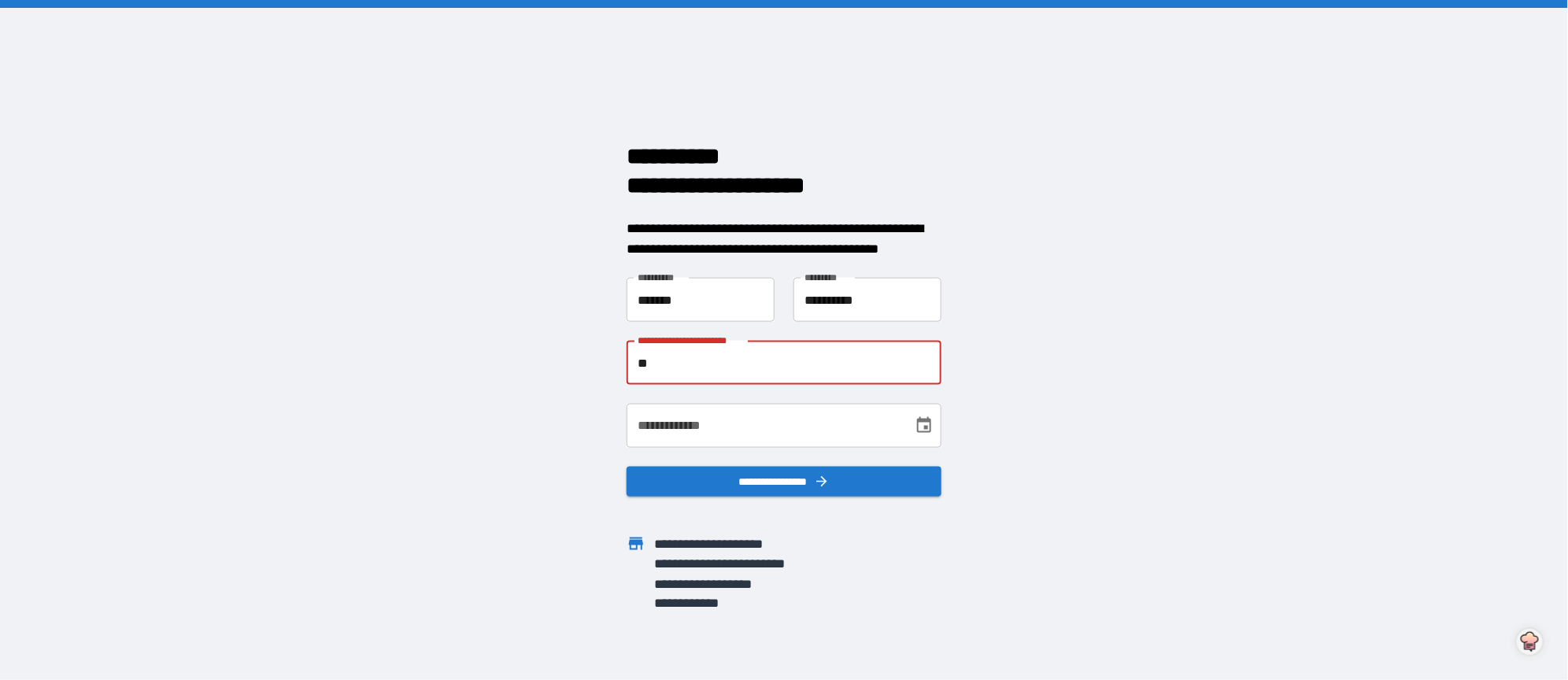 type on "*" 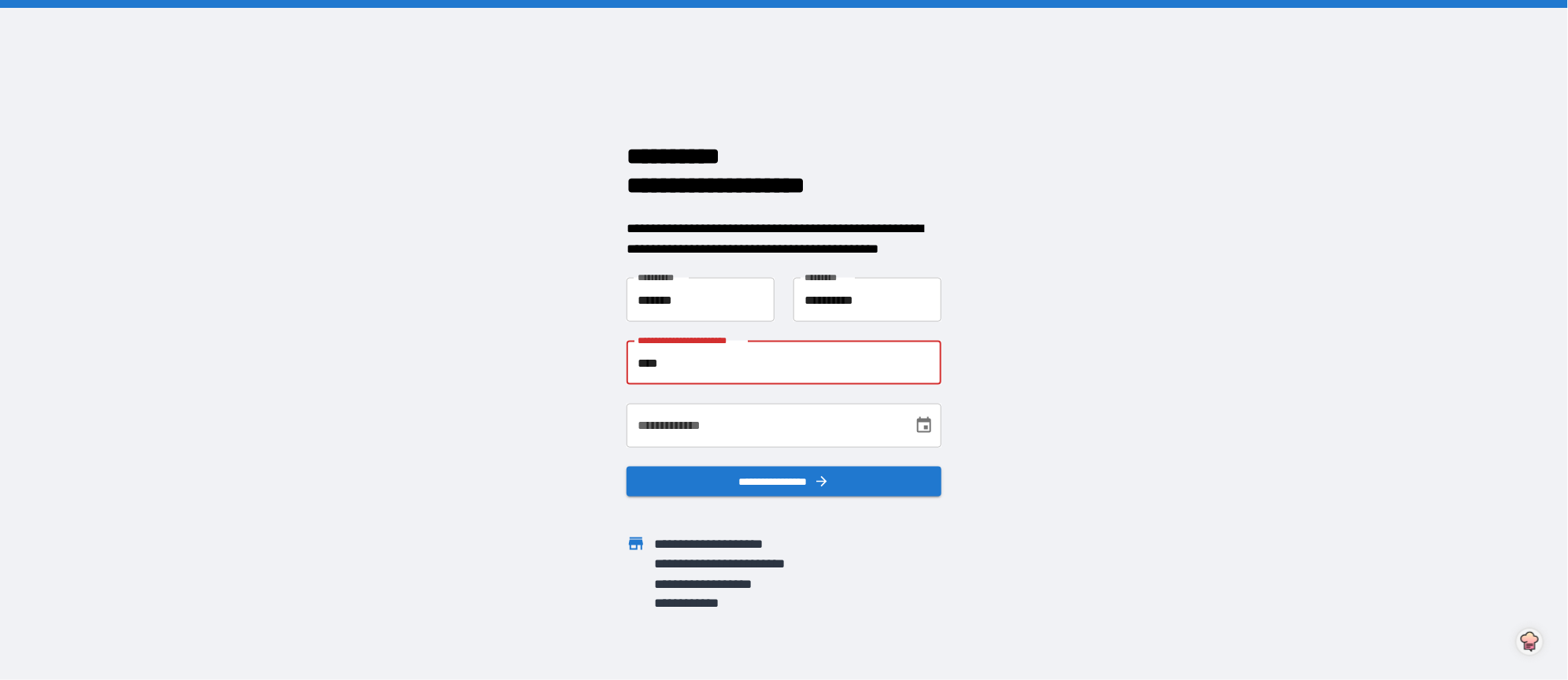 type on "**********" 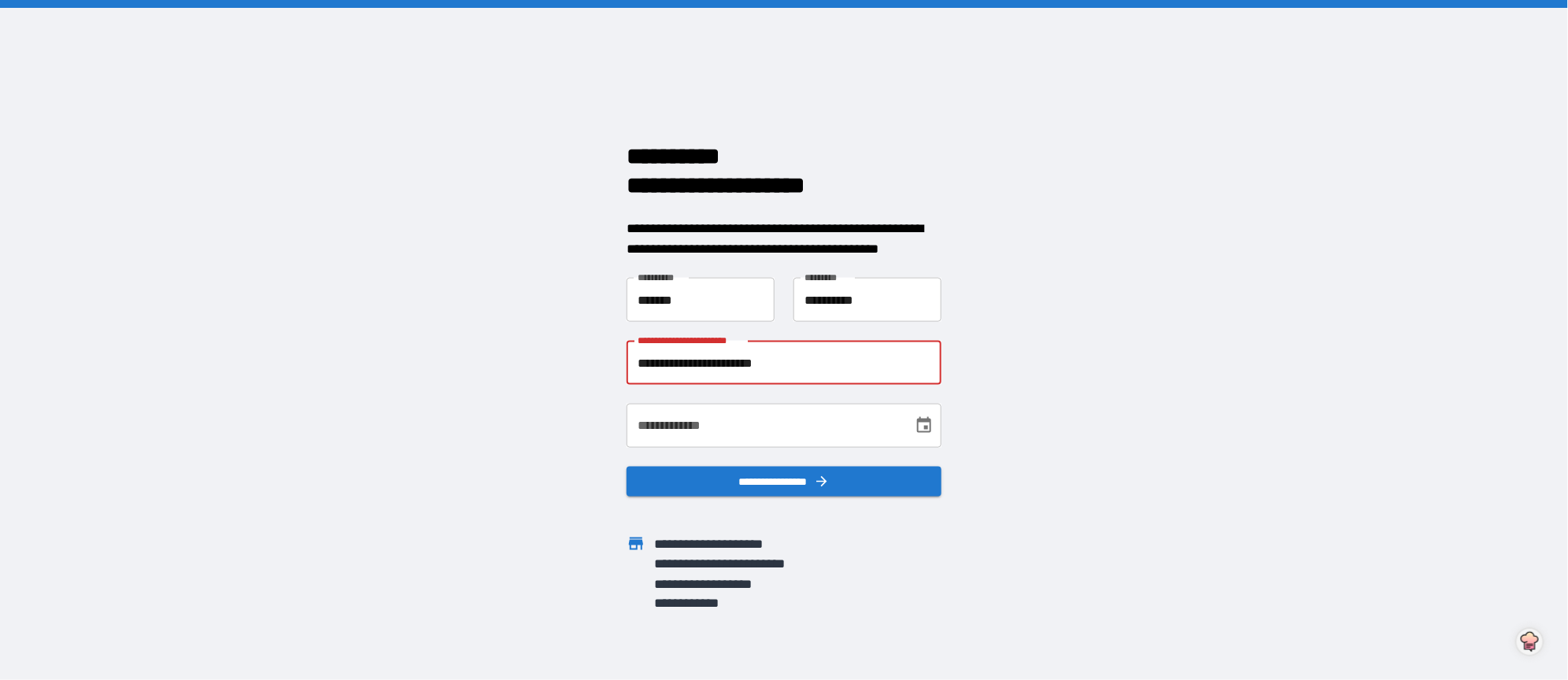 type on "**********" 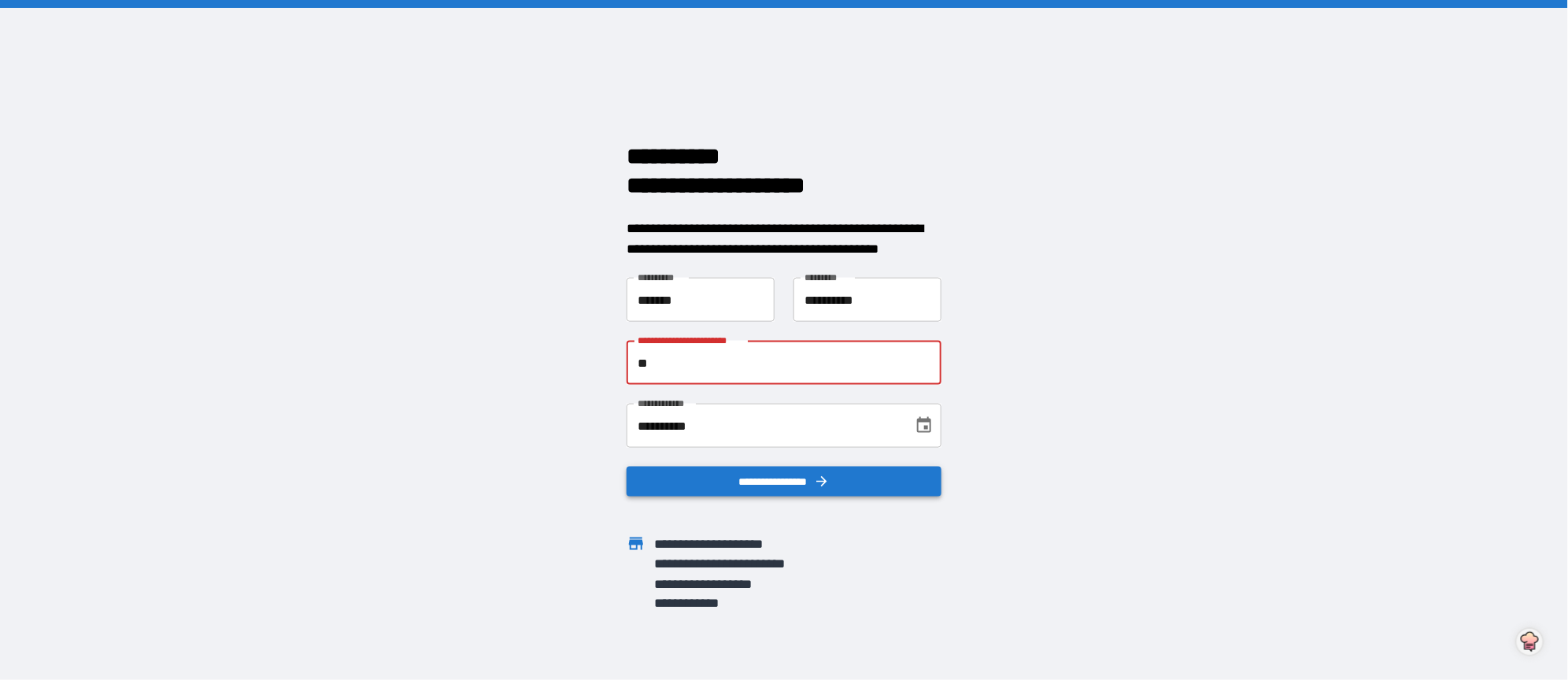 type on "*" 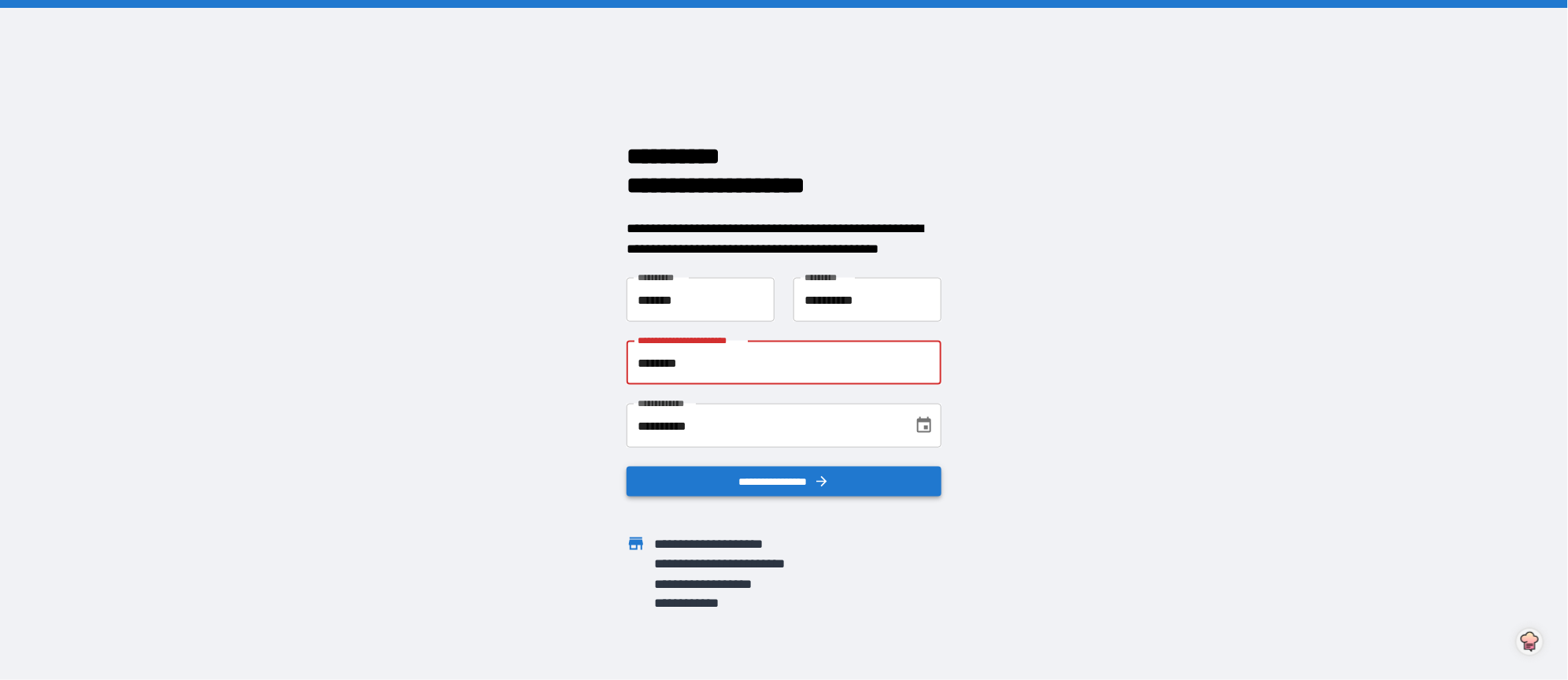 type on "**********" 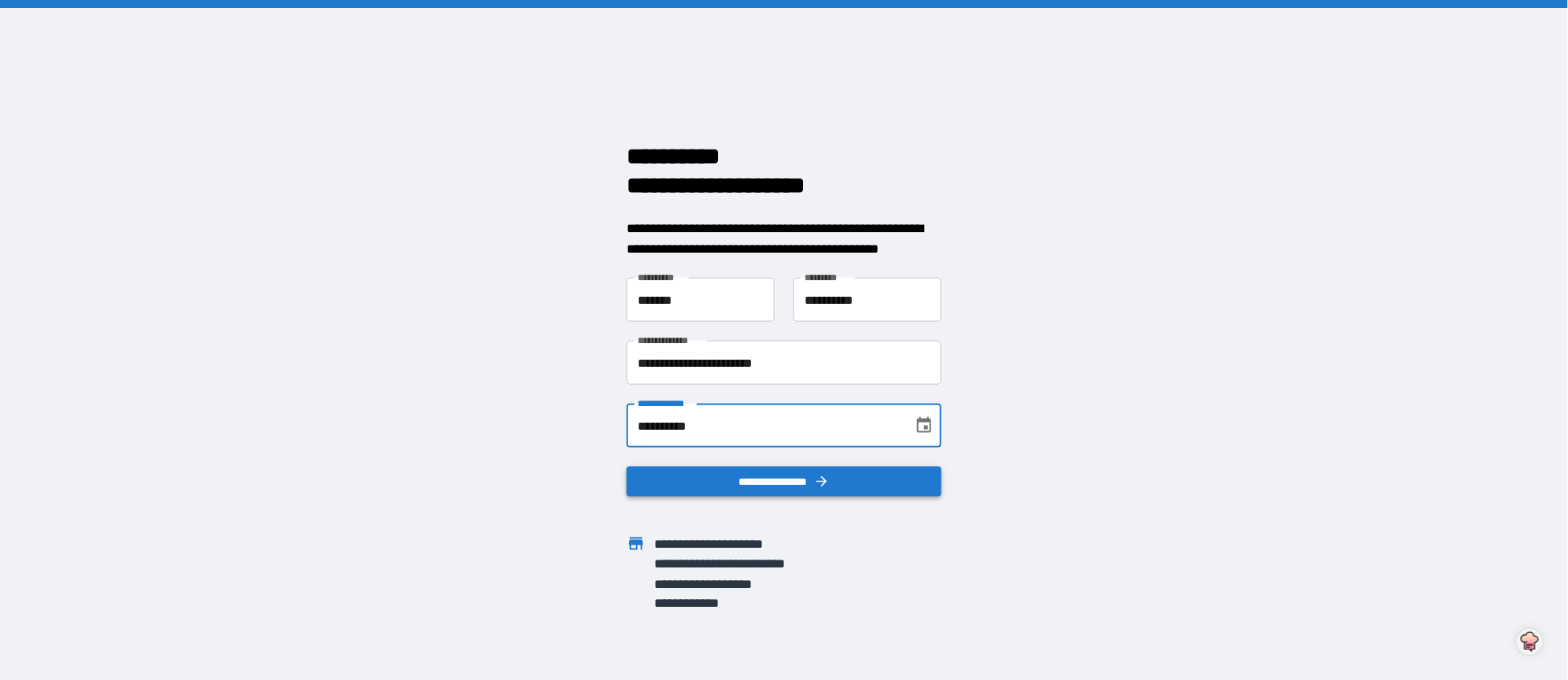 click on "**********" at bounding box center [784, 482] 